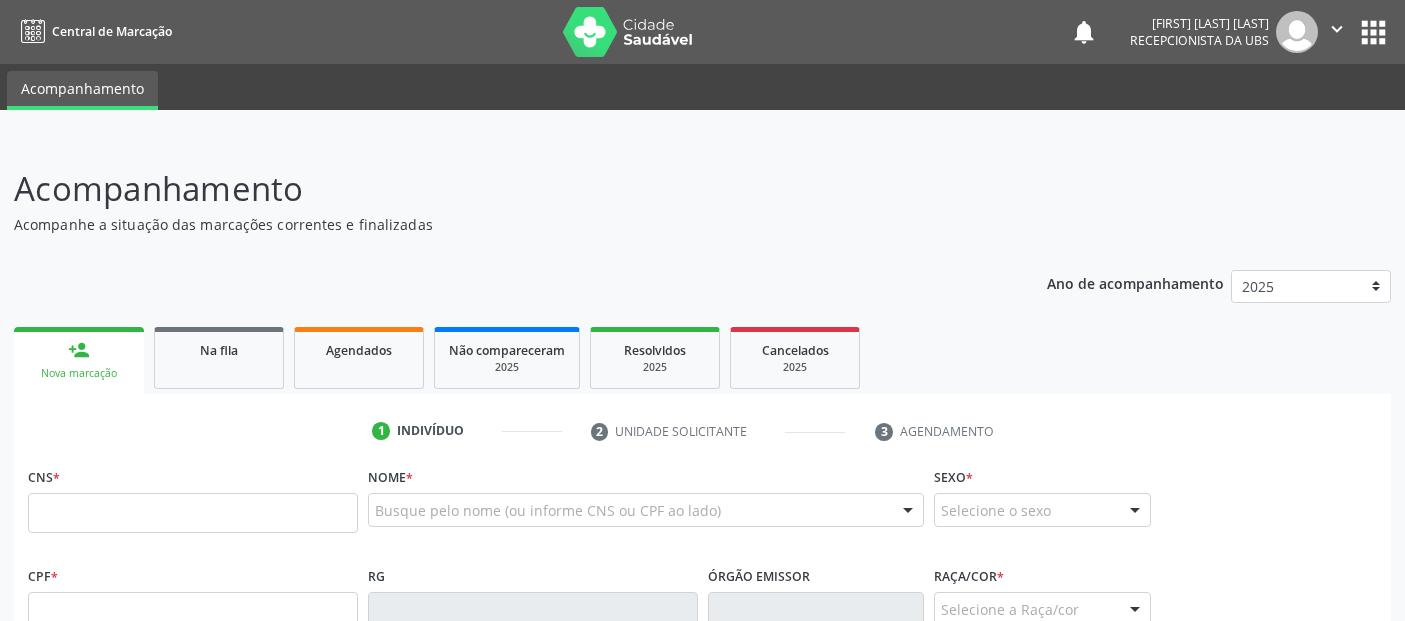 scroll, scrollTop: 0, scrollLeft: 0, axis: both 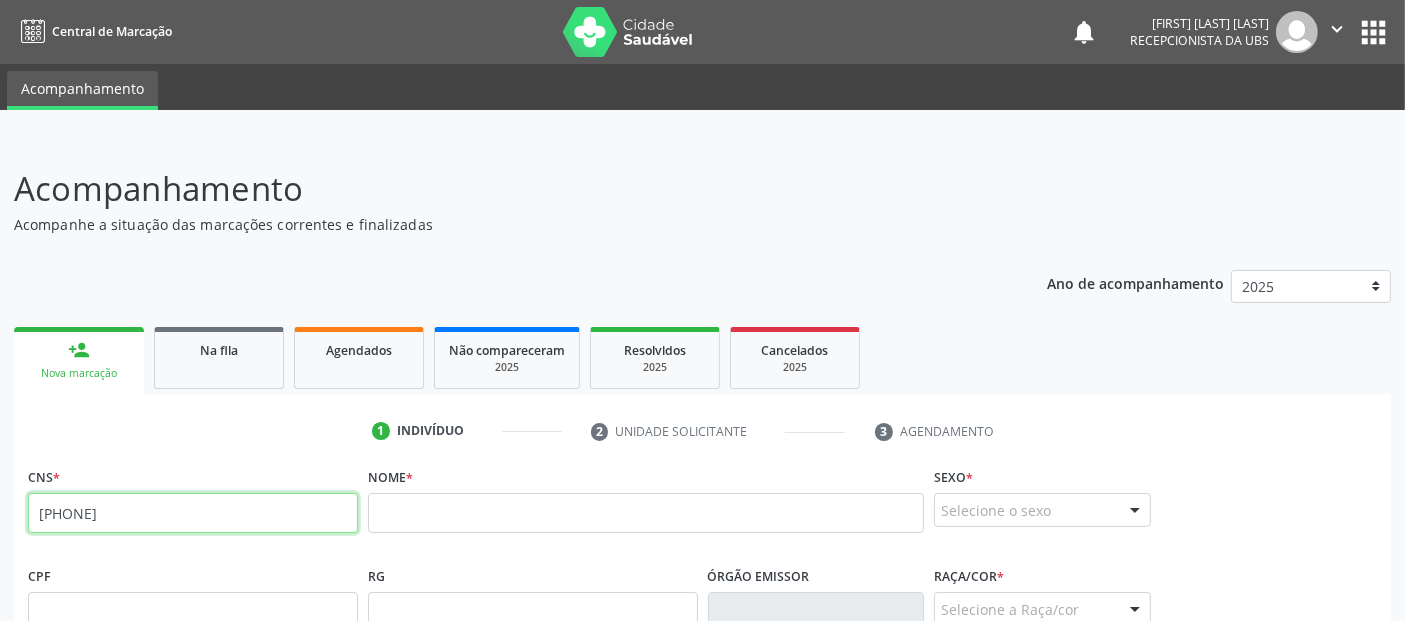 click on "898 0051 2608 4226" at bounding box center [193, 513] 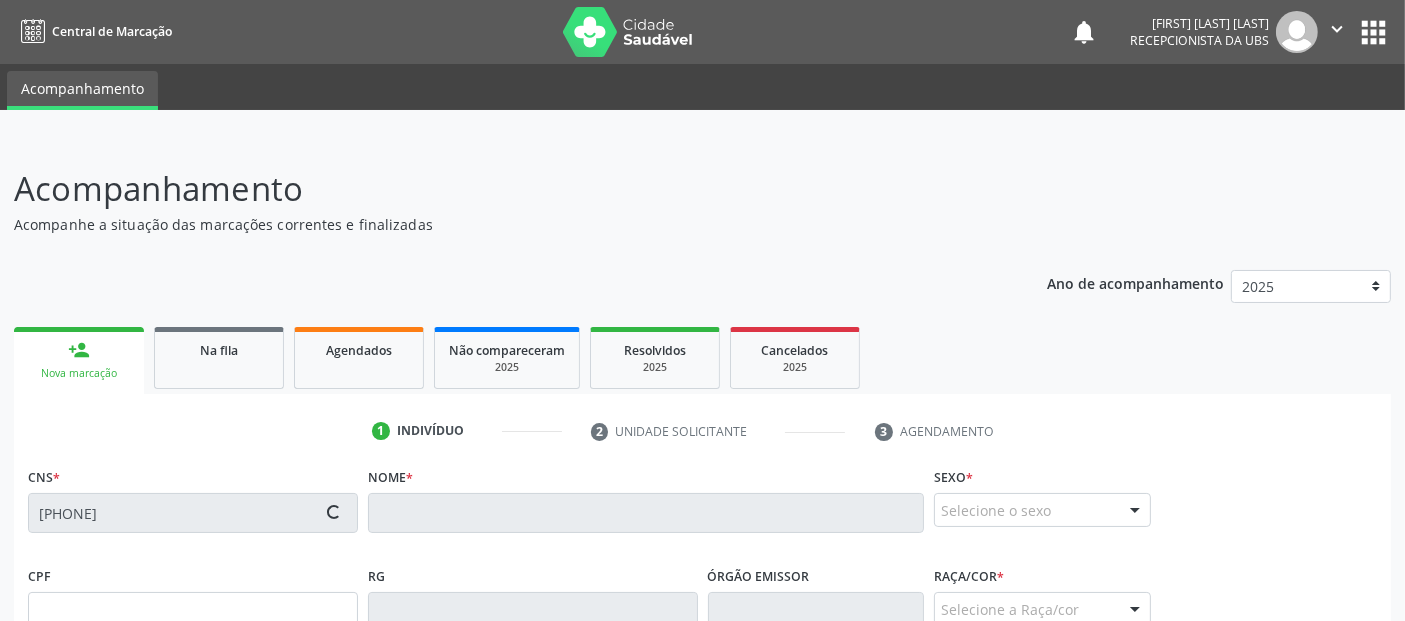 type on "08/12/2017" 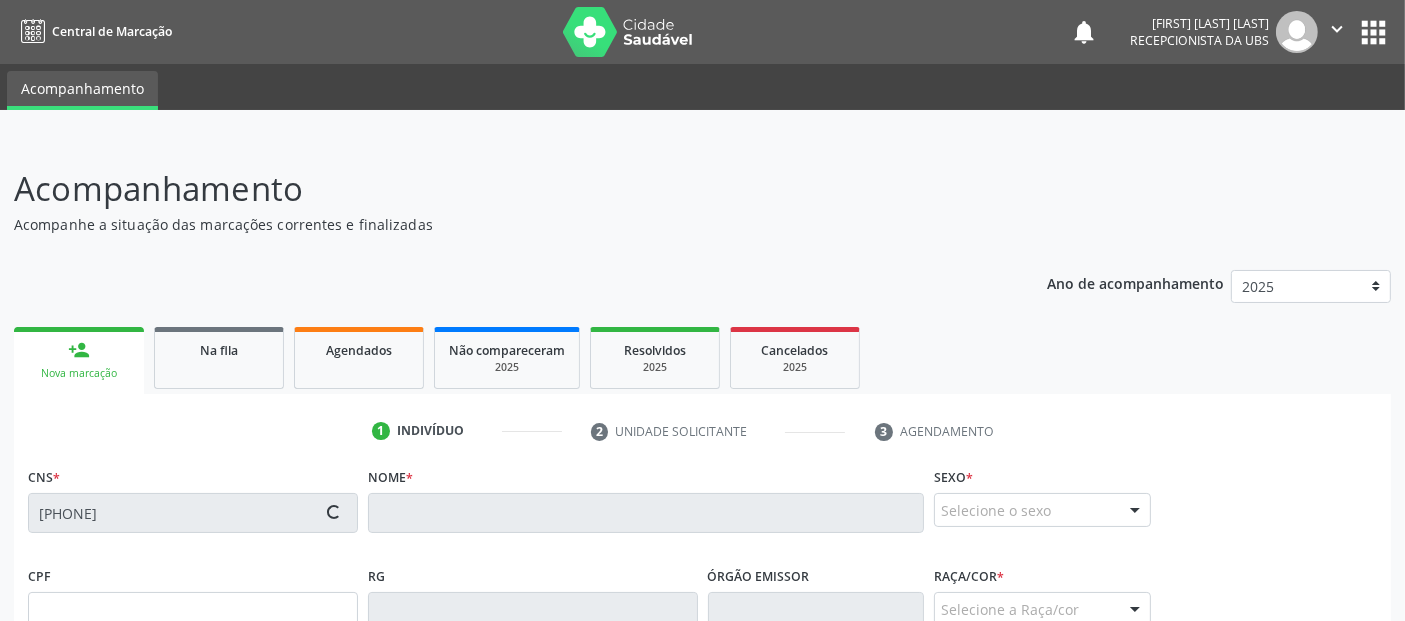 type on "Meyrianne da Silva" 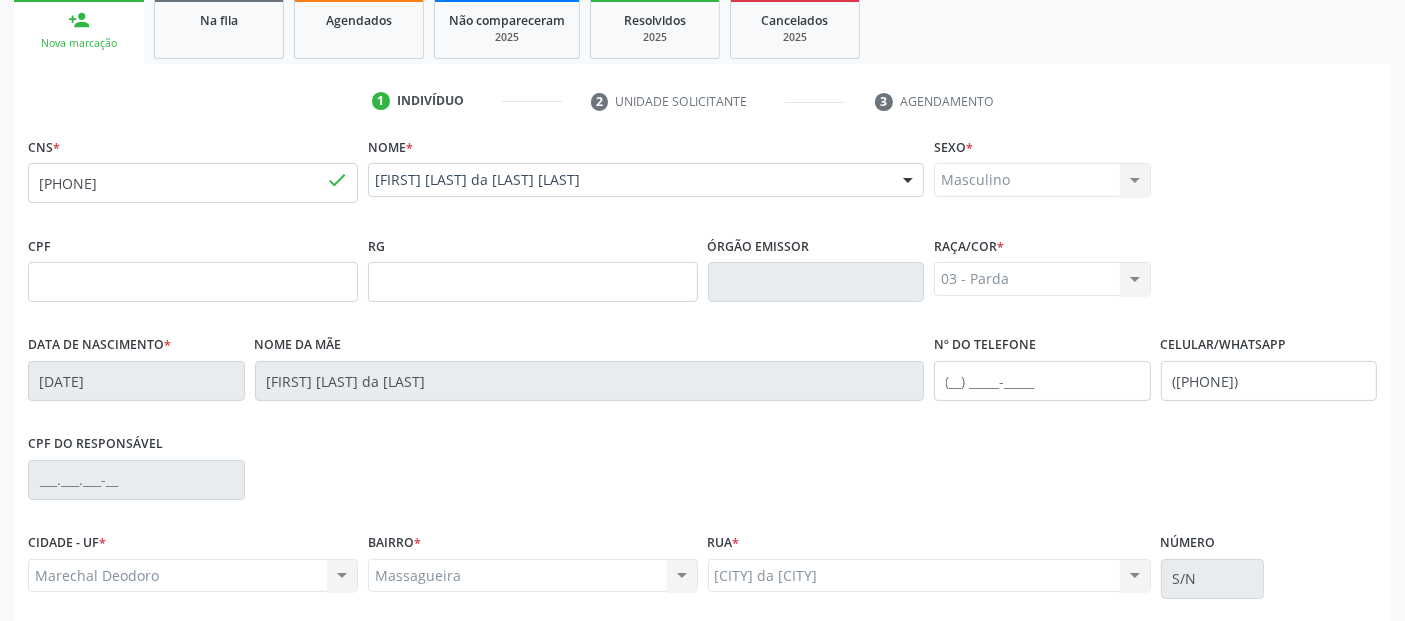 scroll, scrollTop: 489, scrollLeft: 0, axis: vertical 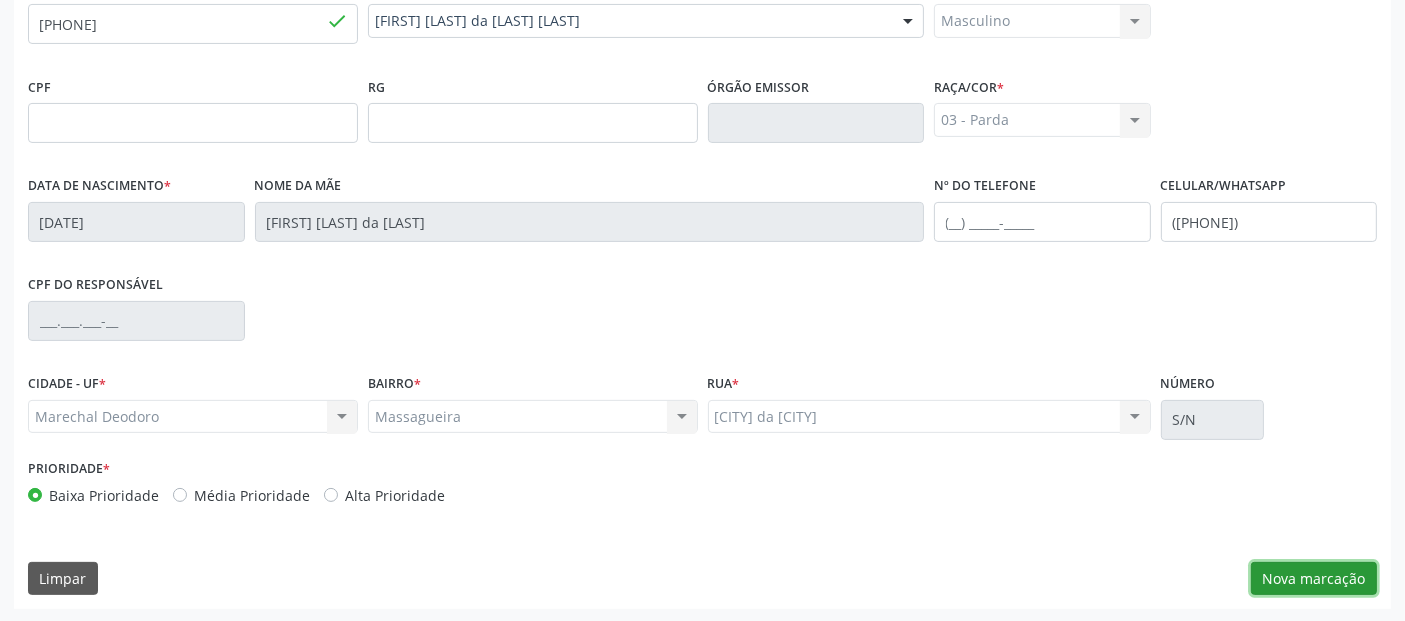 click on "Nova marcação" at bounding box center [1314, 579] 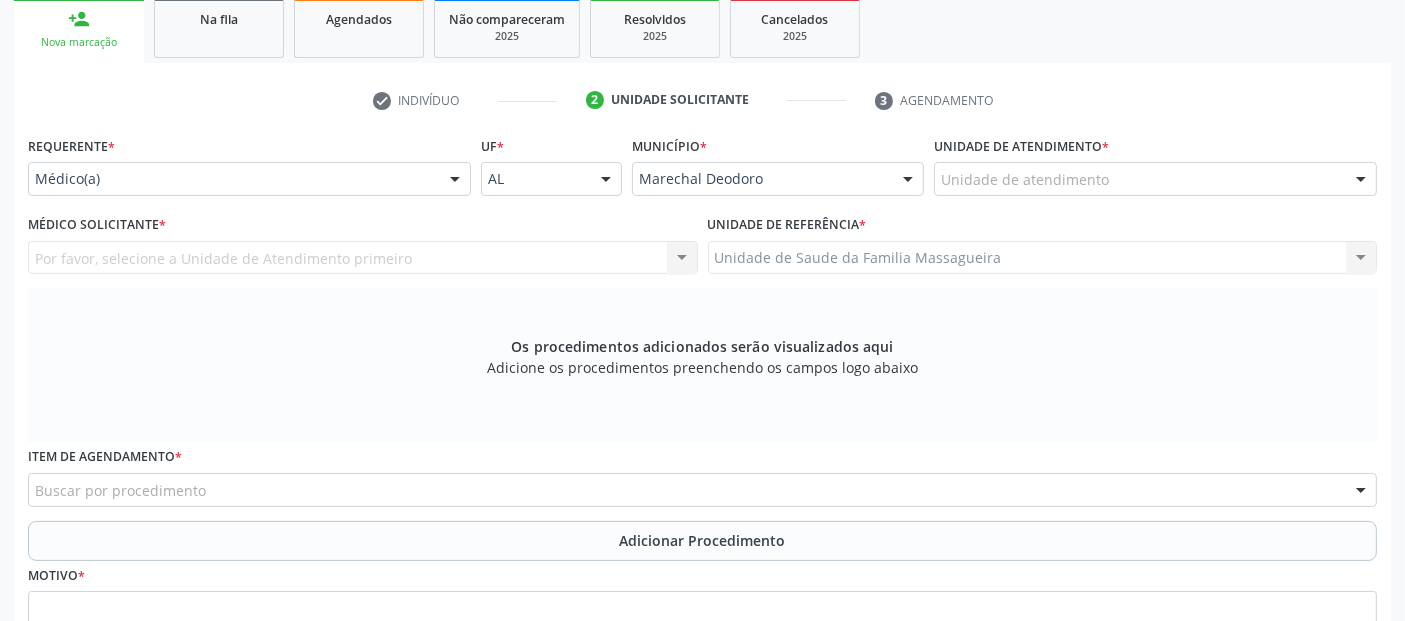 scroll, scrollTop: 328, scrollLeft: 0, axis: vertical 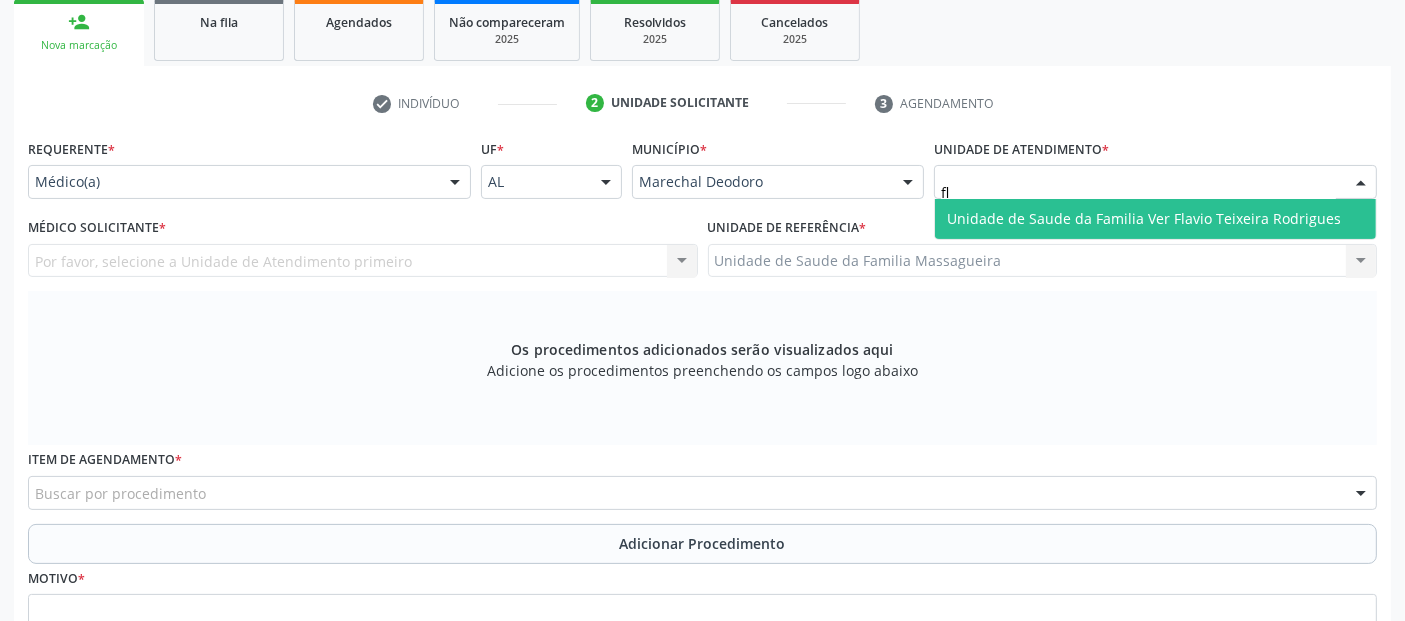 type on "fla" 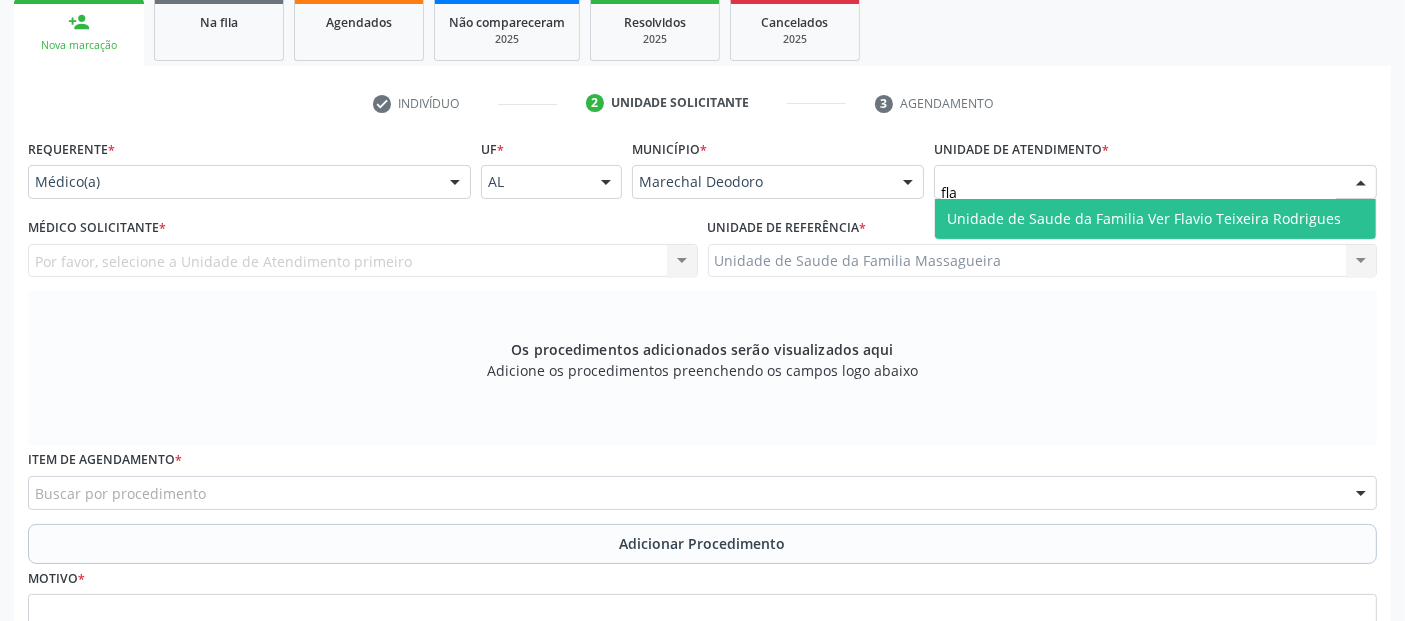 click on "Unidade de Saude da Familia Ver Flavio Teixeira Rodrigues" at bounding box center [1144, 218] 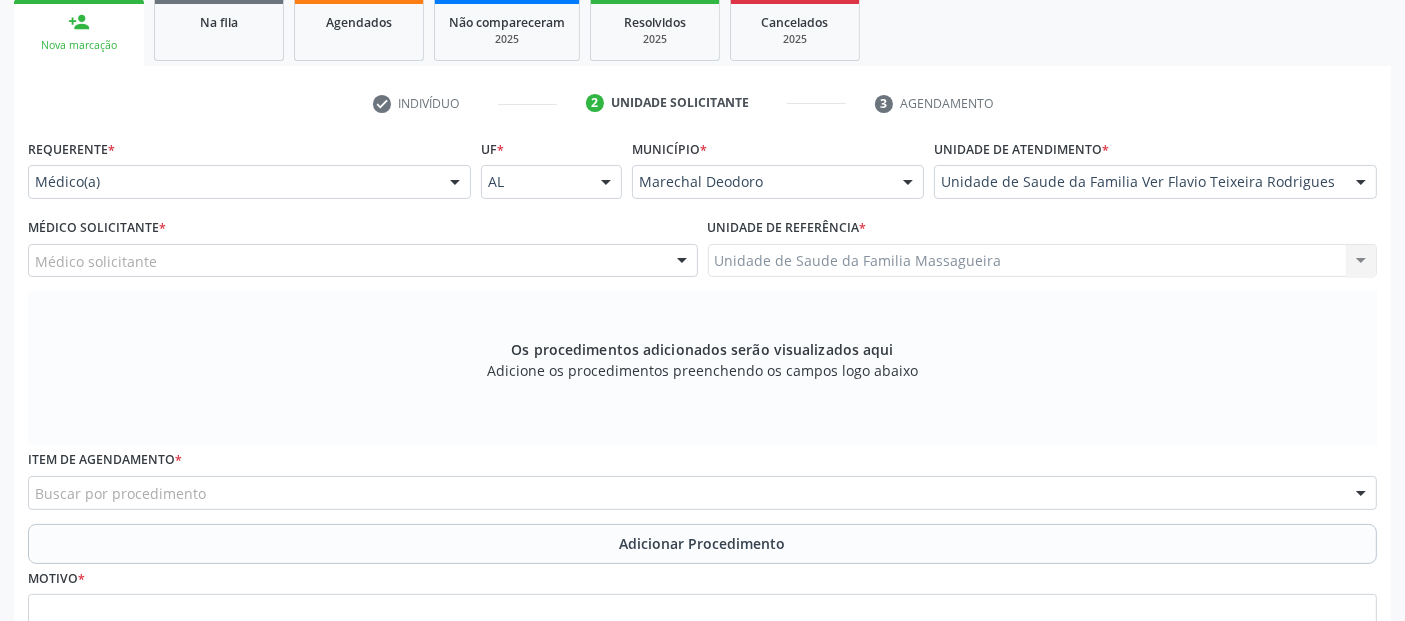 click on "Médico solicitante" at bounding box center (363, 261) 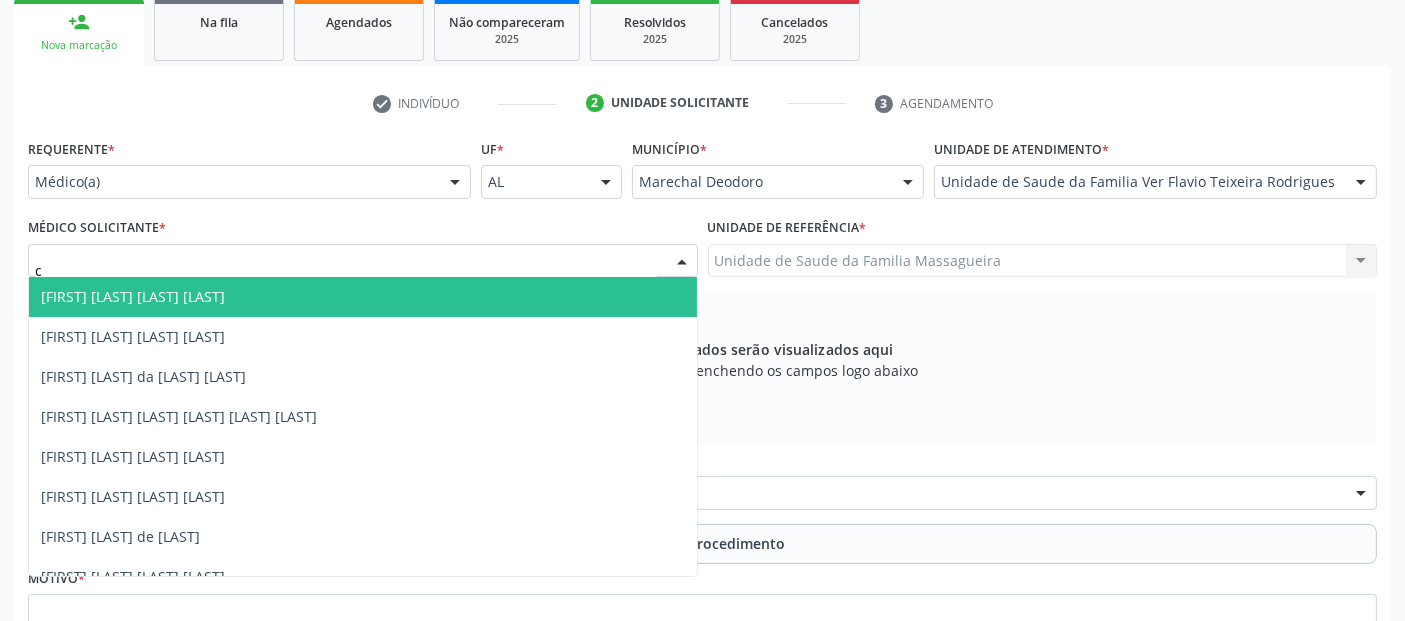 click on "c" at bounding box center [346, 271] 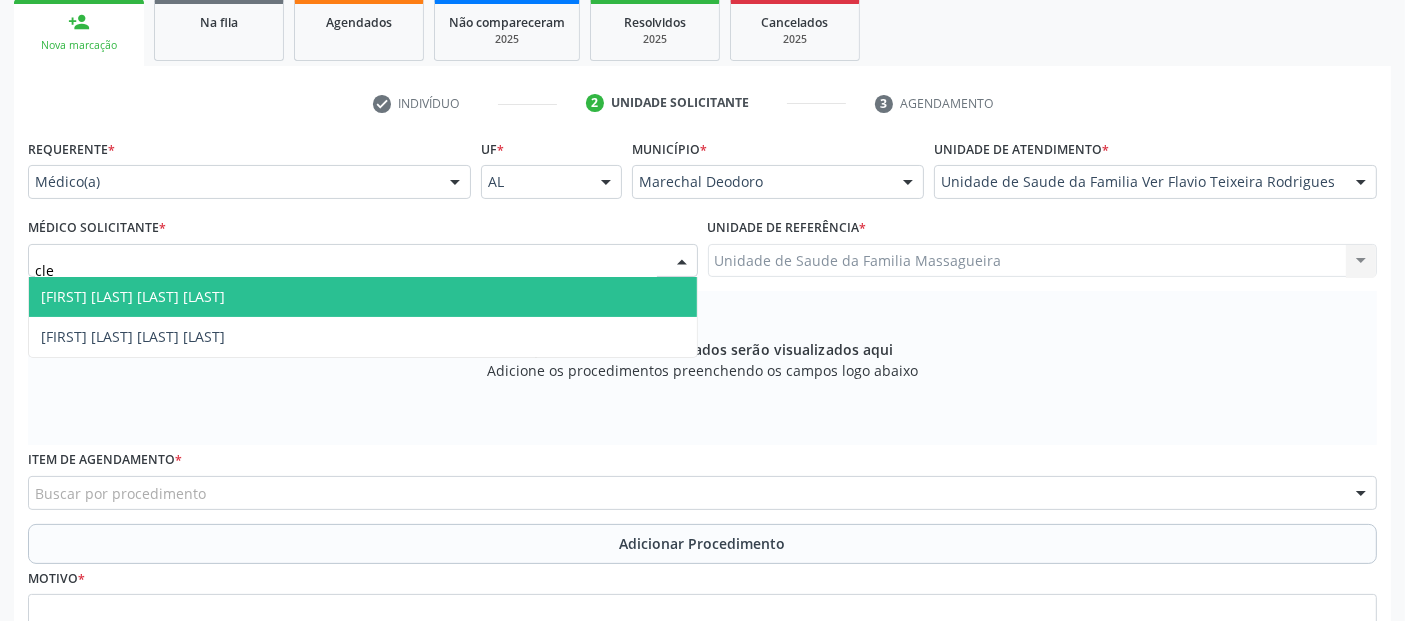 type on "cler" 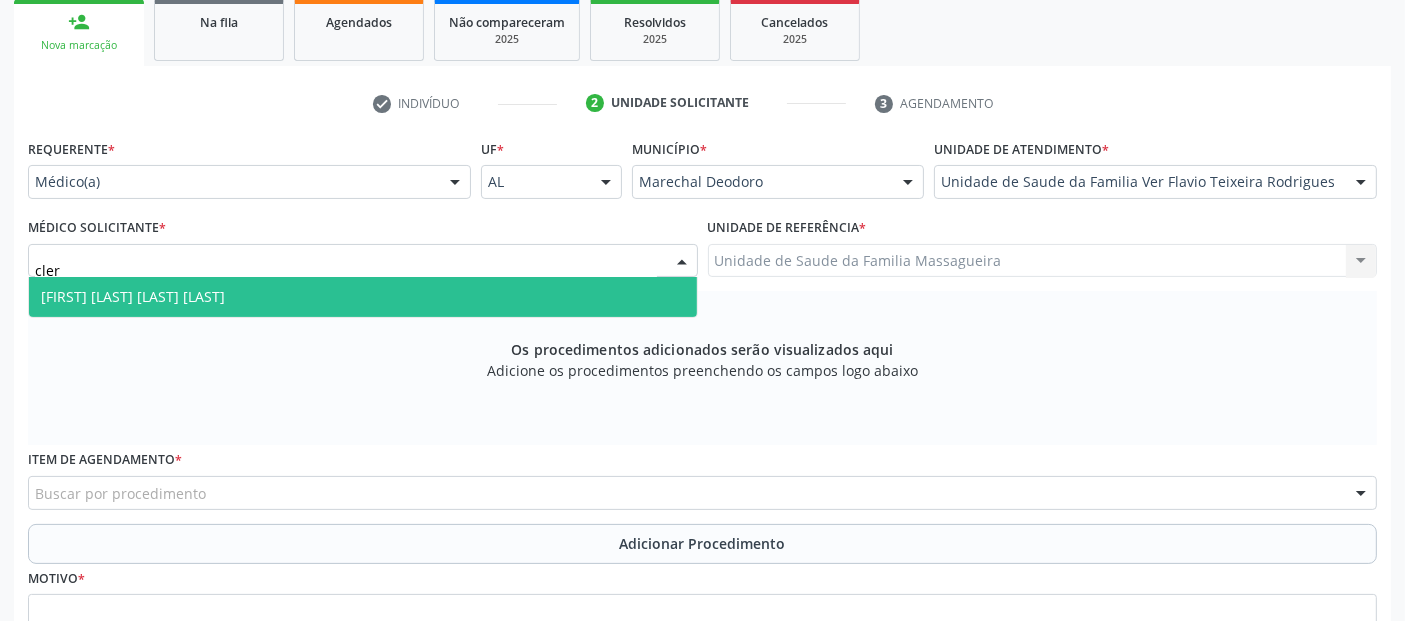 click on "Clerton Martins Neiva Monteiro" at bounding box center [363, 297] 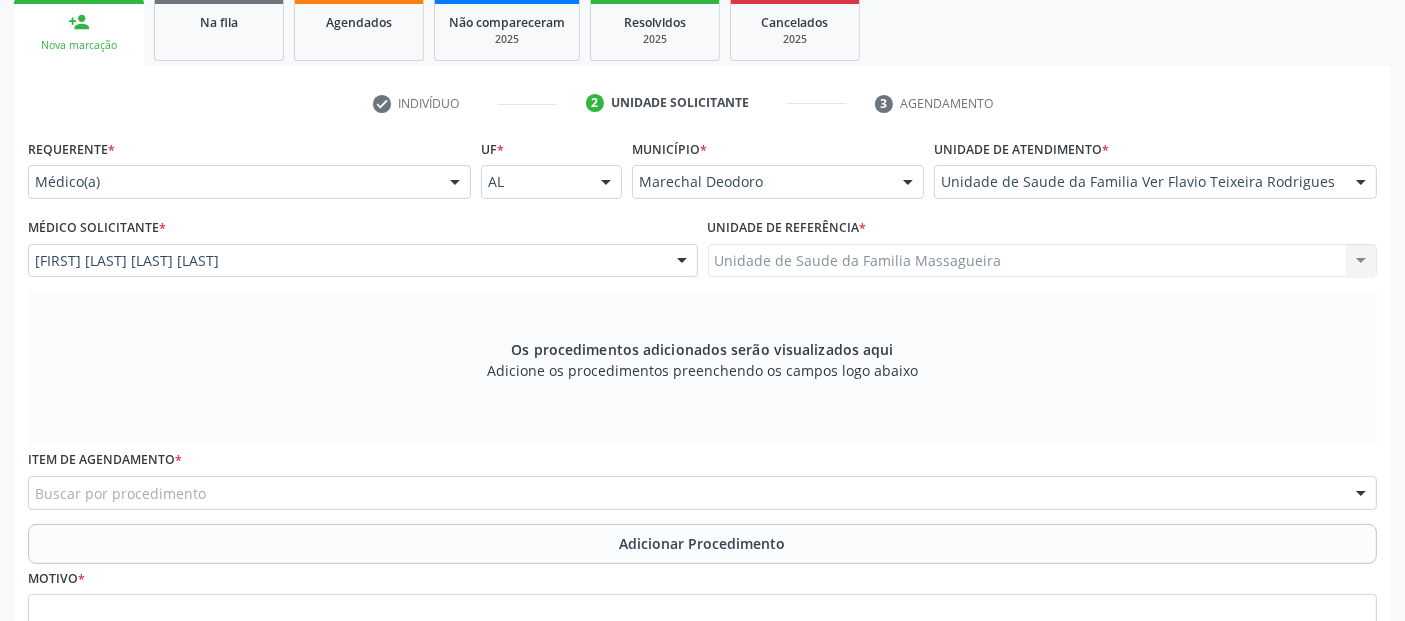 scroll, scrollTop: 505, scrollLeft: 0, axis: vertical 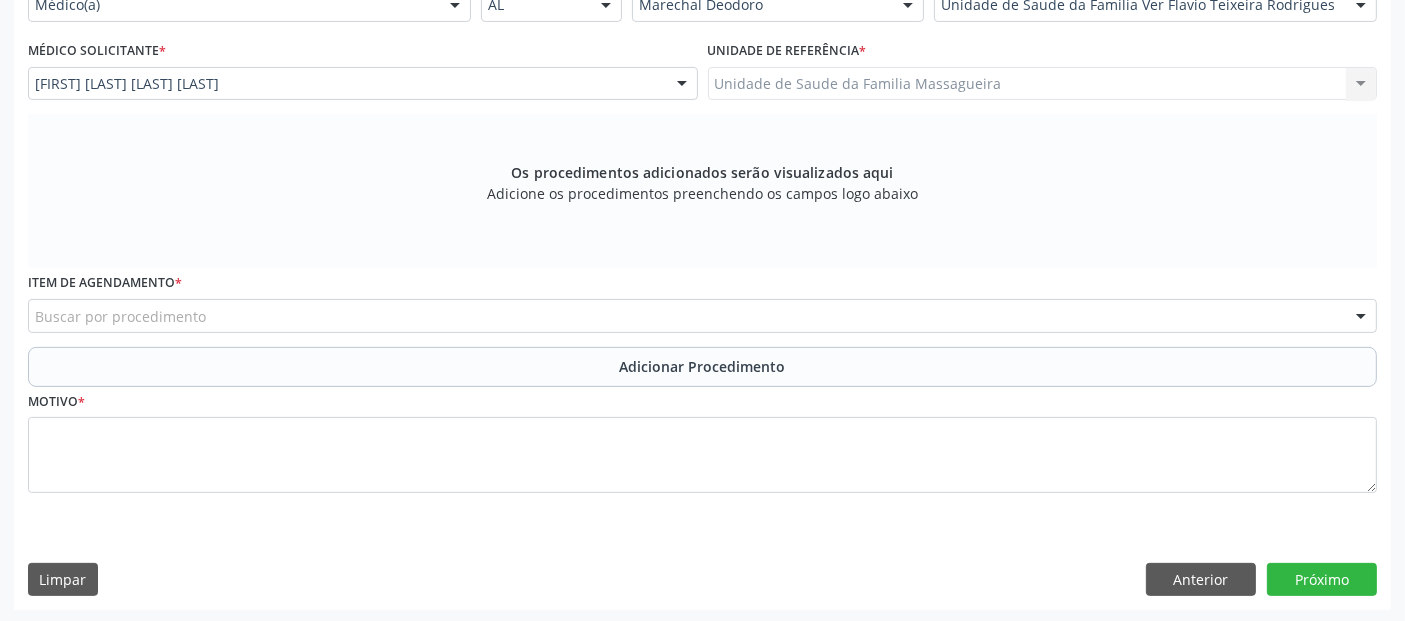 click on "Buscar por procedimento" at bounding box center (702, 316) 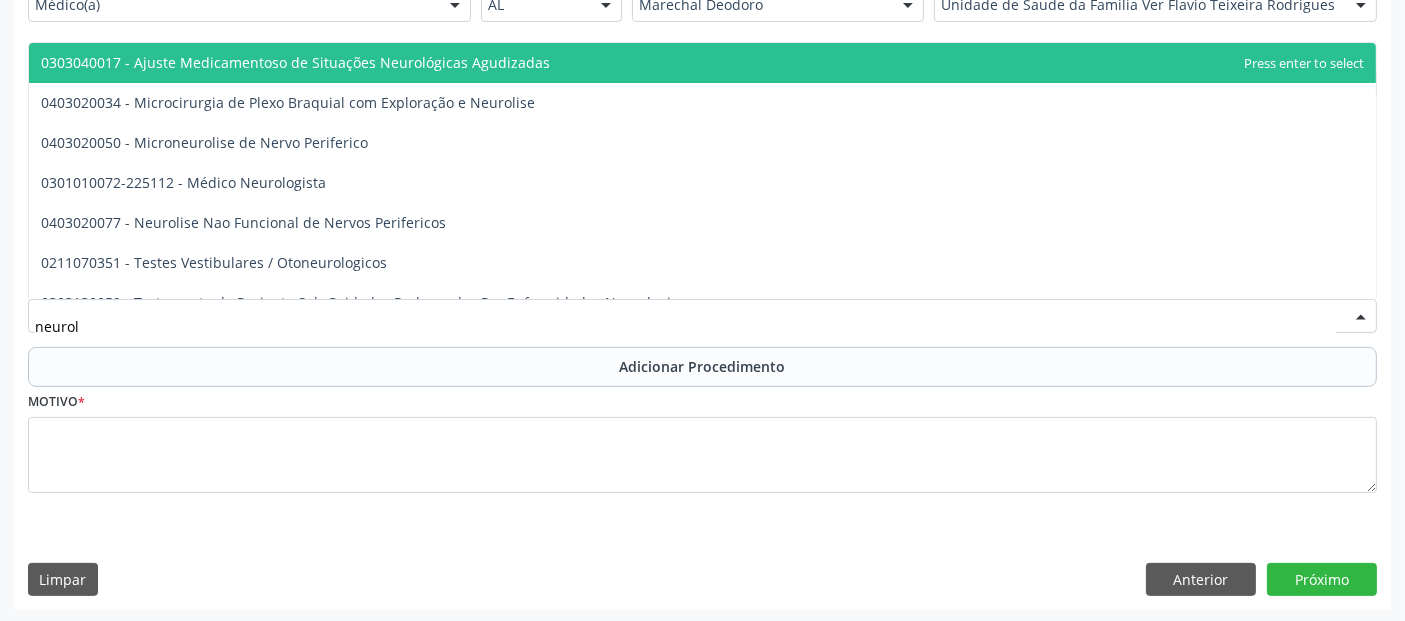 type on "neurolo" 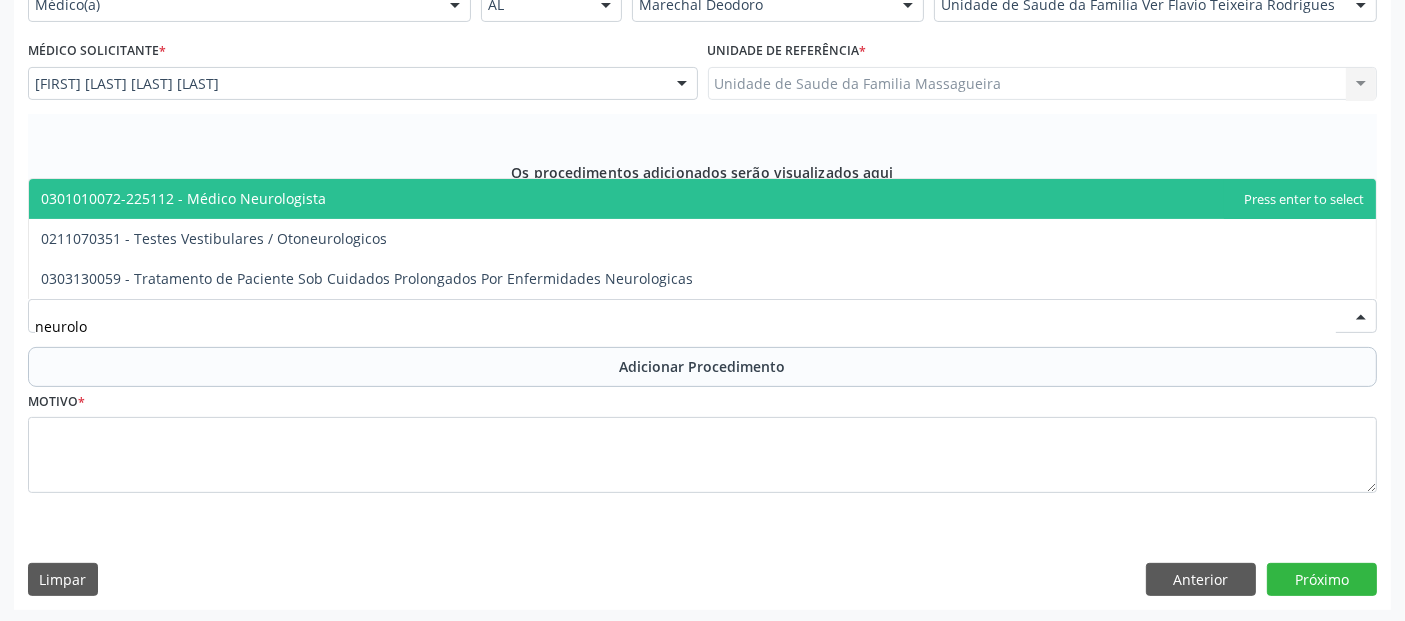 click on "0301010072-225112 - Médico Neurologista" at bounding box center (702, 199) 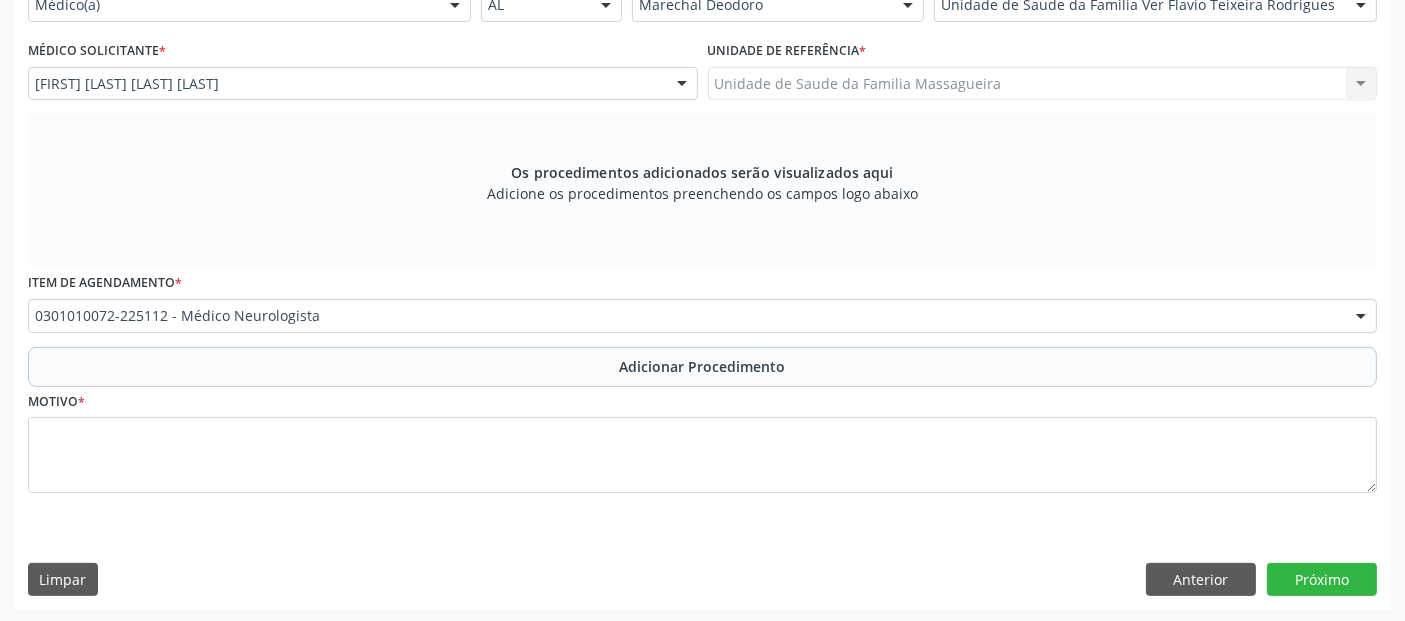 click on "Item de agendamento
*
0301010072-225112 - Médico Neurologista         0304070076 - .Quimioterapia de Leucemia Linfoide/Linfoblástica Aguda, Leucemia Mieloide Aguda e Leucemia Promielocítica Aguda Na Infância e Adolescência - 1ª Linha - Fase de Manutenção   0604320140 - Abatacepte 125 Mg Injetável (Por Seringa Preenchida)   0604320124 - Abatacepte 250 Mg Injetável (Por Frasco Ampola).   0603050018 - Abciximabe   0406010013 - Abertura de Comunicação Inter-Atrial   0406010021 - Abertura de Estenose Aortica Valvar   0406011265 - Abertura de Estenose Aortica Valvar (Criança e Adolescente)   0406010030 - Abertura de Estenose Pulmonar Valvar   0406011273 - Abertura de Estenose Pulmonar Valvar (Criança e Adolescente)   0301080011 - Abordagem Cognitiva Comportamental do Fumante (Por Atendimento / Paciente)   0307020010 - Acesso A Polpa Dentaria e Medicacao (Por Dente)   0604660030 - Acetazolamida 250 Mg (Por Comprimido)     0604600011 - Acitretina 10 Mg (Por Capsula)" at bounding box center [702, 307] 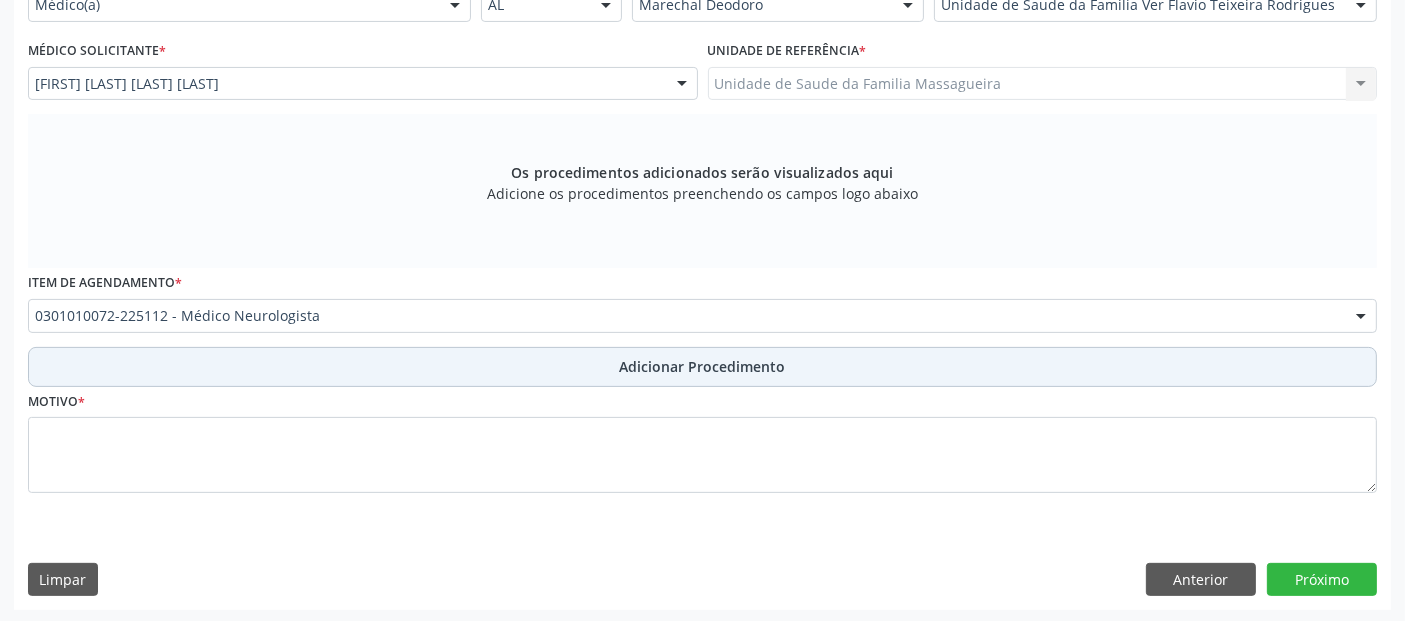 click on "Adicionar Procedimento" at bounding box center (702, 367) 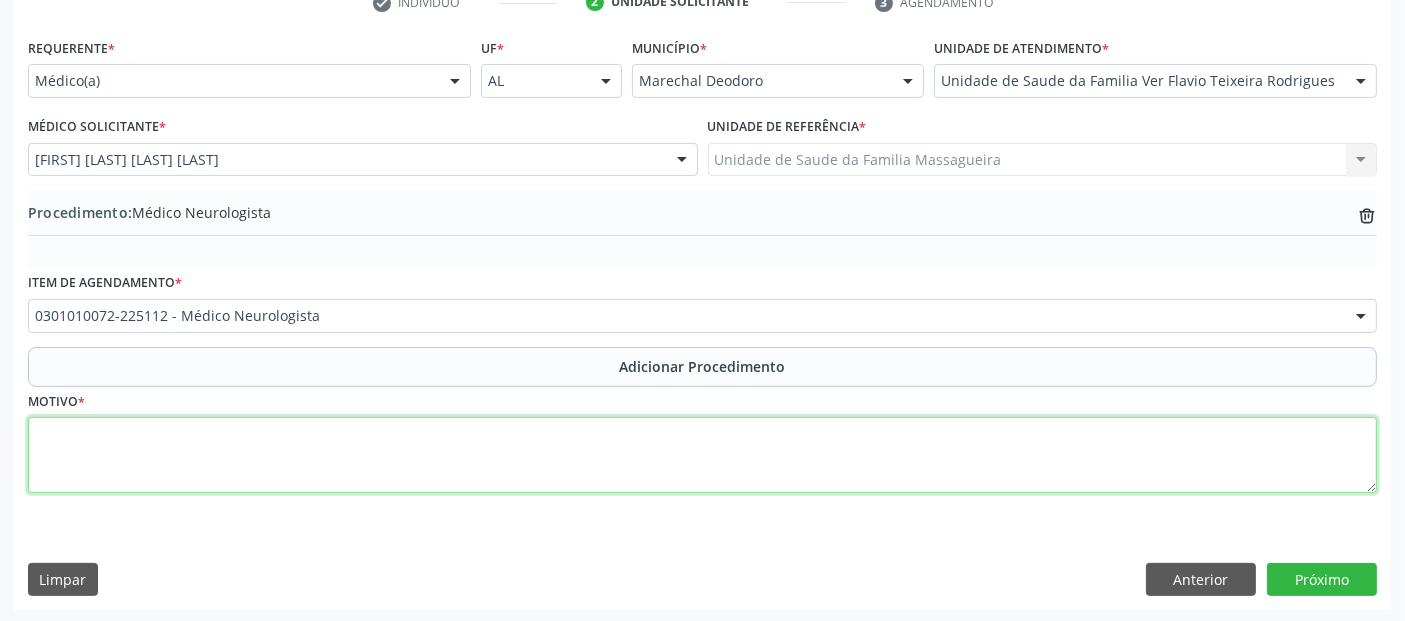 click at bounding box center (702, 455) 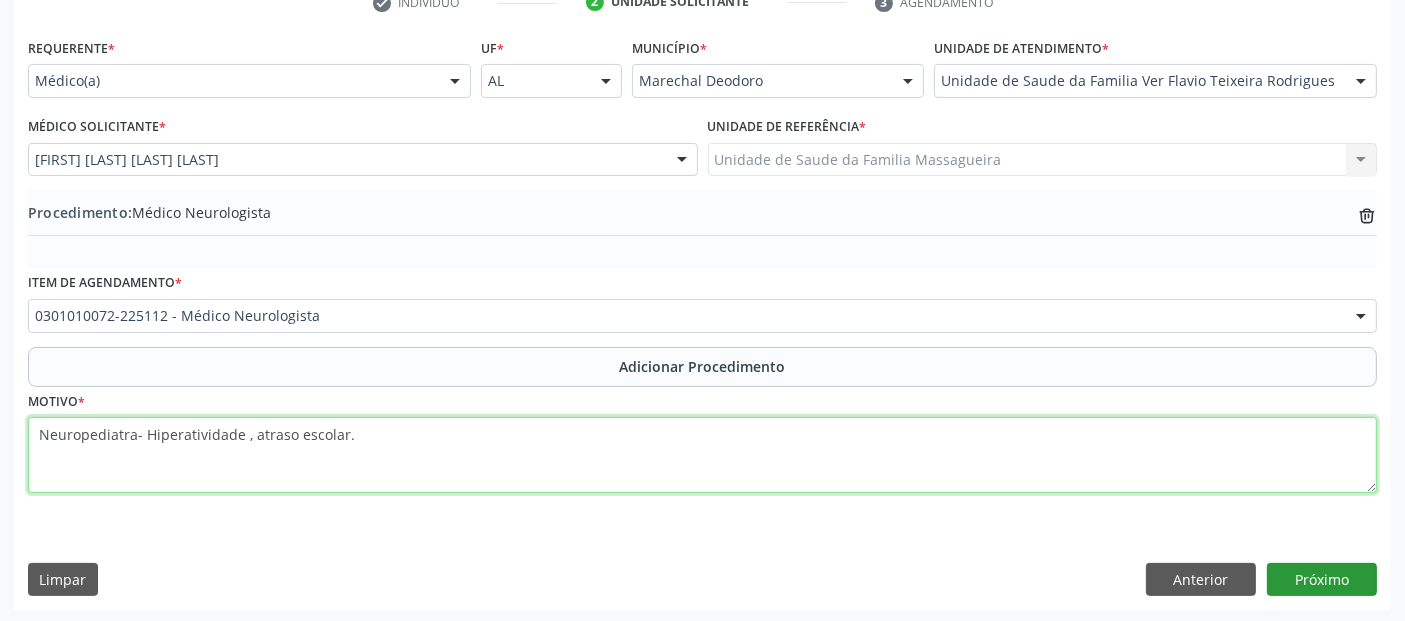type on "Neuropediatra- Hiperatividade , atraso escolar." 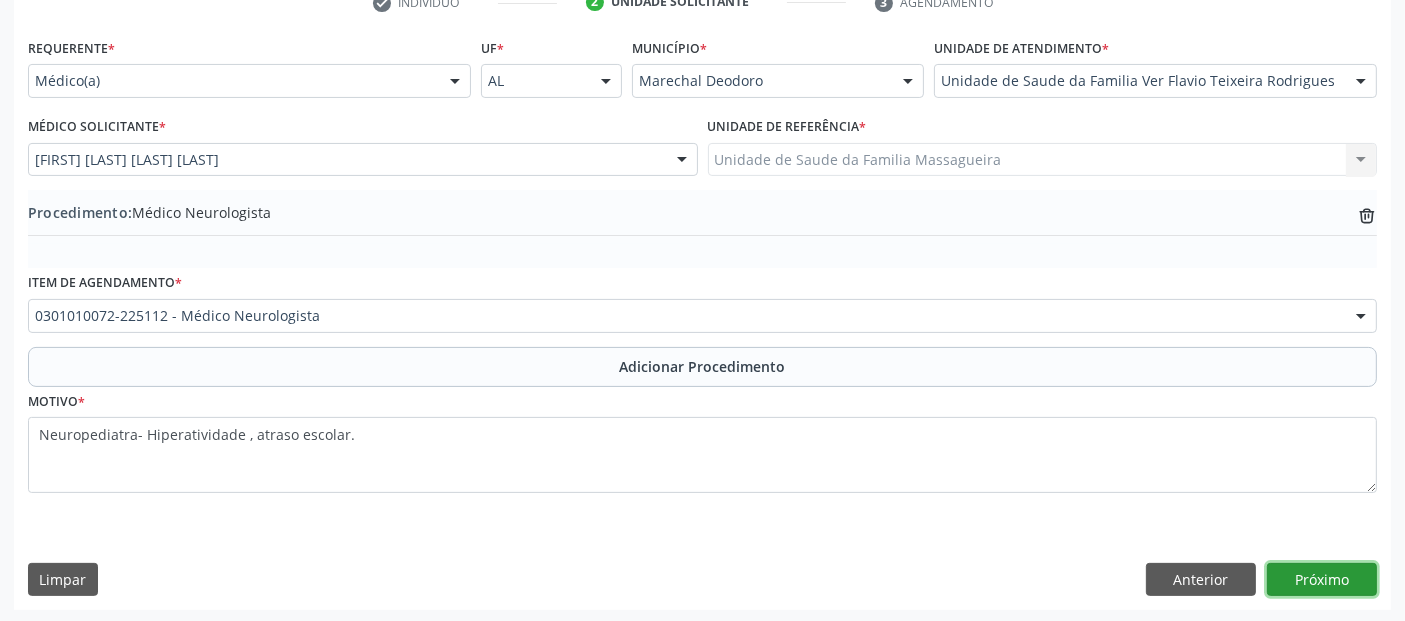 click on "Próximo" at bounding box center [1322, 580] 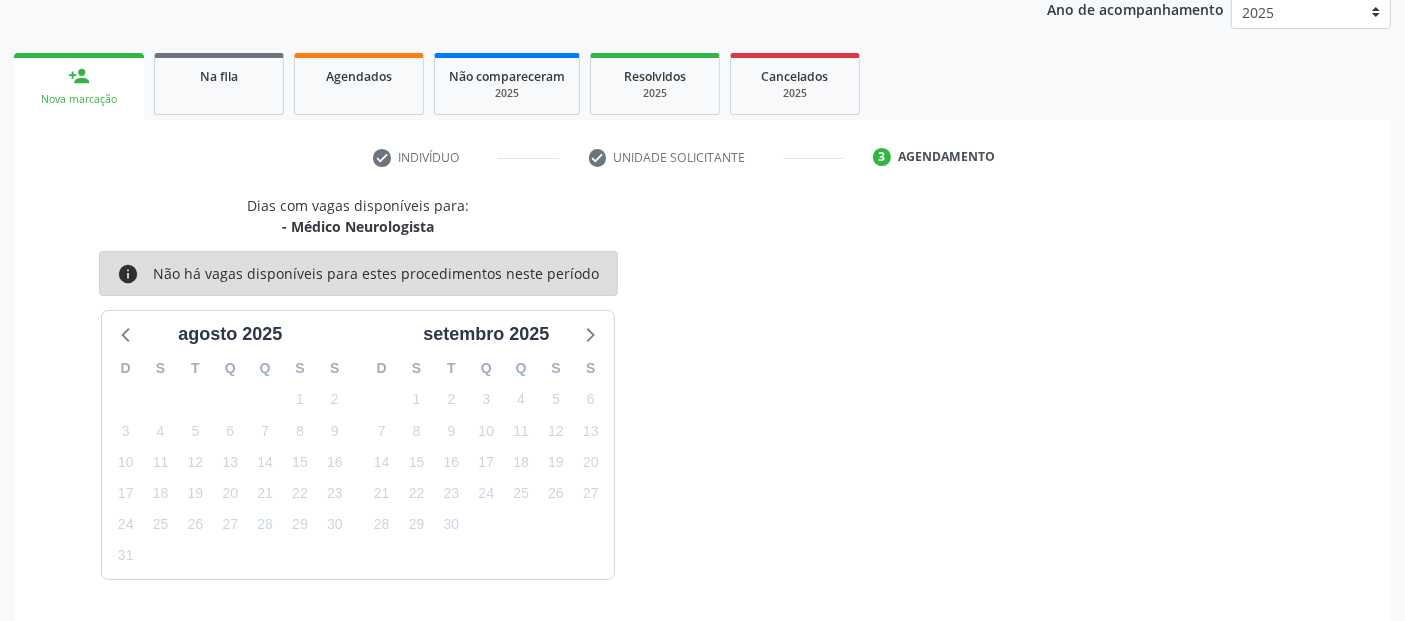 scroll, scrollTop: 333, scrollLeft: 0, axis: vertical 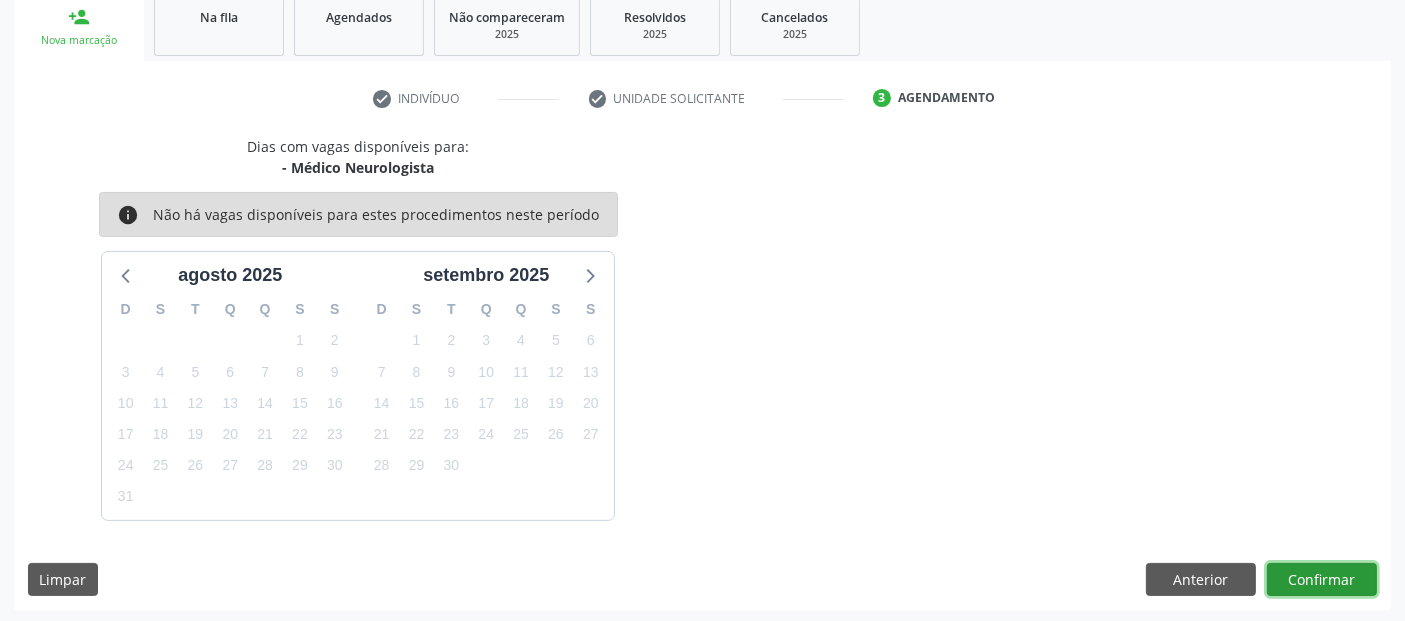 click on "Confirmar" at bounding box center [1322, 580] 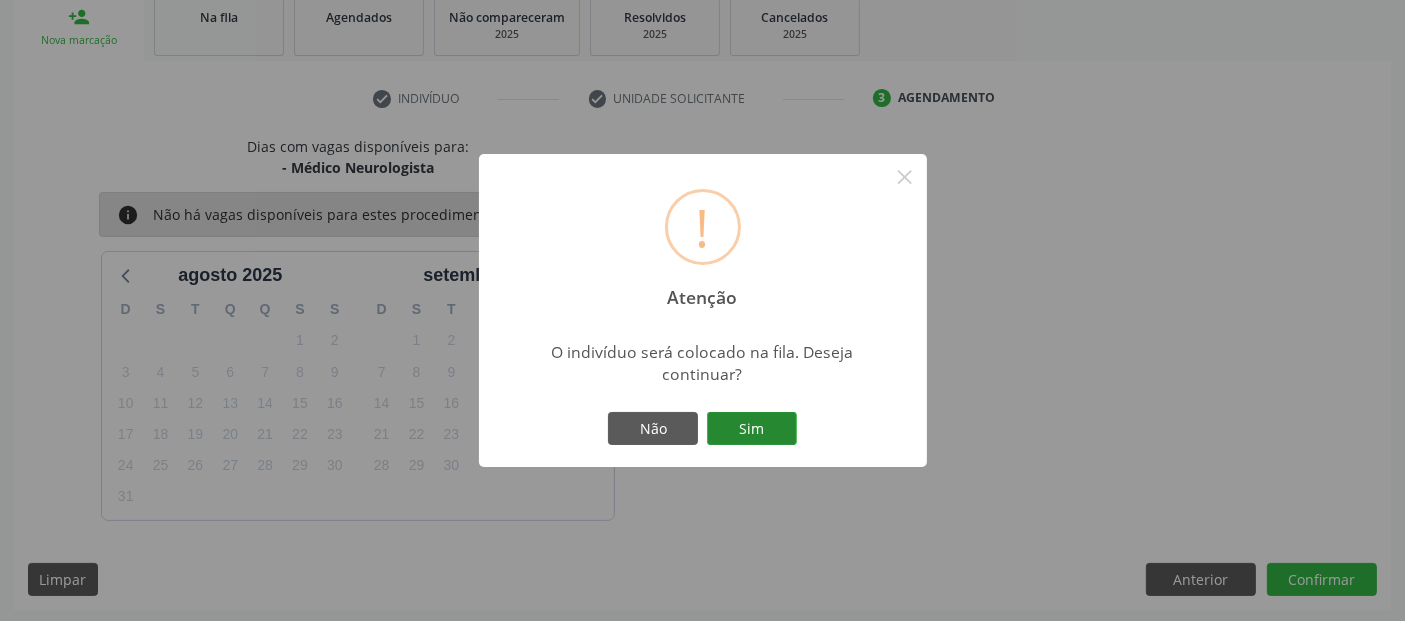 click on "Sim" at bounding box center [752, 429] 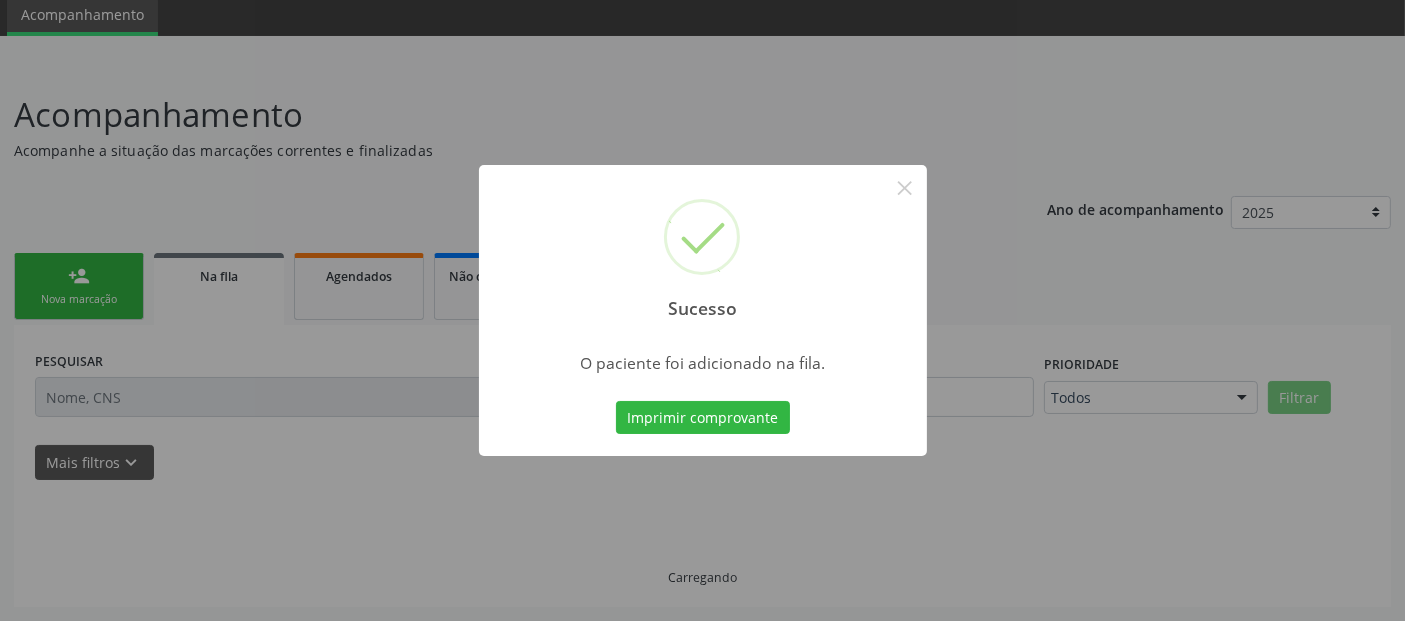 scroll, scrollTop: 71, scrollLeft: 0, axis: vertical 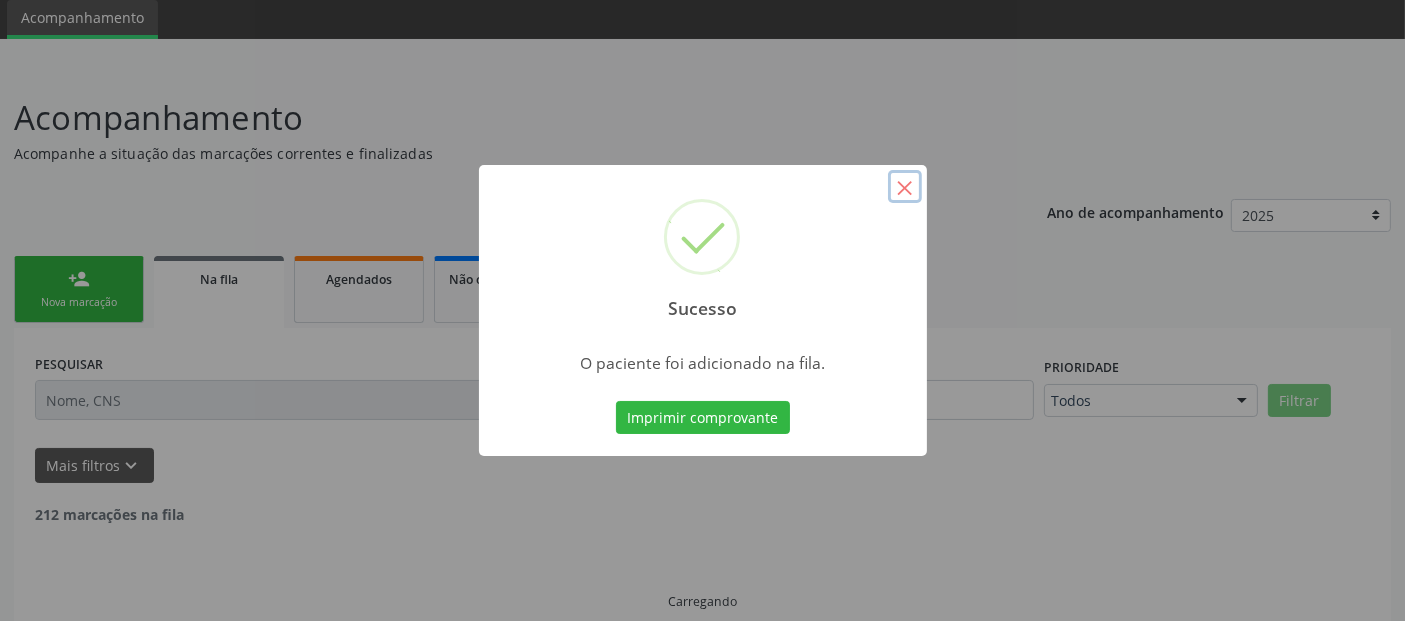 click on "×" at bounding box center [905, 187] 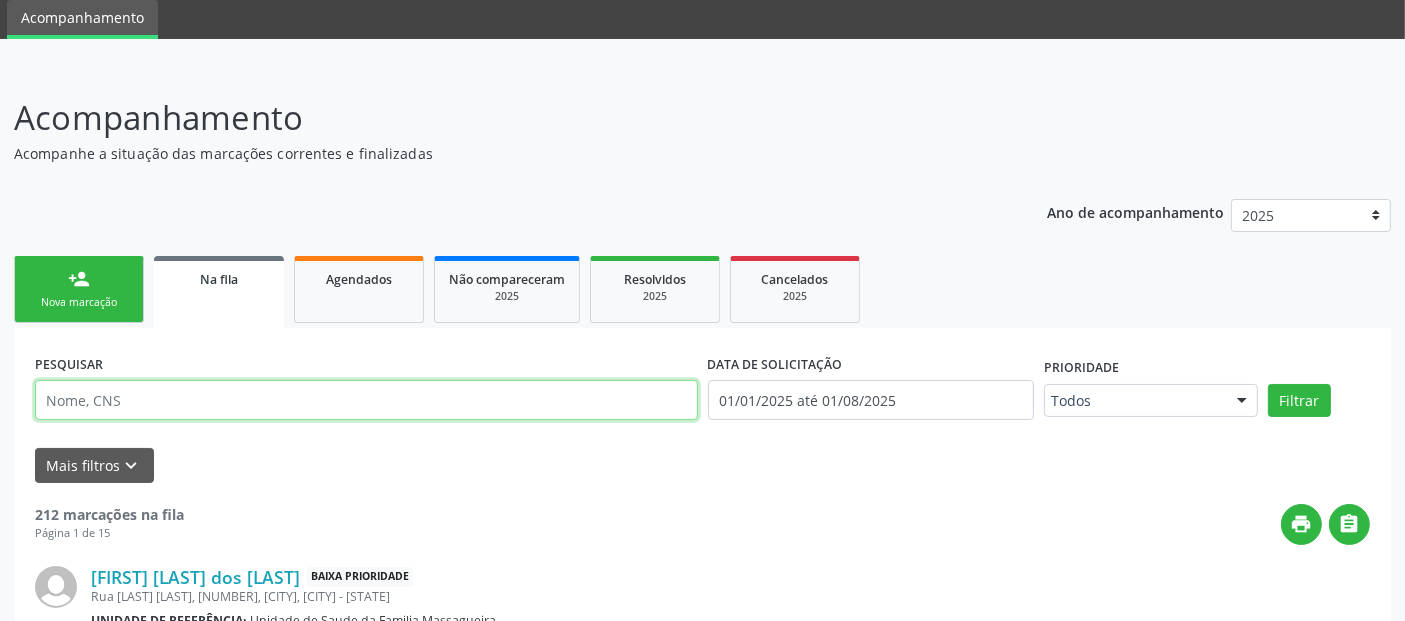 click at bounding box center [366, 400] 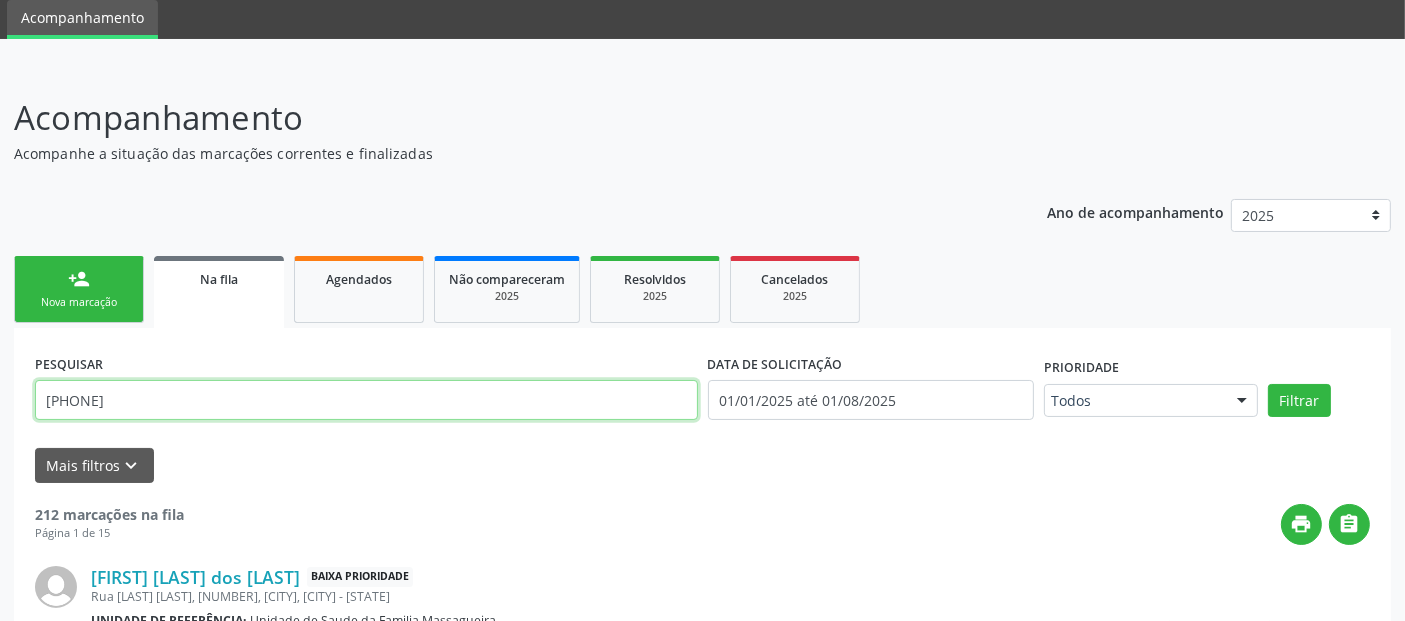 type on "898006374879904" 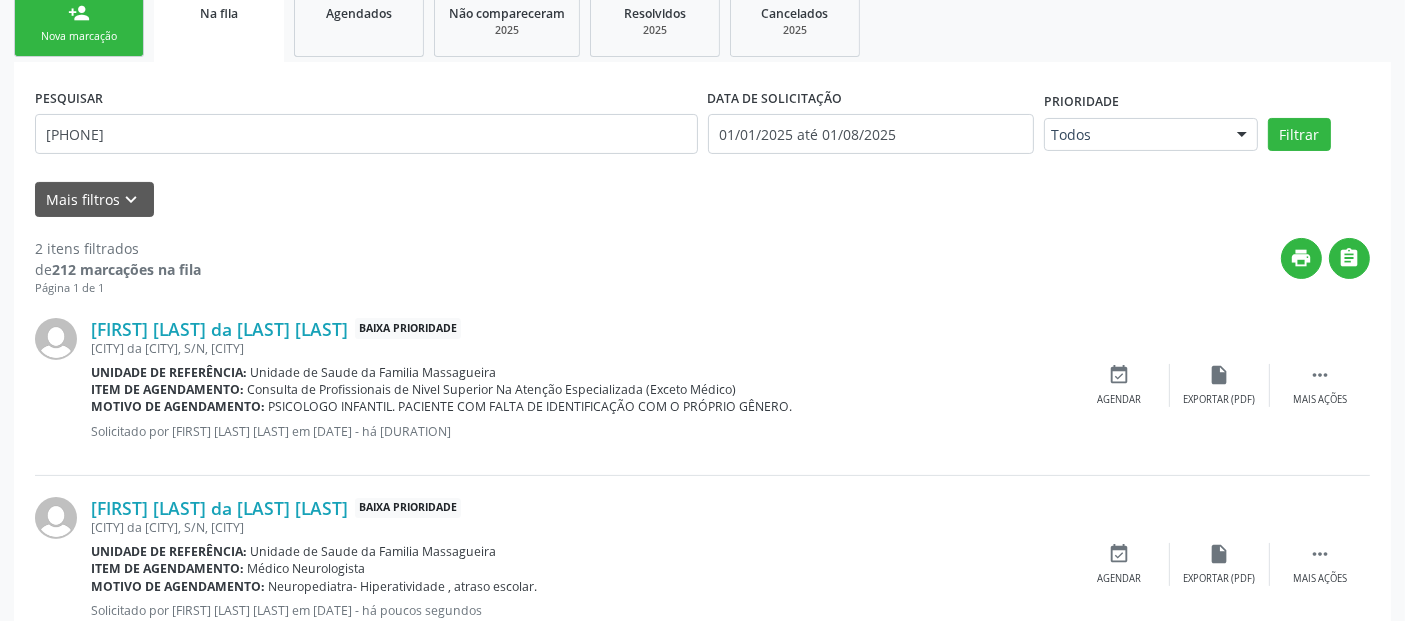 scroll, scrollTop: 402, scrollLeft: 0, axis: vertical 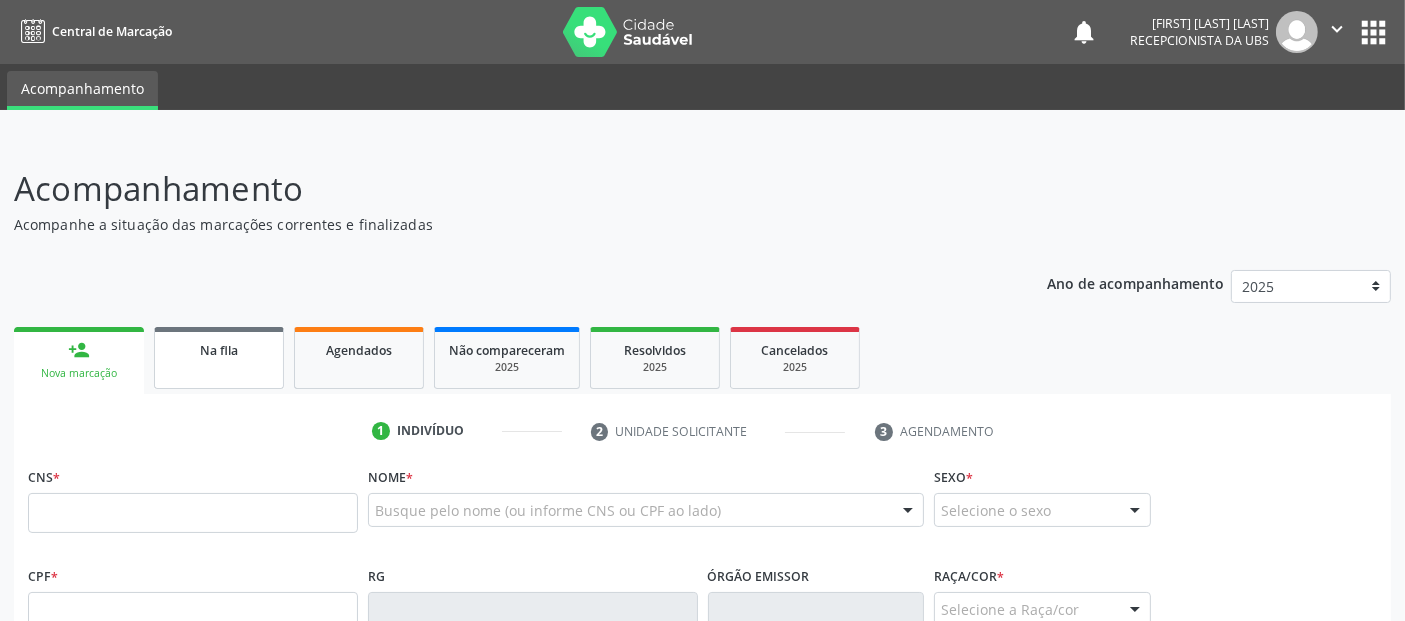 click on "Na fila" at bounding box center [219, 358] 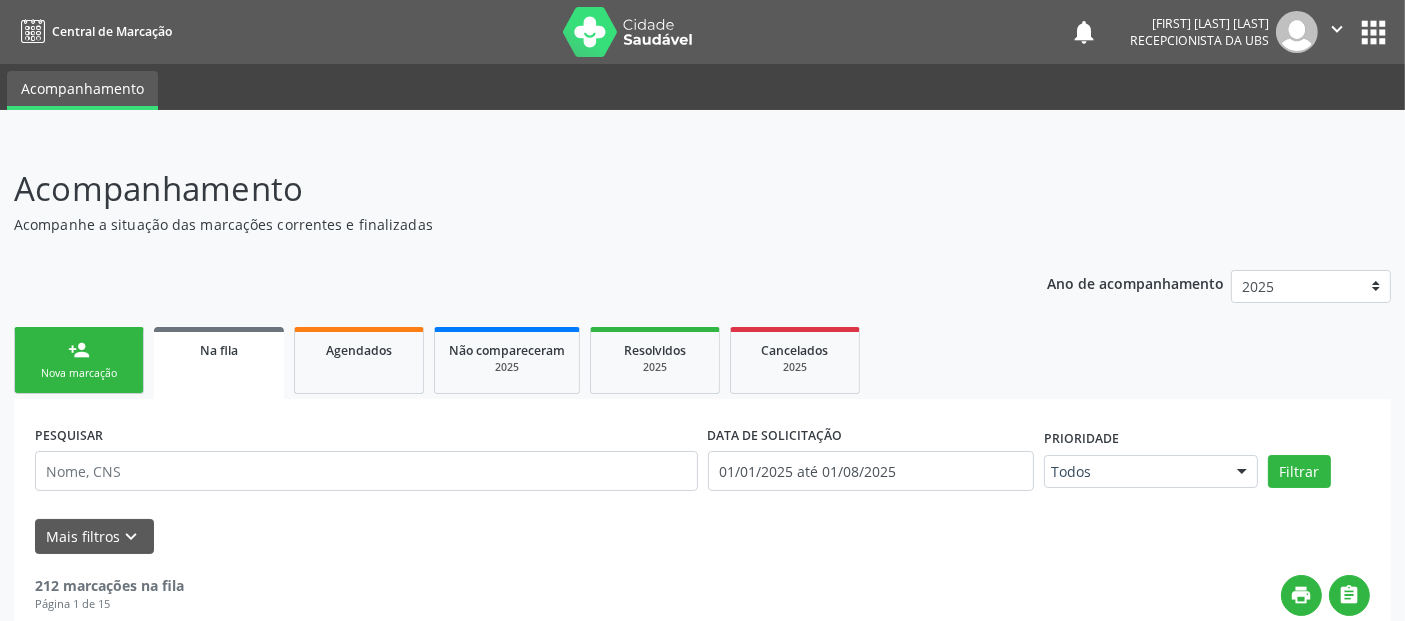 click on "PESQUISAR" at bounding box center (366, 462) 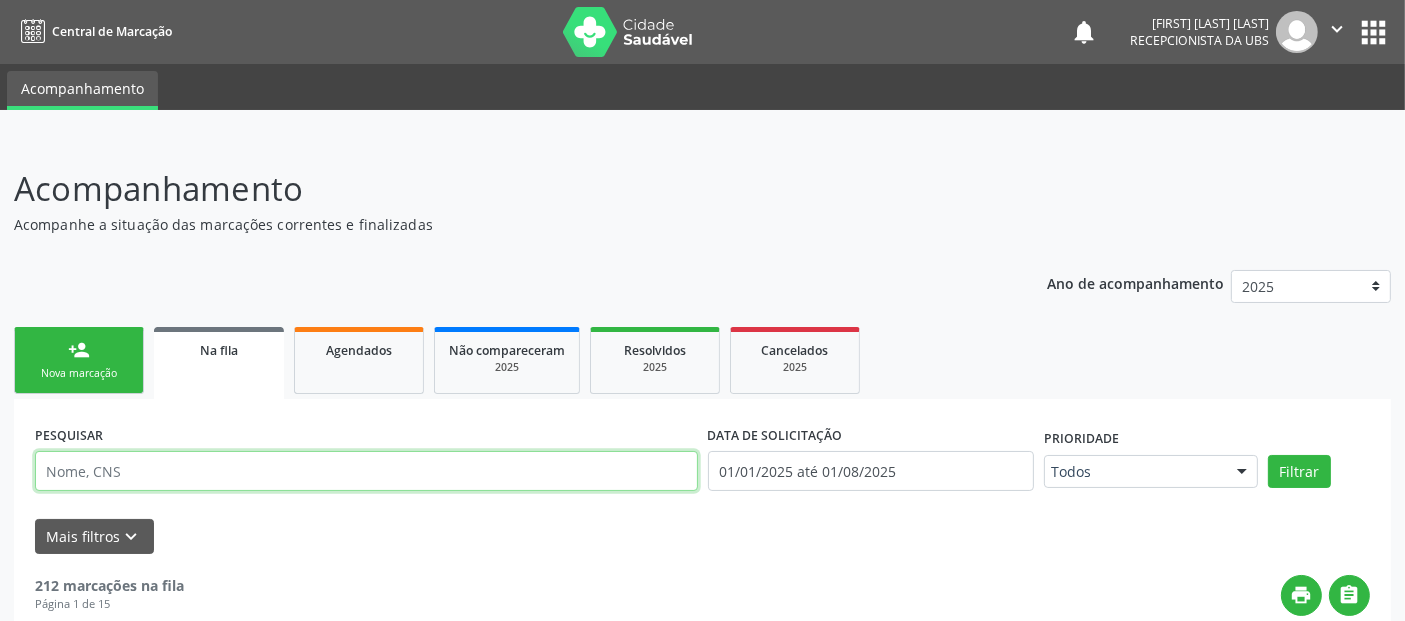 click at bounding box center (366, 471) 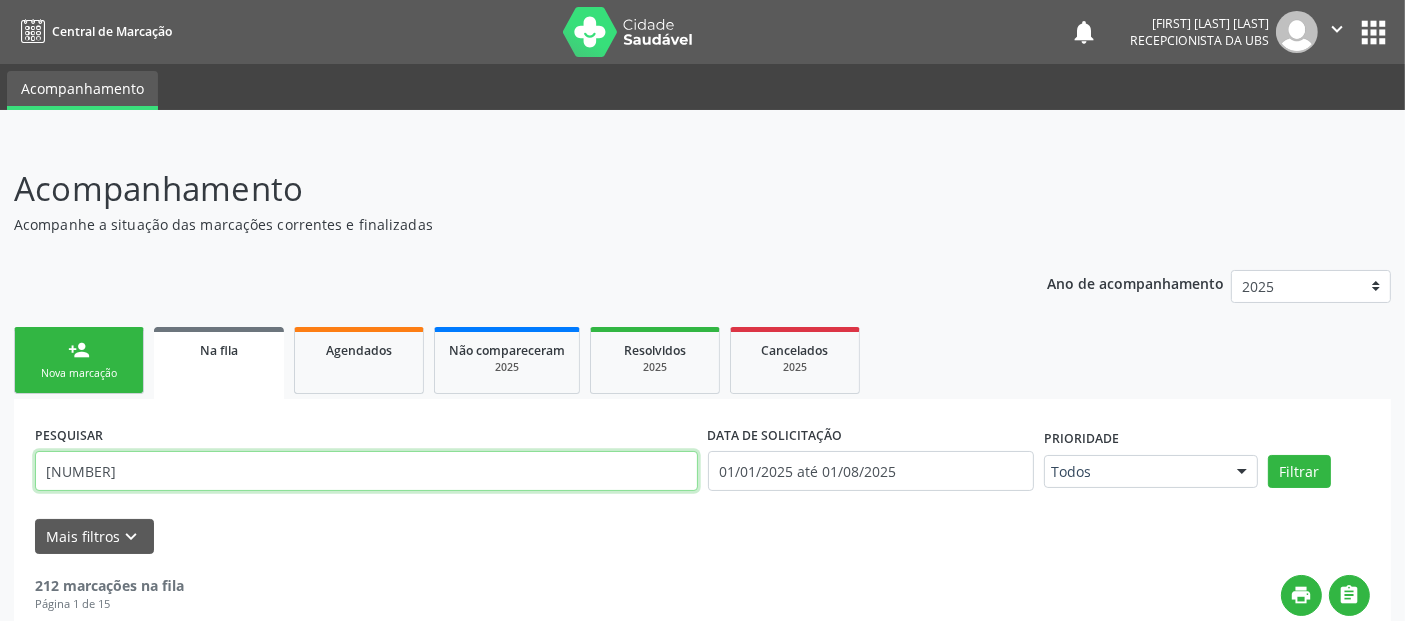 type on "898006374879904" 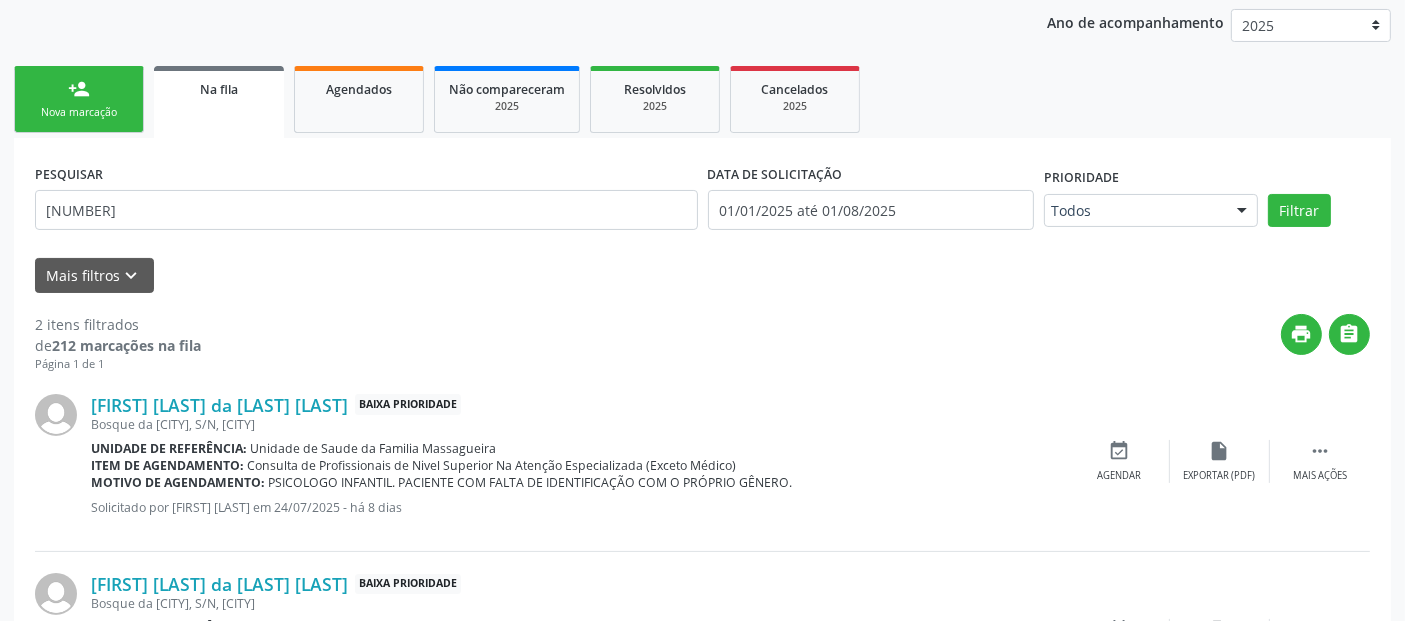 scroll, scrollTop: 402, scrollLeft: 0, axis: vertical 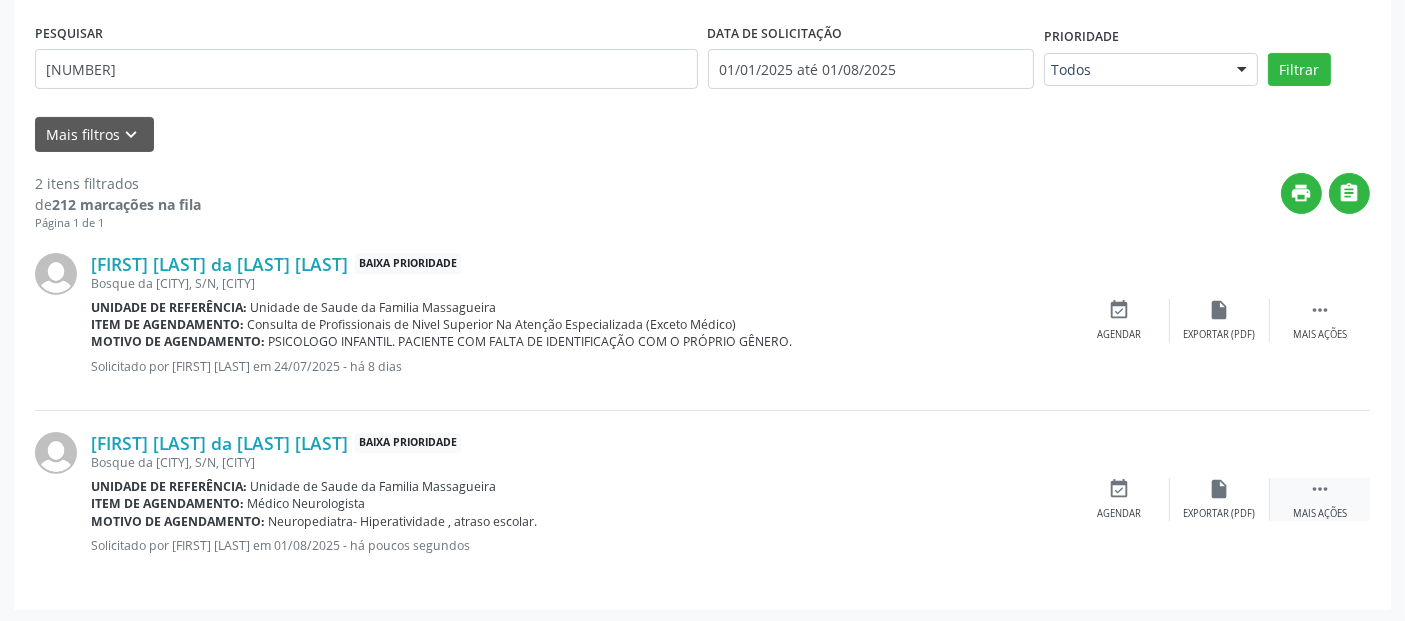click on "" at bounding box center (1320, 489) 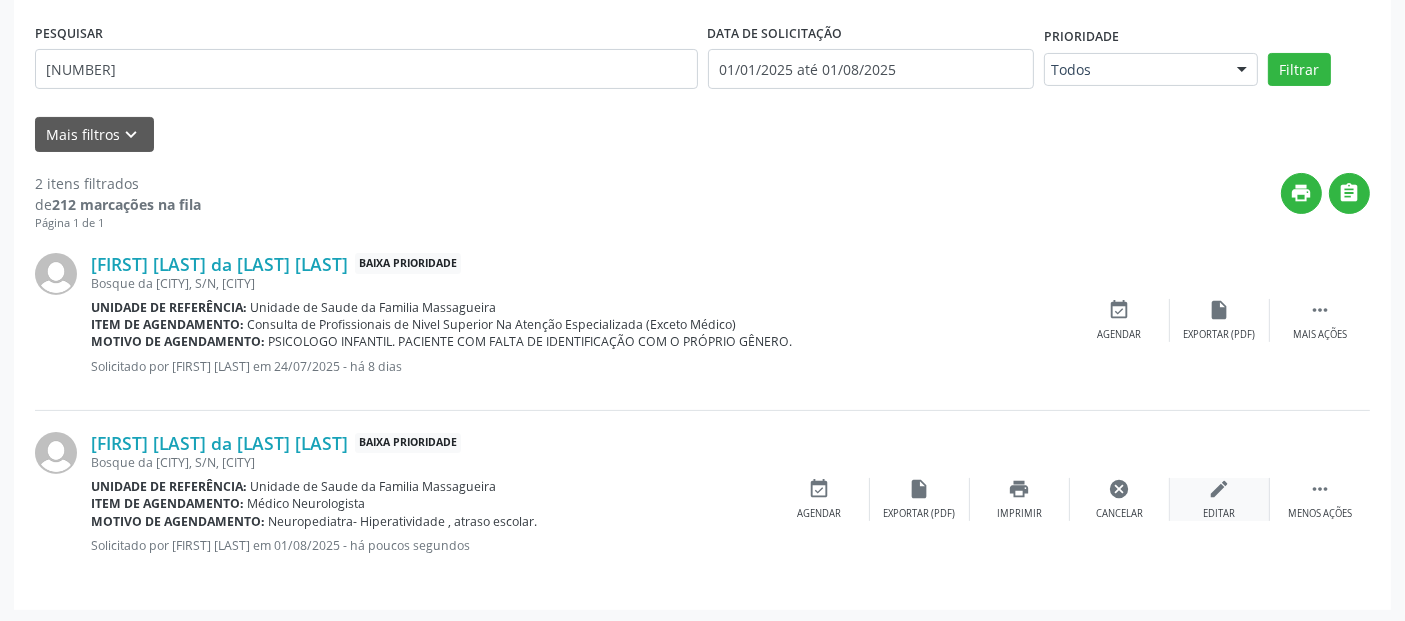 click on "edit
Editar" at bounding box center (1220, 499) 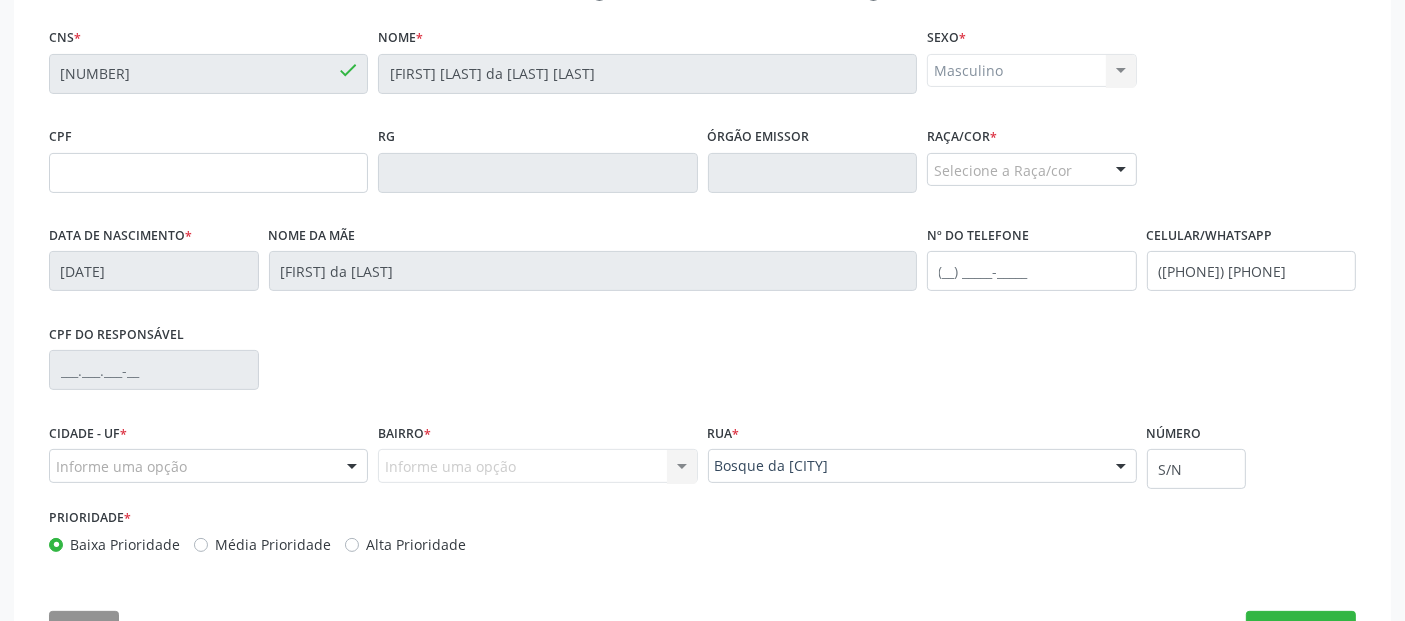 scroll, scrollTop: 514, scrollLeft: 0, axis: vertical 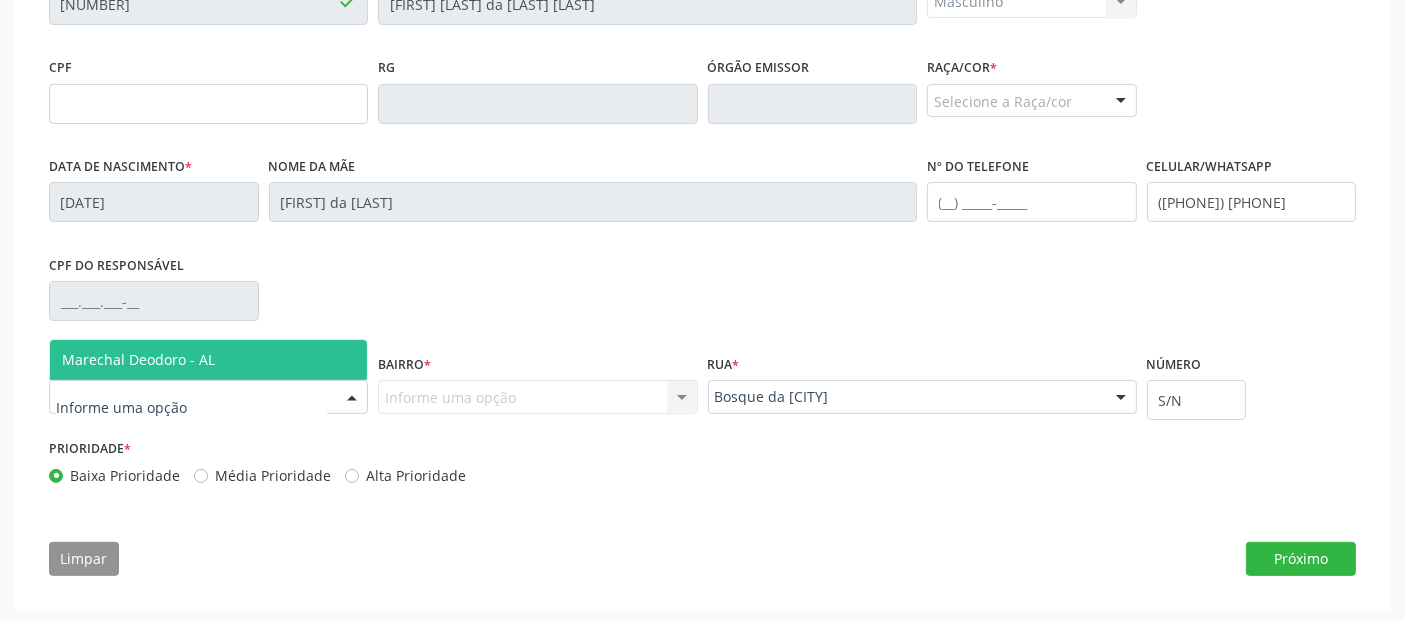 click at bounding box center [208, 397] 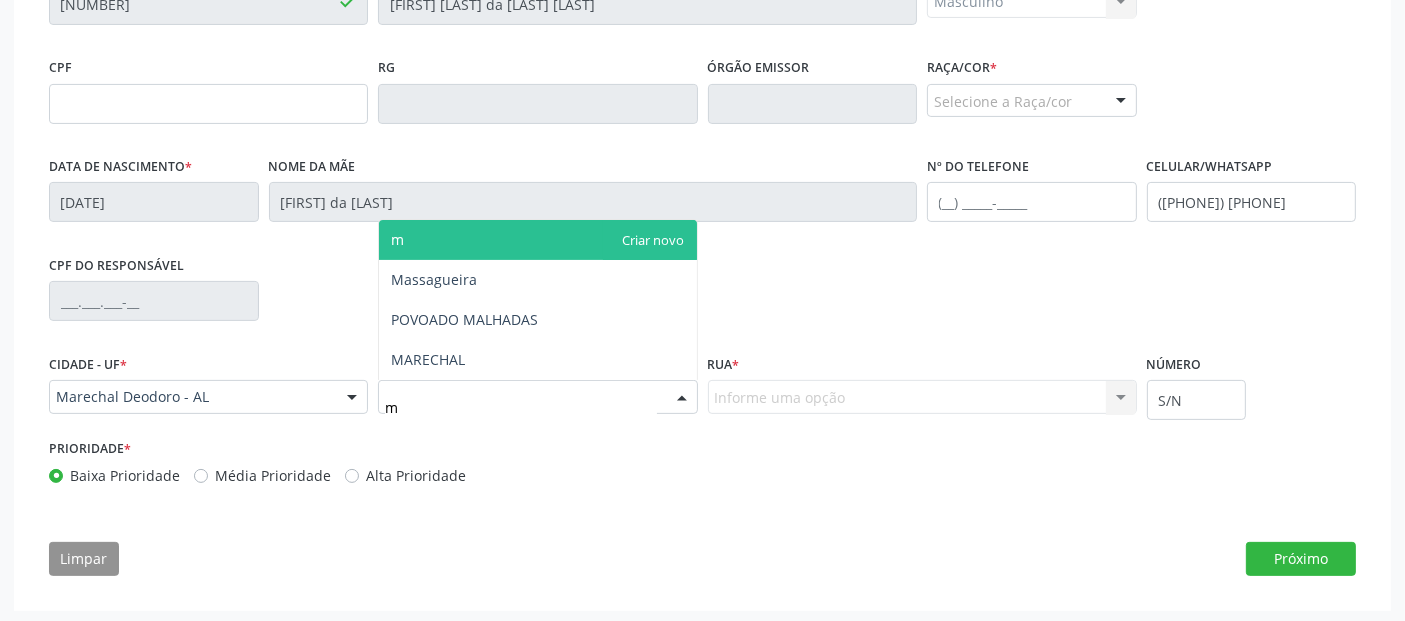 type on "ma" 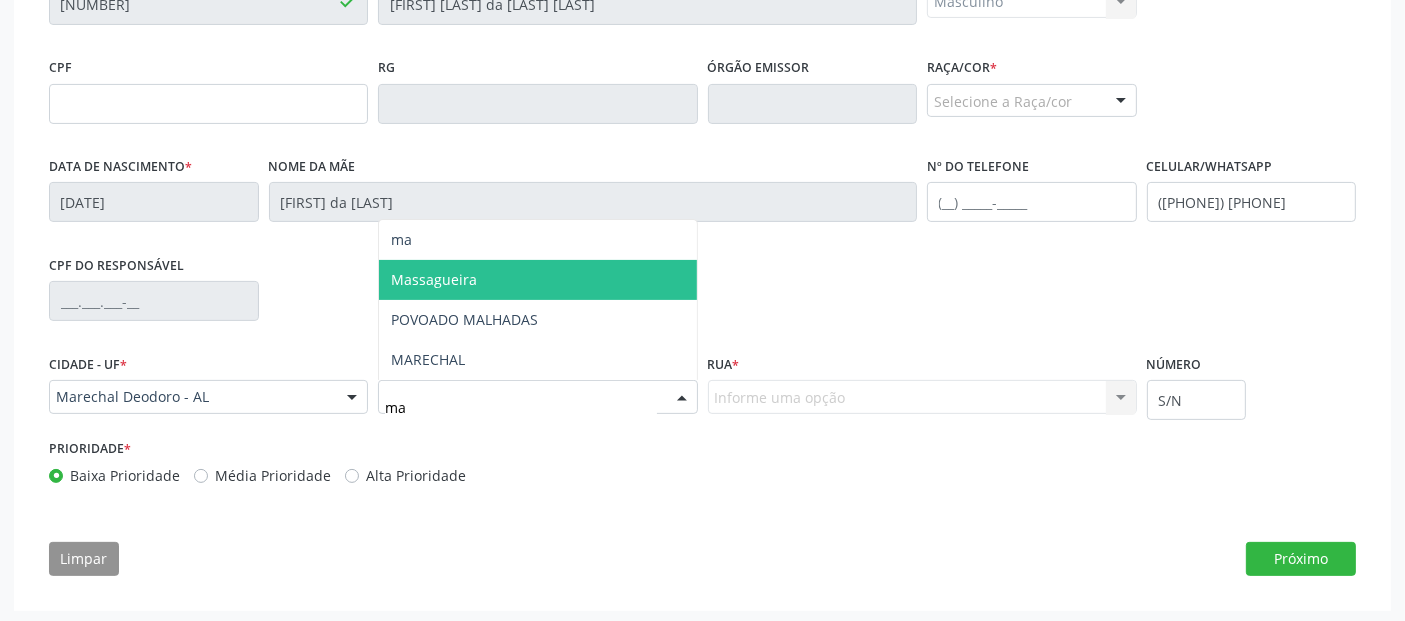 click on "Massagueira" at bounding box center (537, 280) 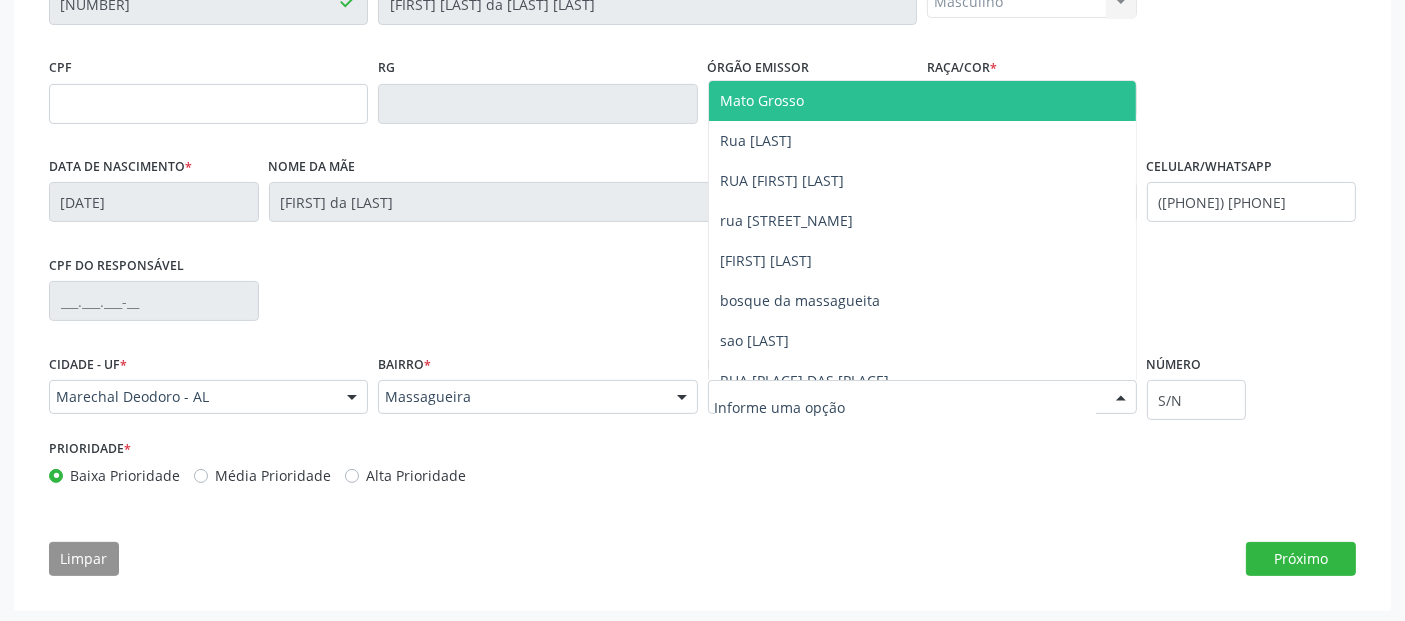 type on "n" 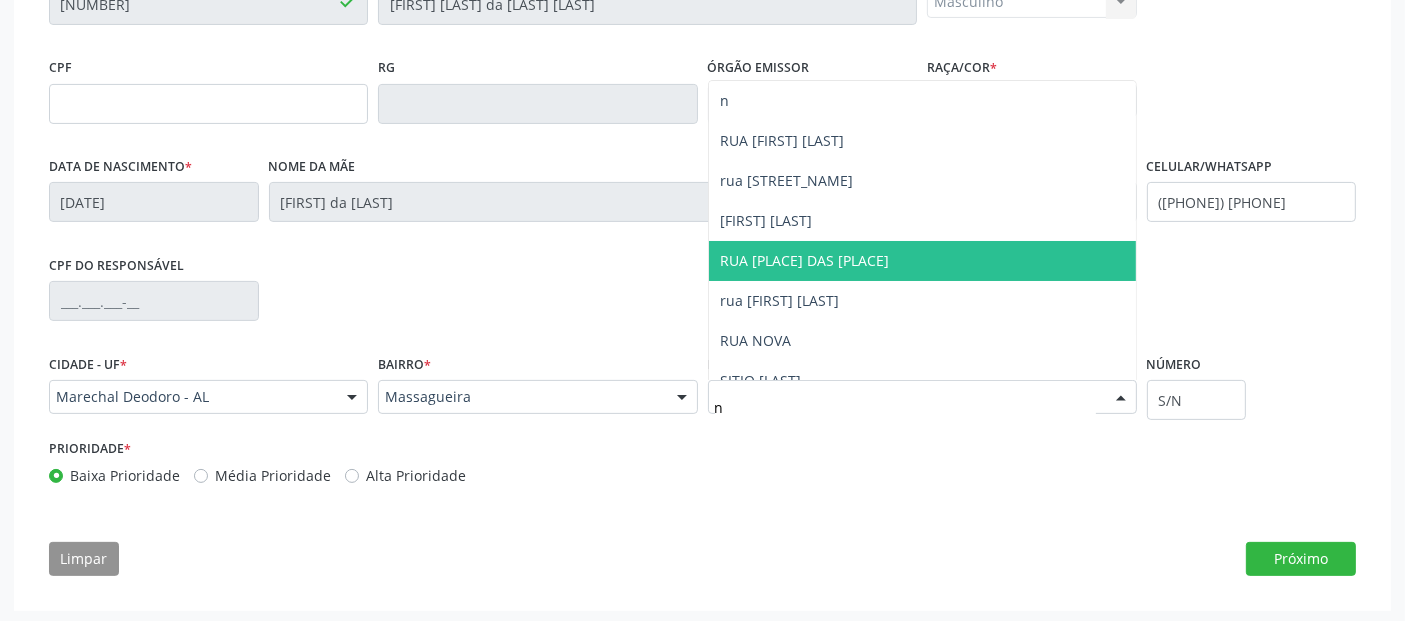 click on "RUA NOSSA SENHORA DAS CANDEIAS" at bounding box center [805, 260] 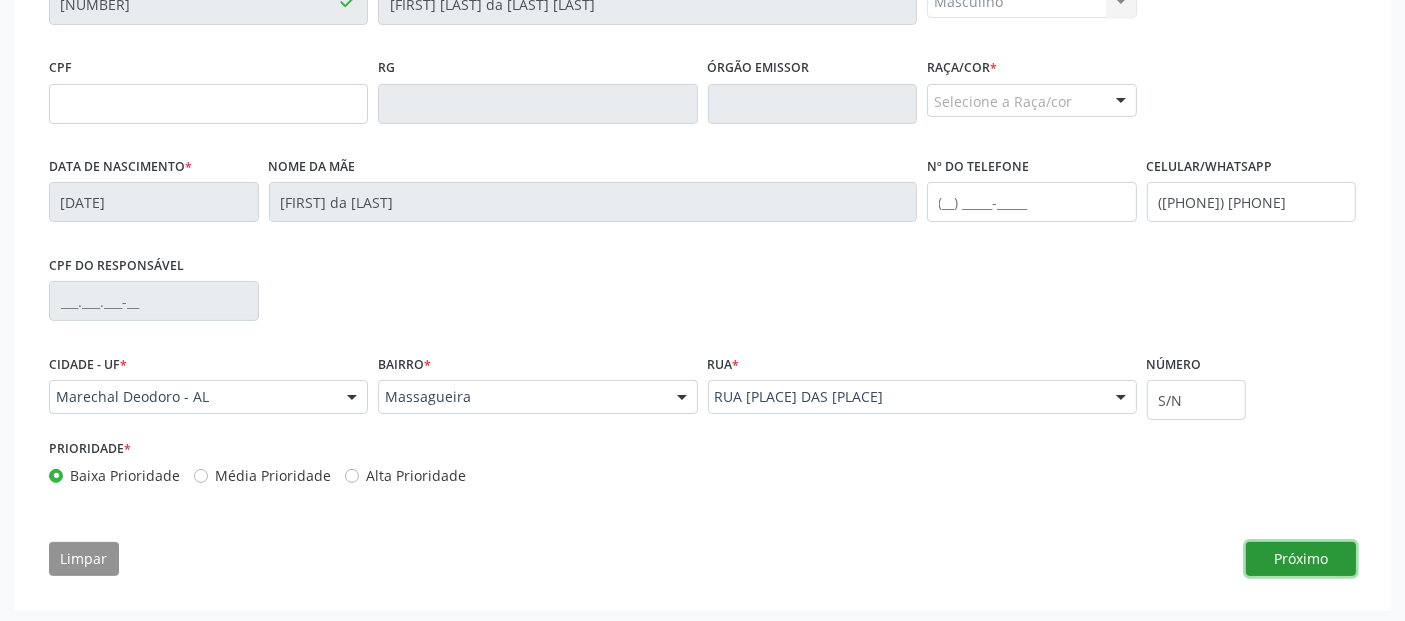 click on "Próximo" at bounding box center [1301, 559] 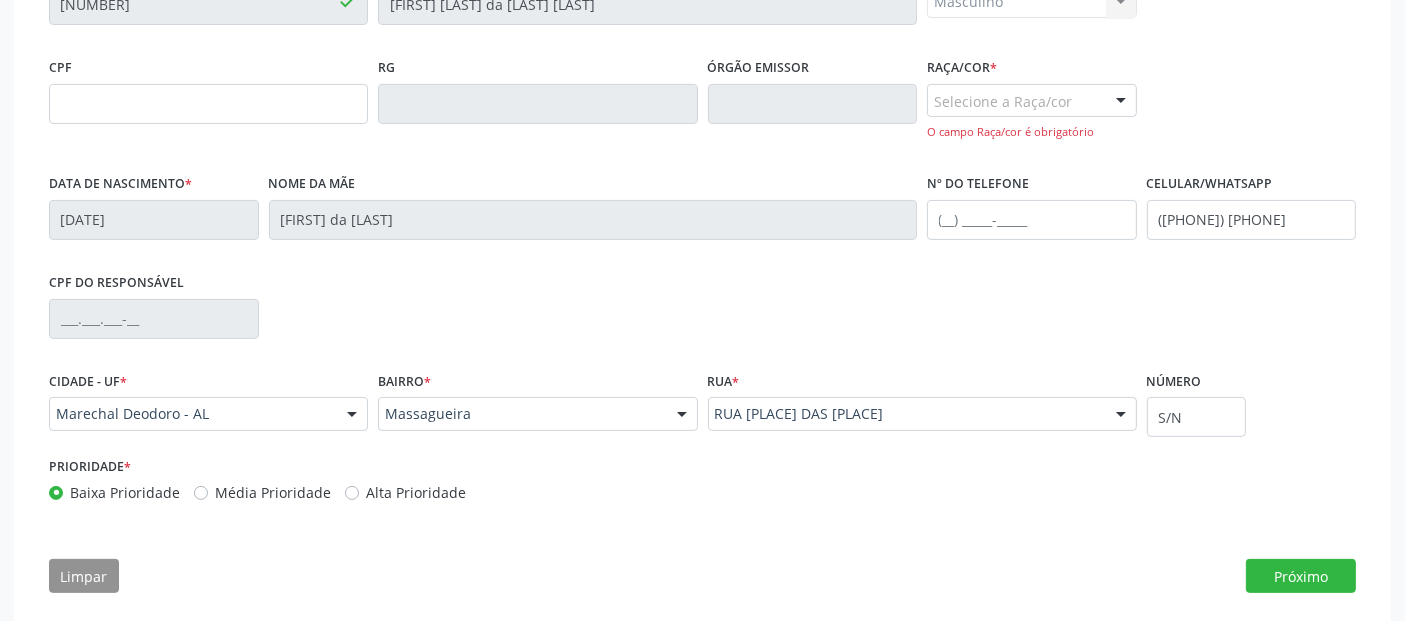 click on "Selecione a Raça/cor" at bounding box center (1032, 101) 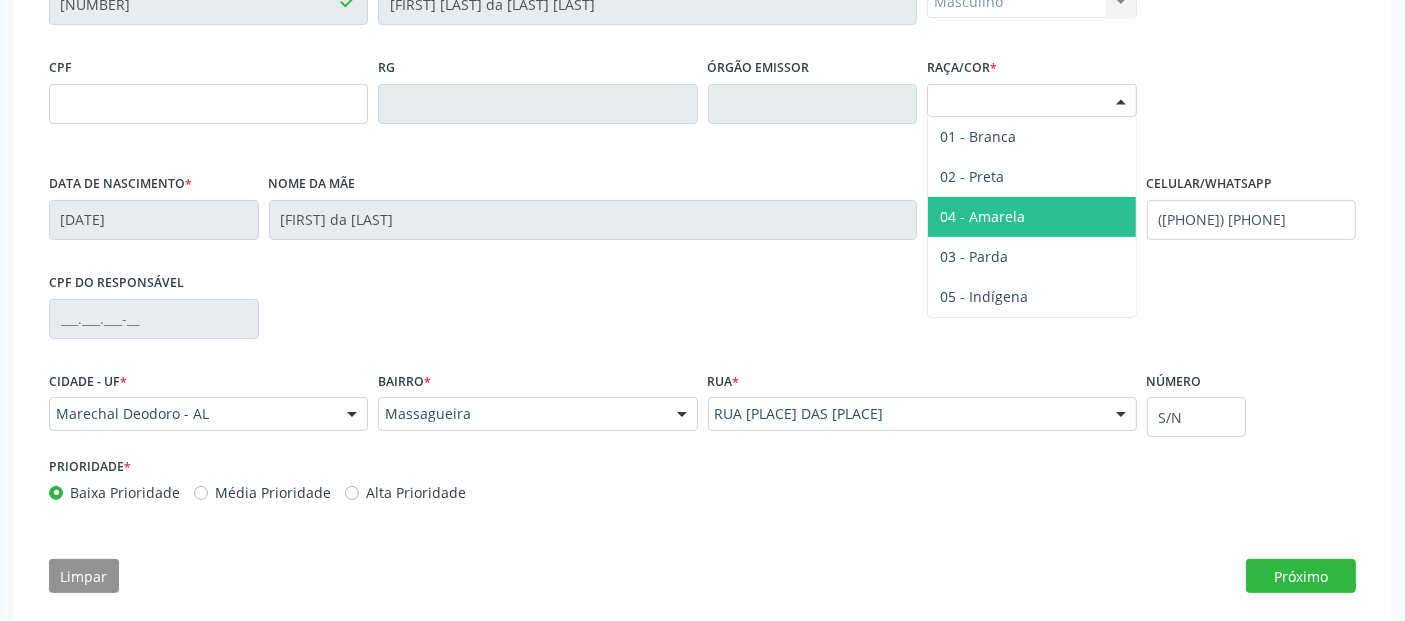 click on "03 - Parda" at bounding box center (1032, 257) 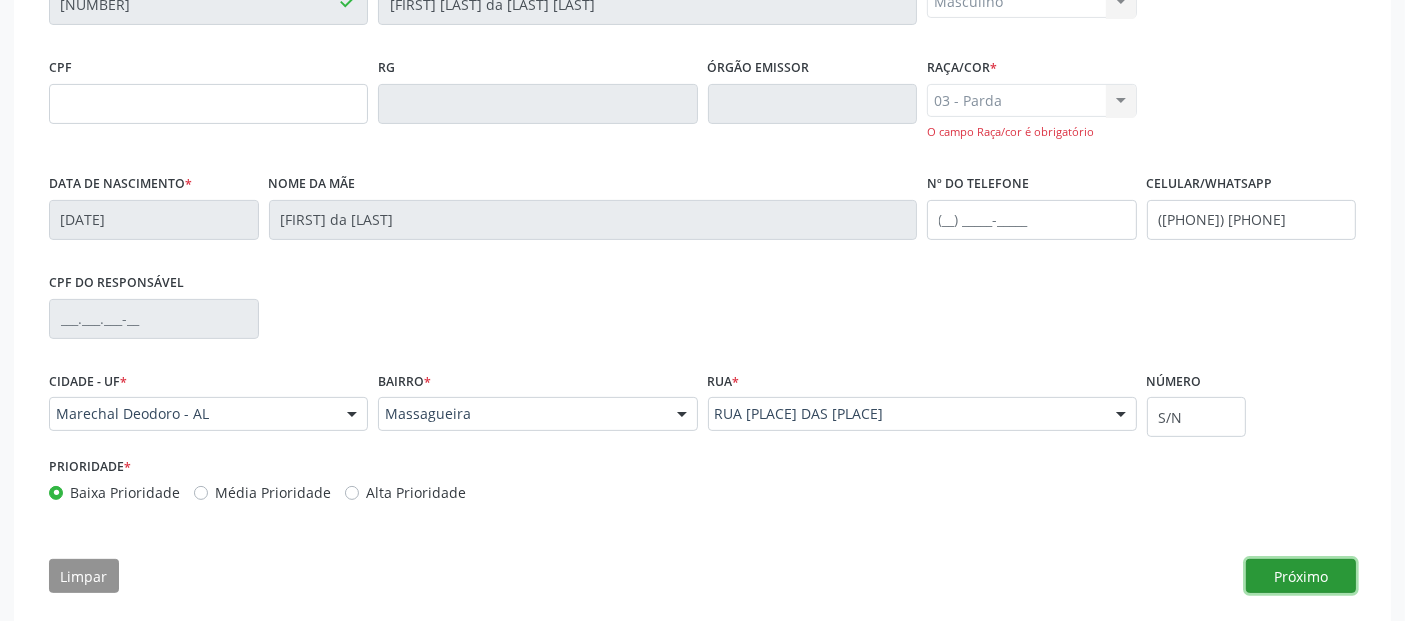 click on "Próximo" at bounding box center (1301, 576) 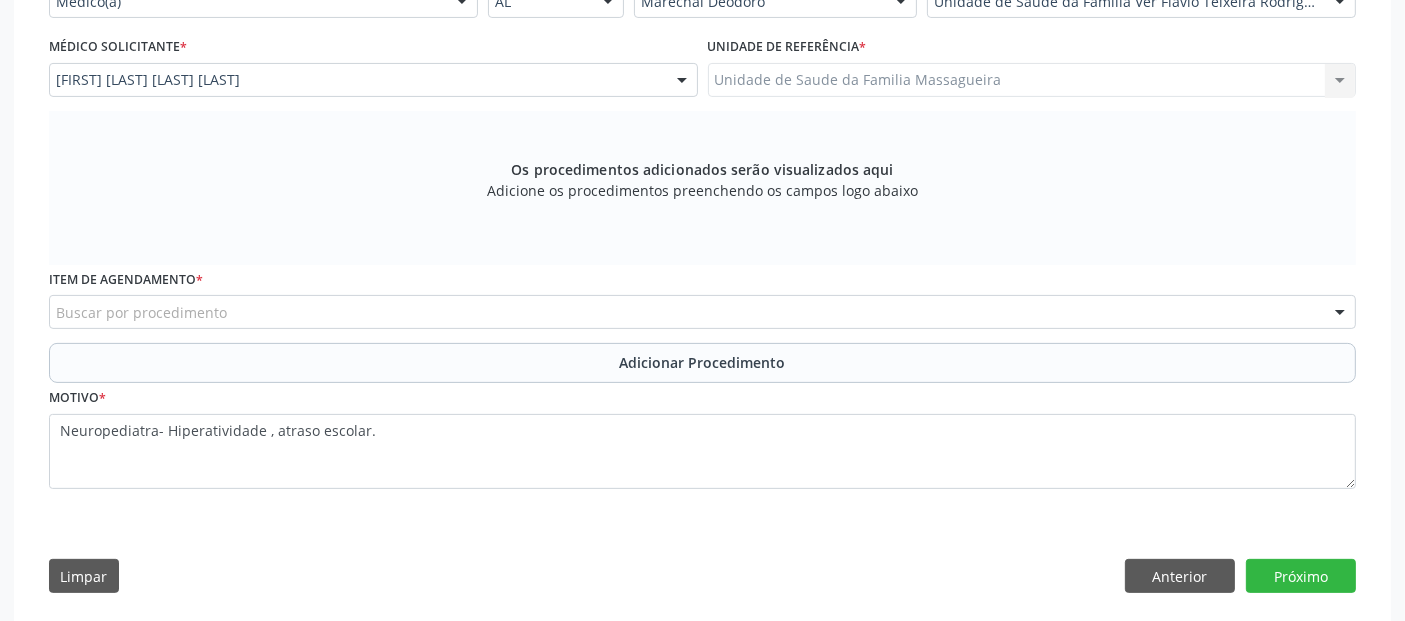 click on "Buscar por procedimento" at bounding box center (702, 312) 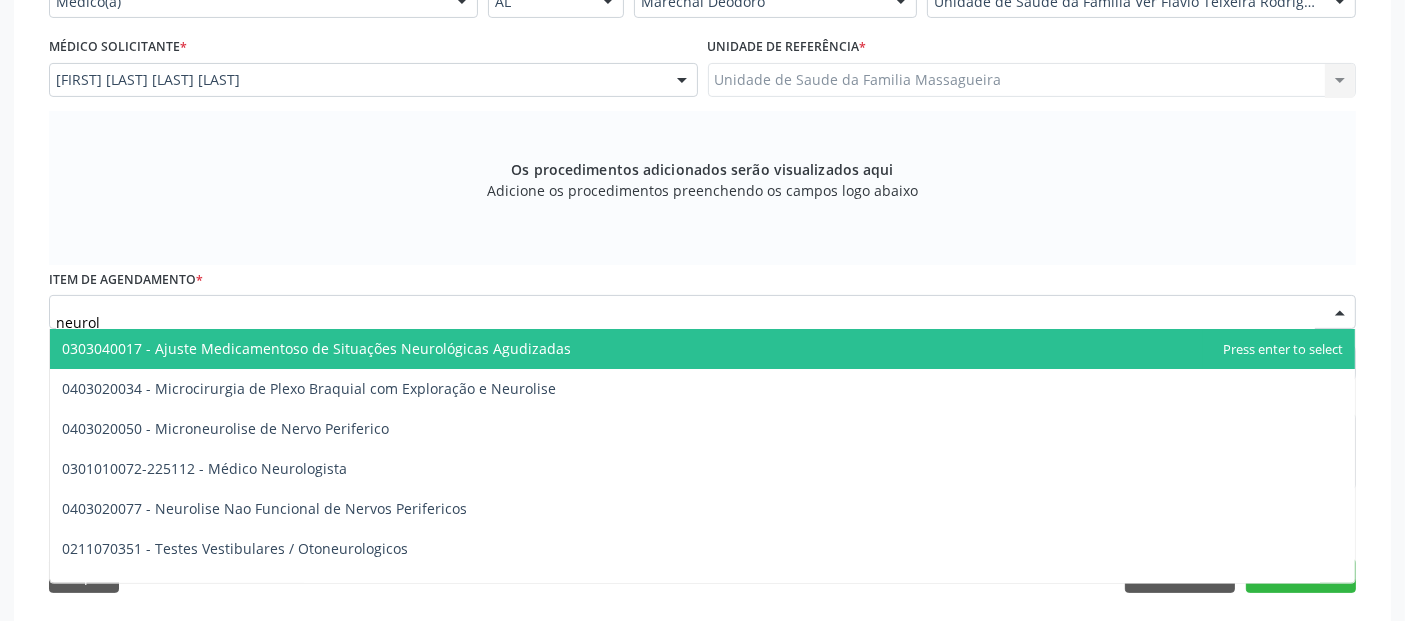 type on "neurolo" 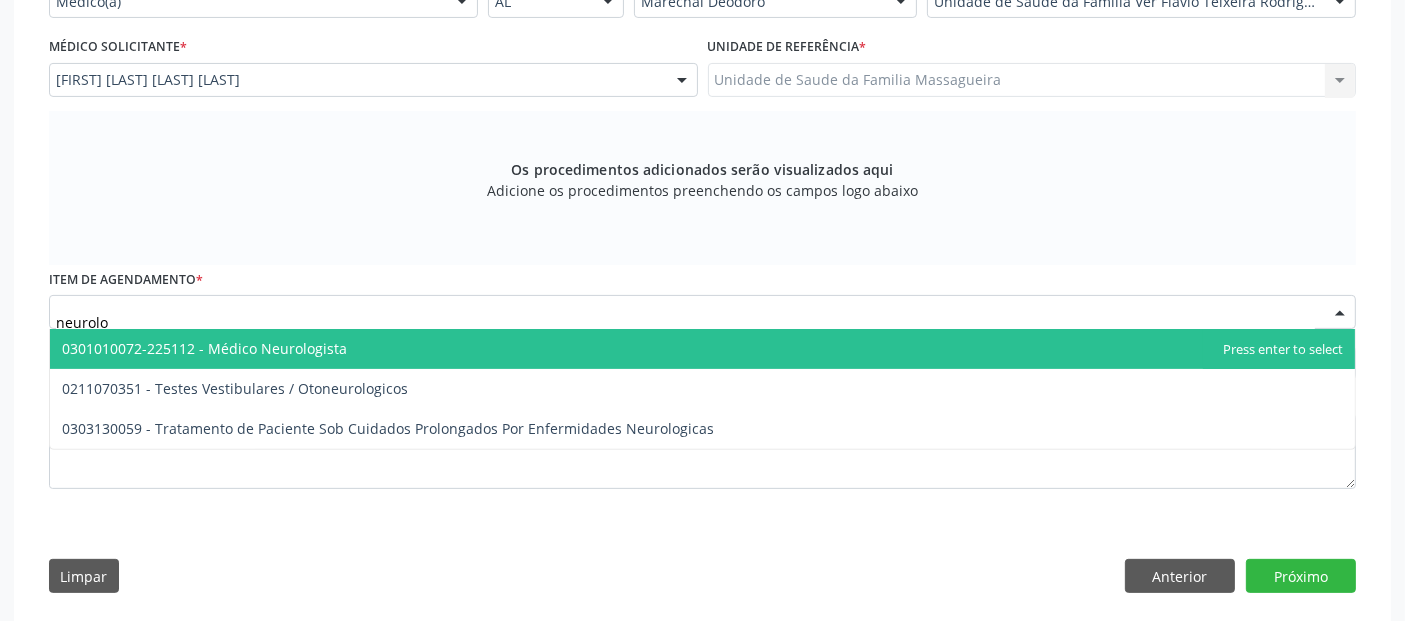 click on "0301010072-225112 - Médico Neurologista" at bounding box center (702, 349) 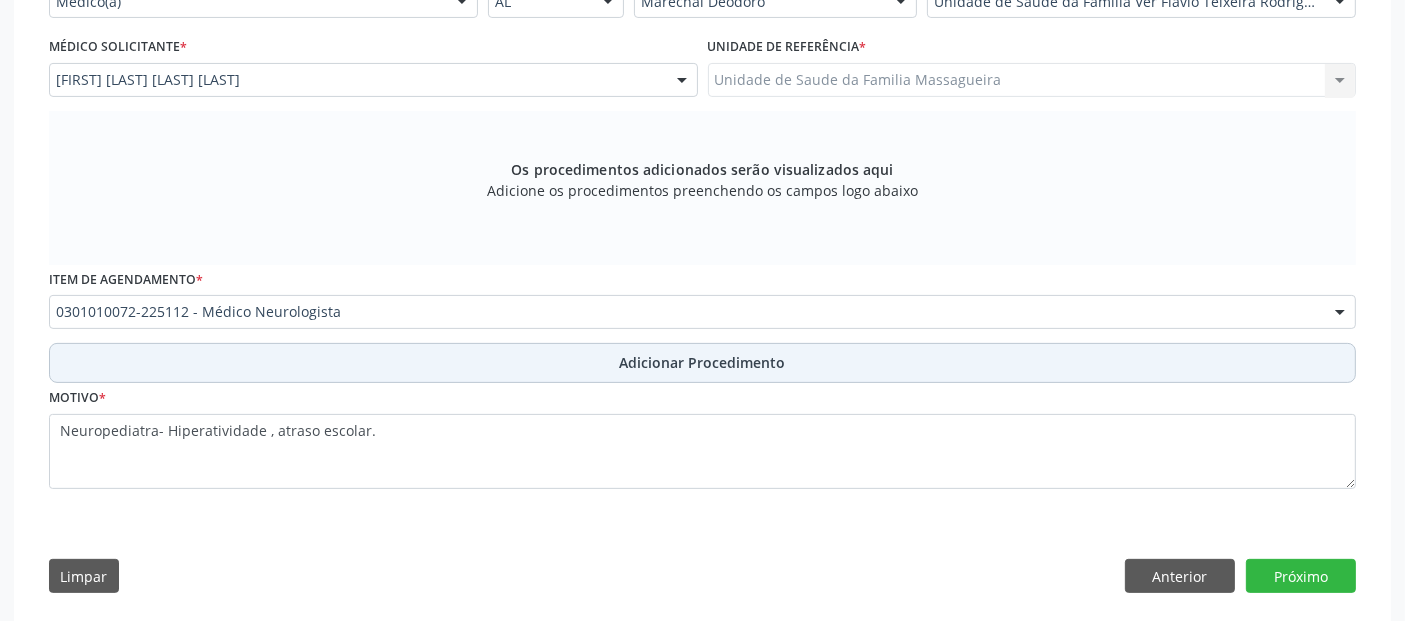 click on "Adicionar Procedimento" at bounding box center [702, 363] 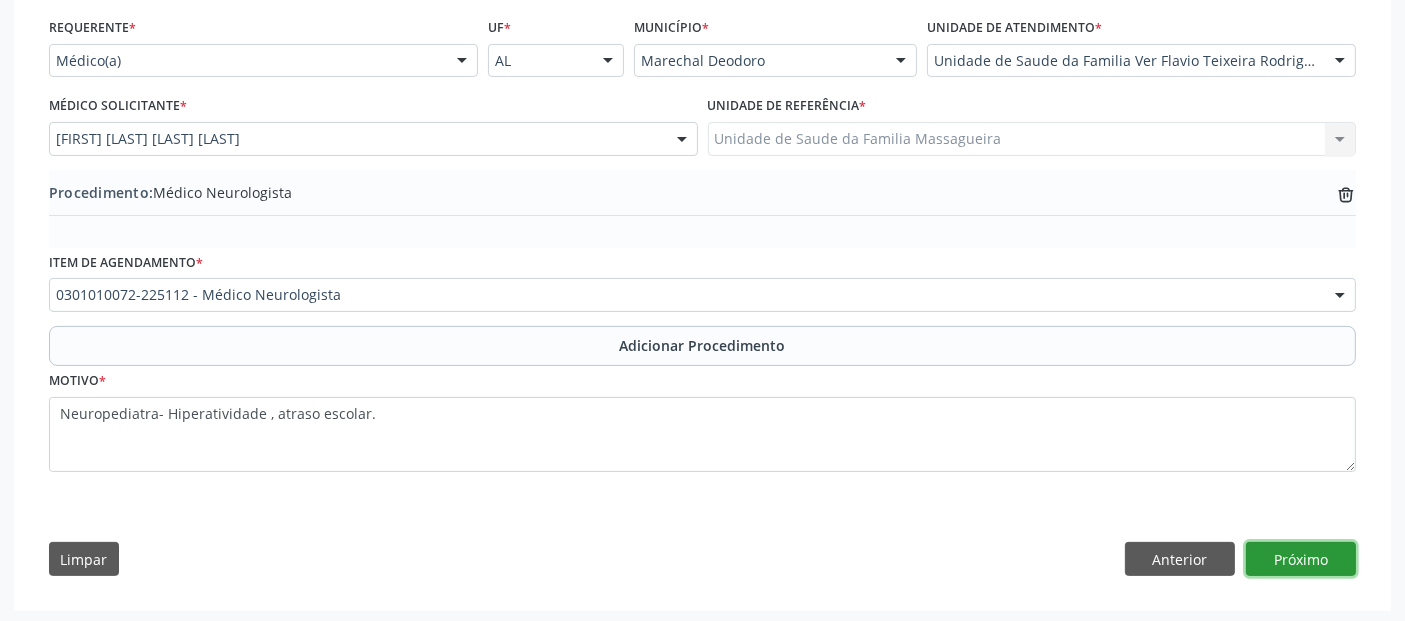 click on "Próximo" at bounding box center [1301, 559] 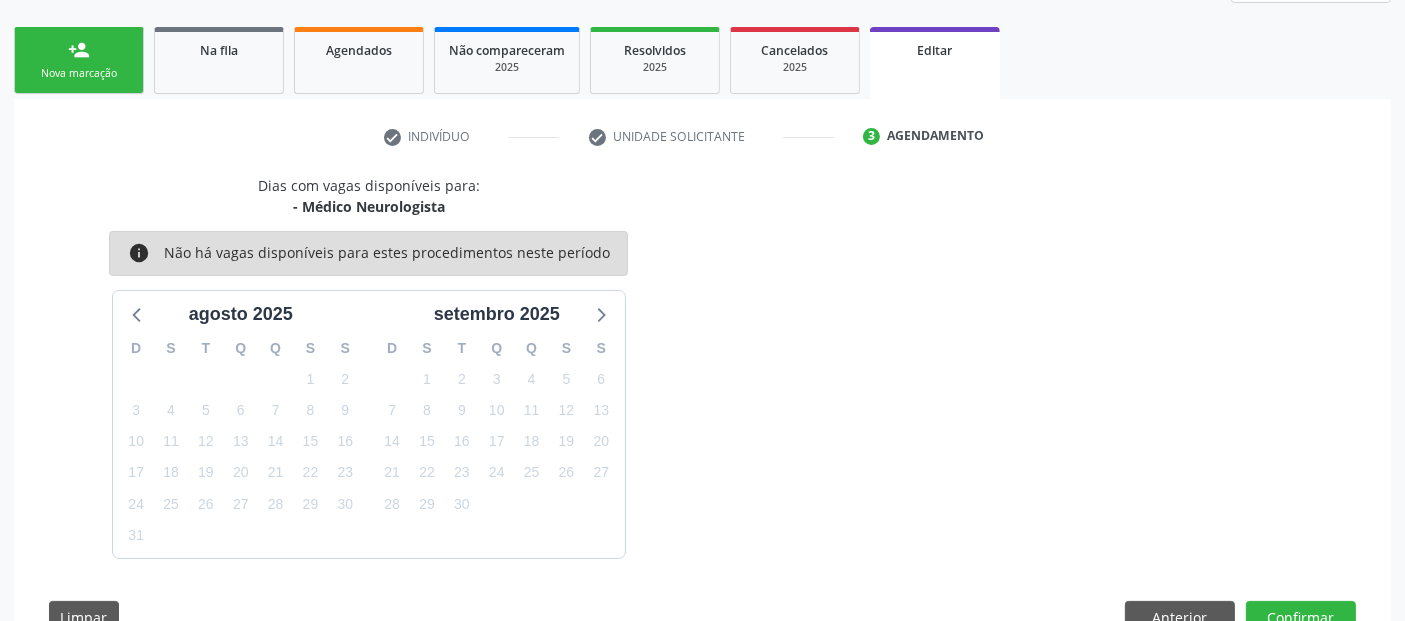 scroll, scrollTop: 359, scrollLeft: 0, axis: vertical 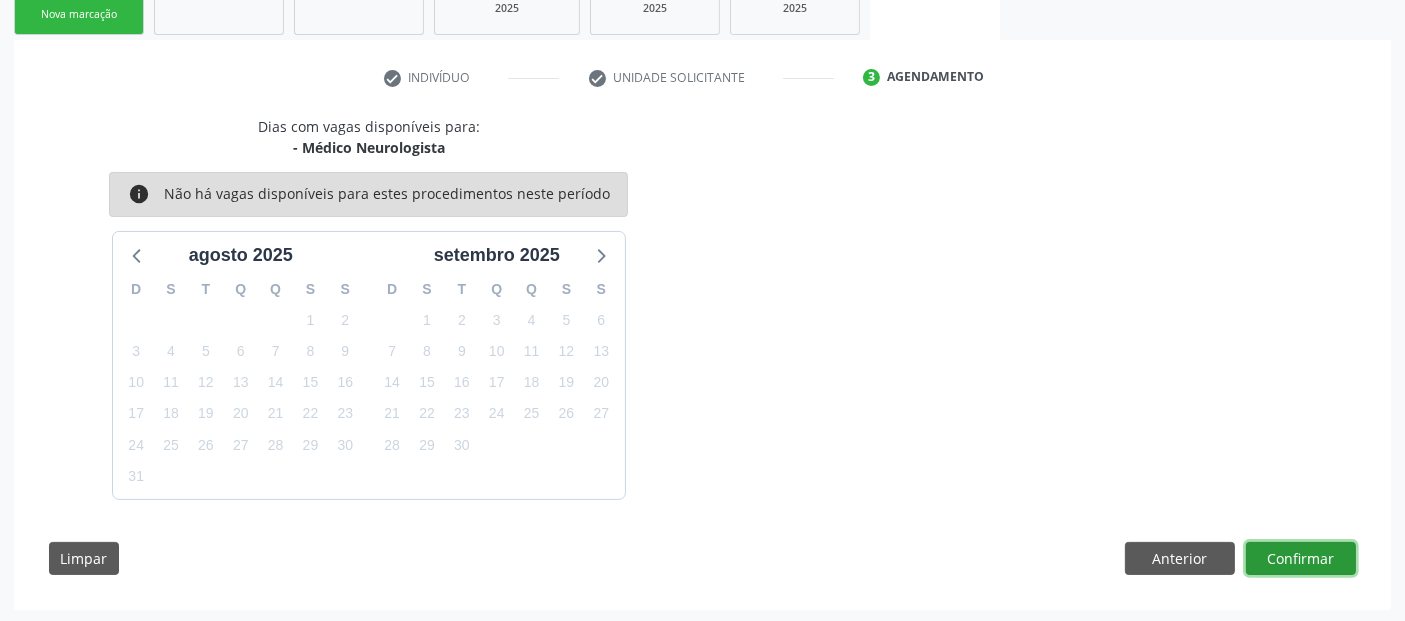click on "Confirmar" at bounding box center [1301, 559] 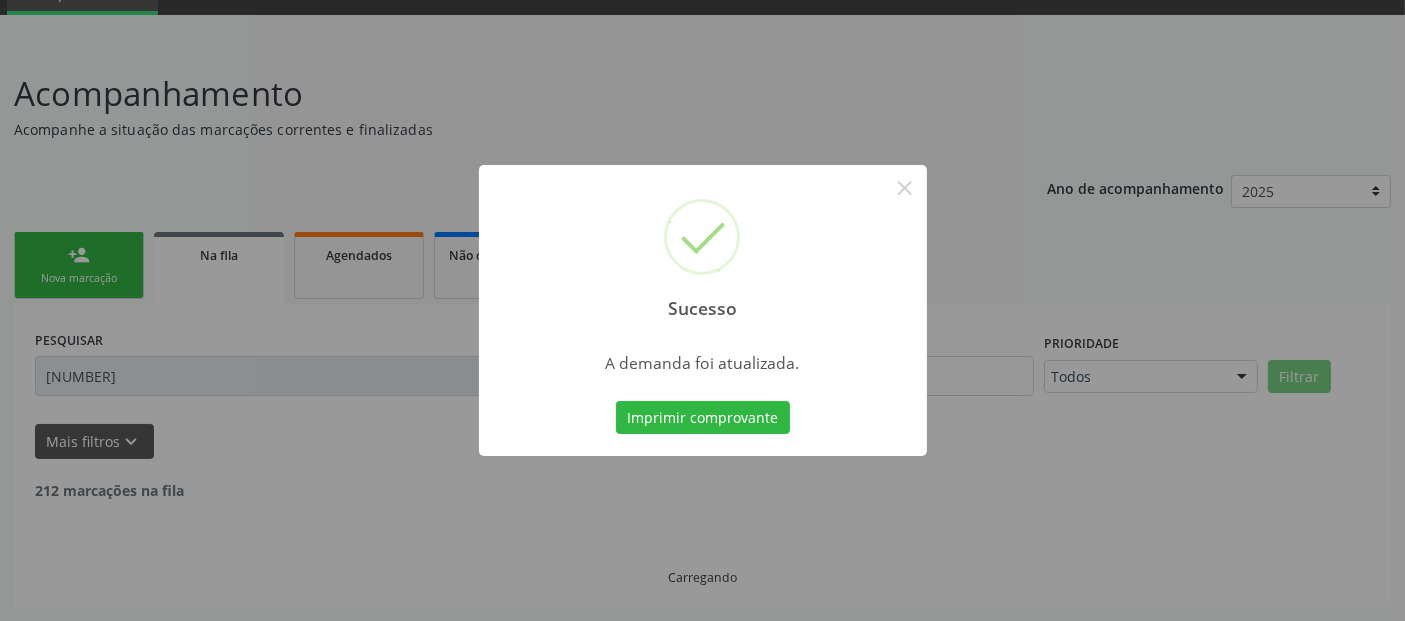 scroll, scrollTop: 71, scrollLeft: 0, axis: vertical 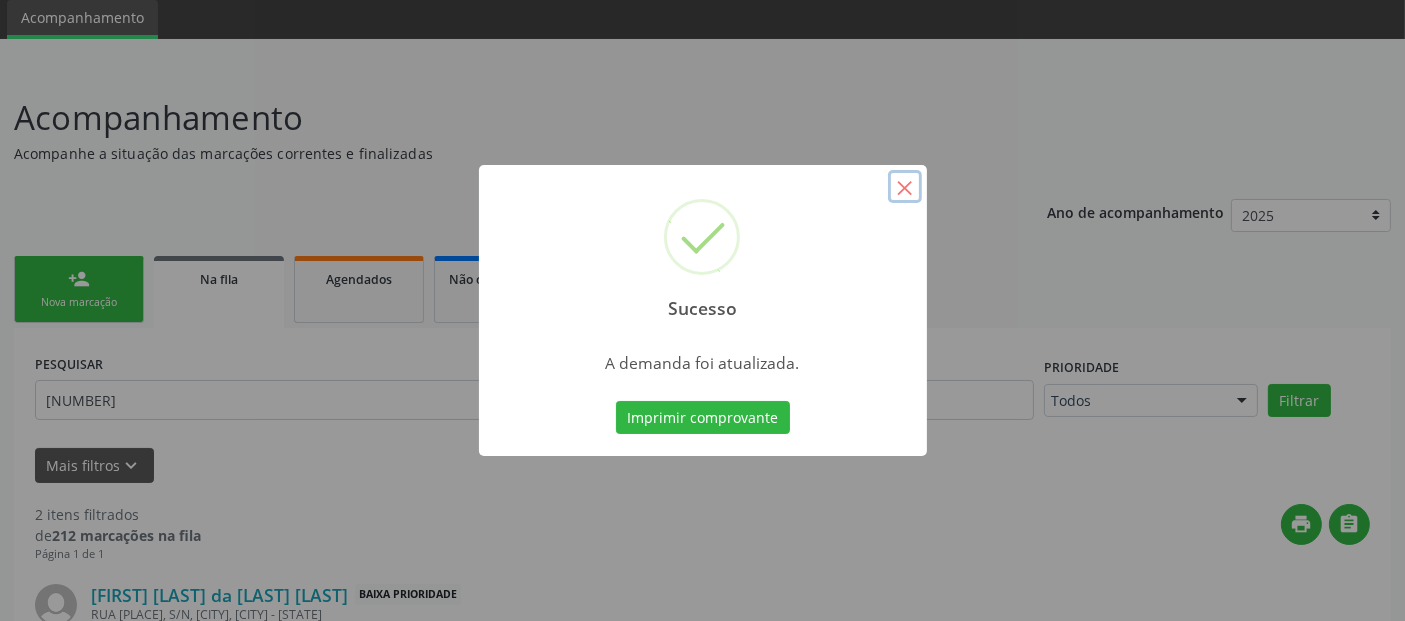 click on "×" at bounding box center (905, 187) 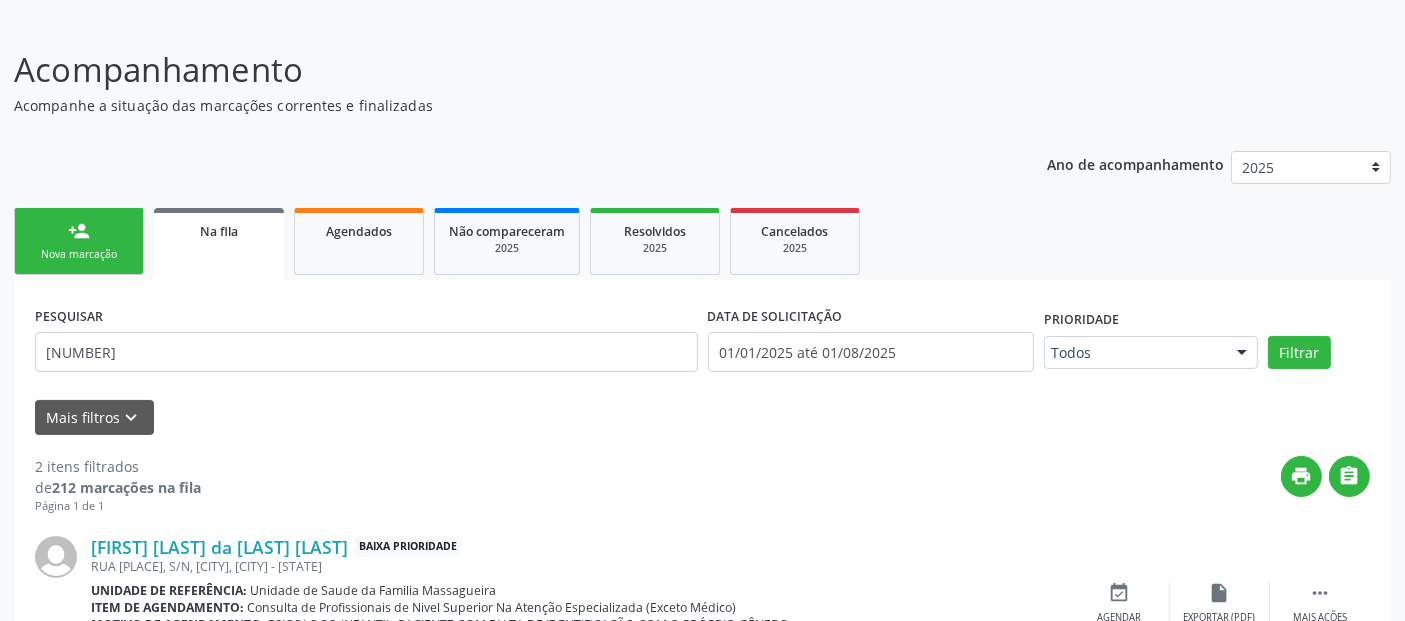 scroll, scrollTop: 80, scrollLeft: 0, axis: vertical 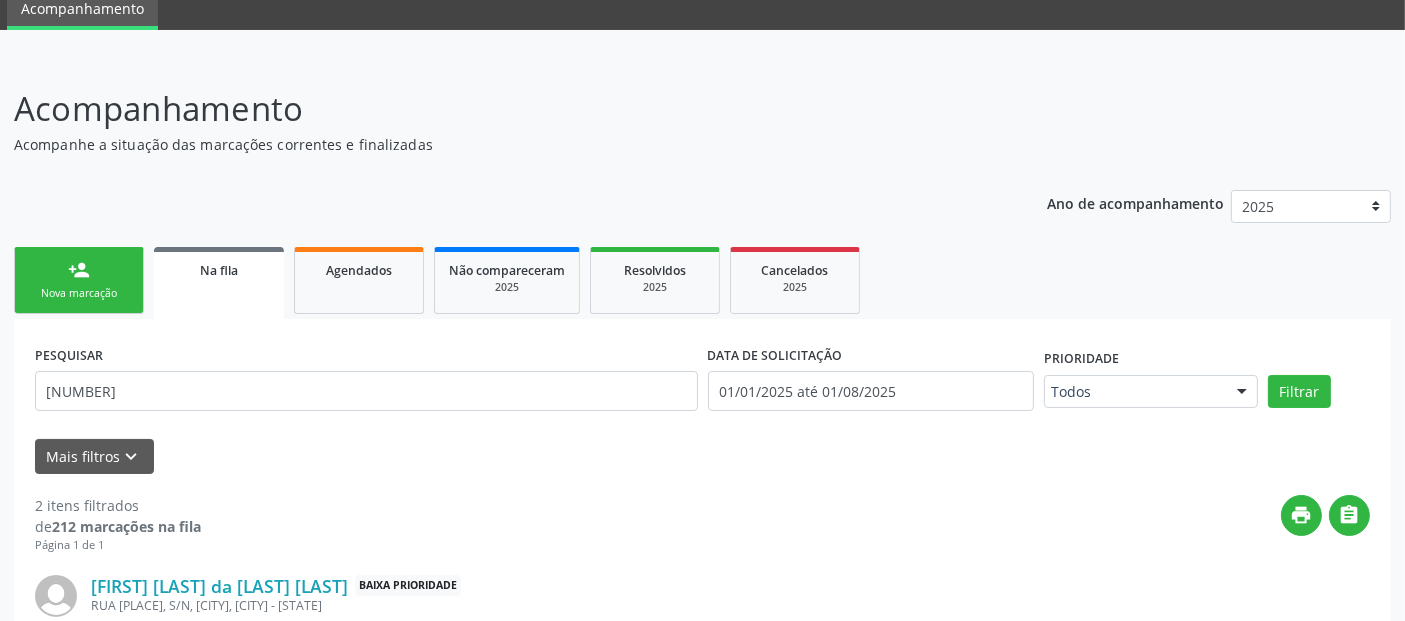 click on "person_add
Nova marcação" at bounding box center [79, 280] 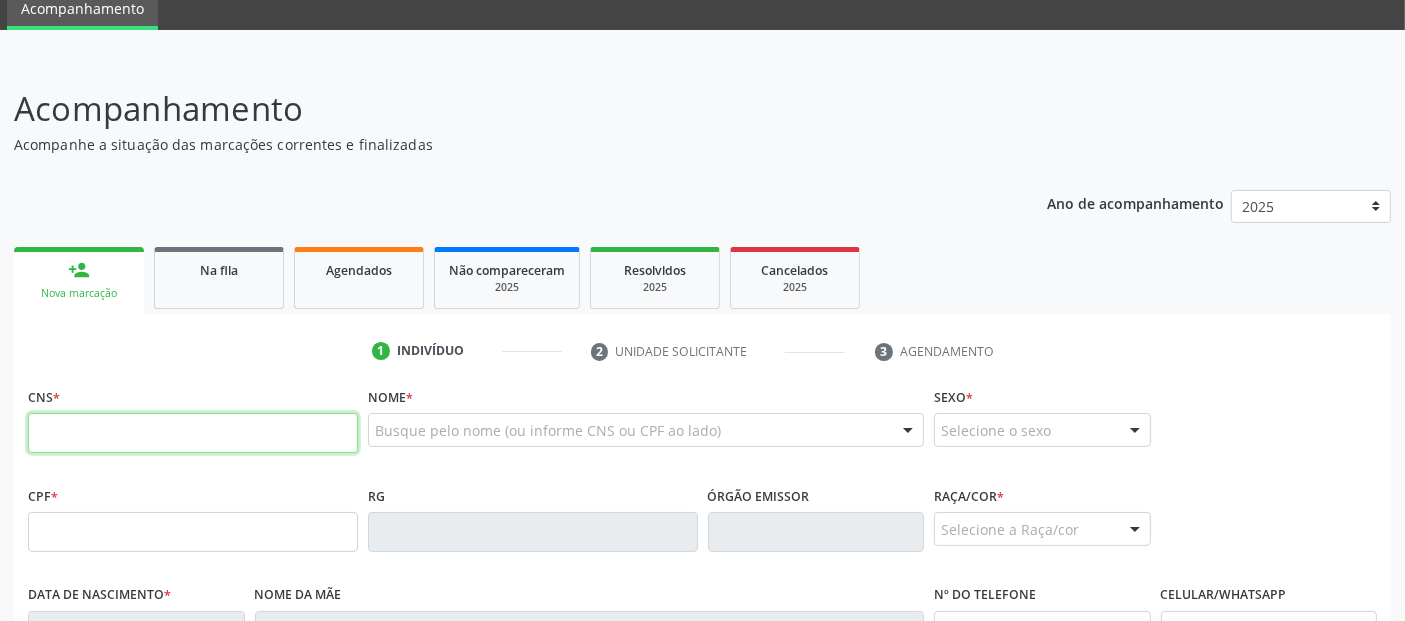 click at bounding box center [193, 433] 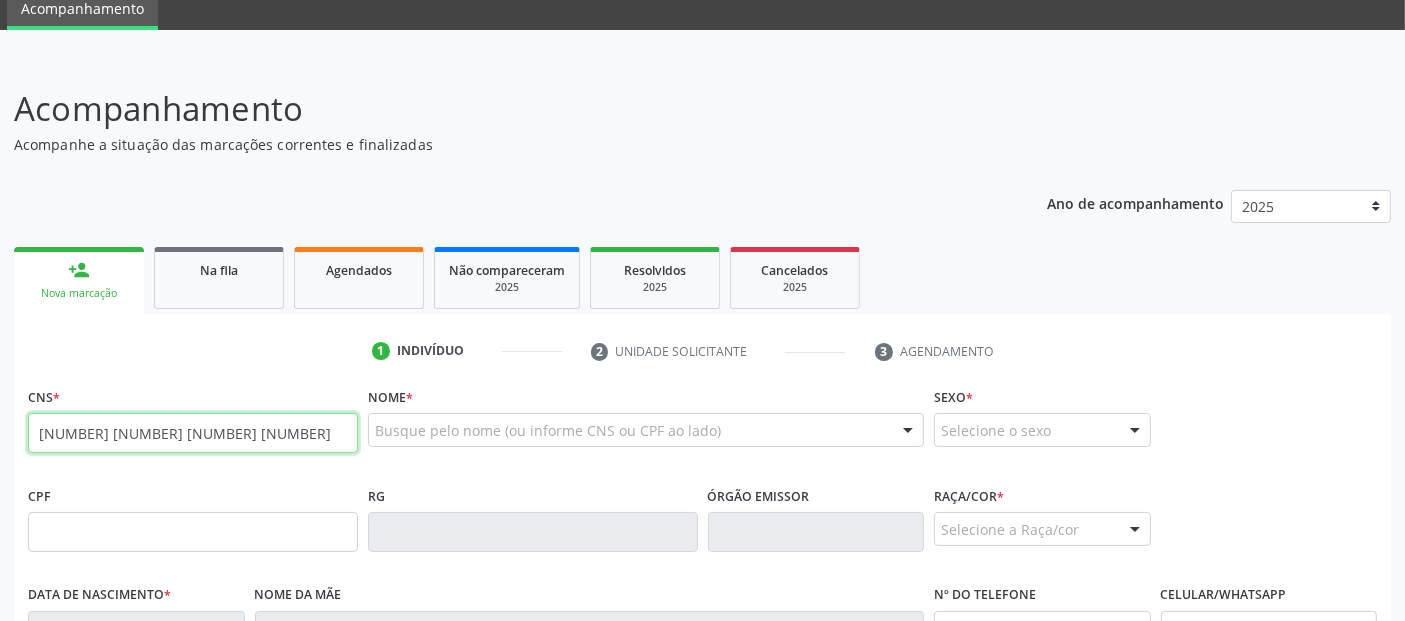 type on "[PHONE]" 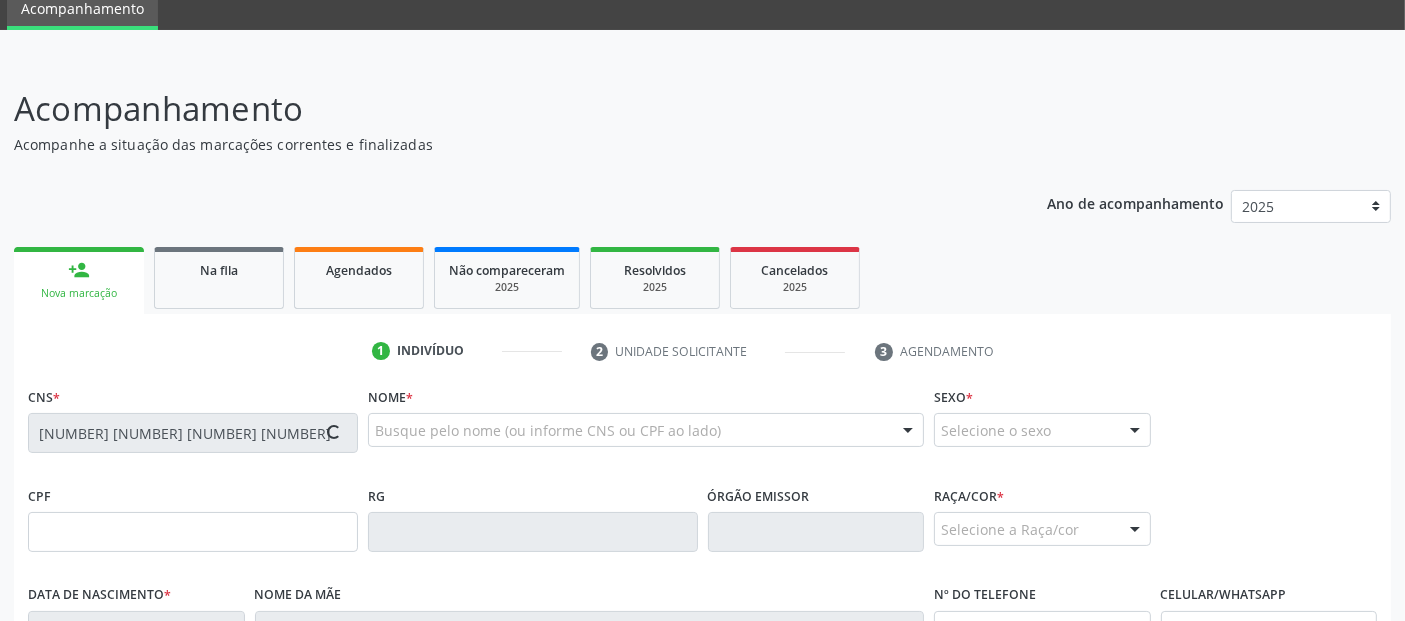 type on "[ID_NUMBER]" 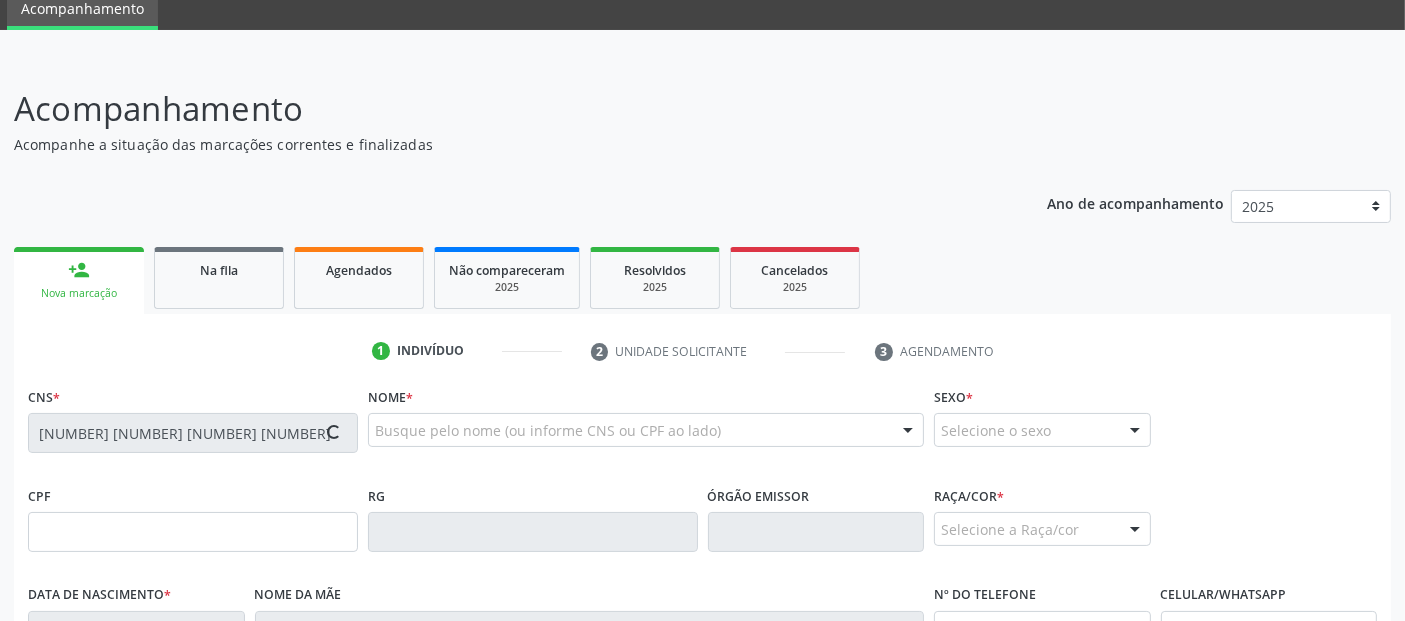 type on "03/12/2007" 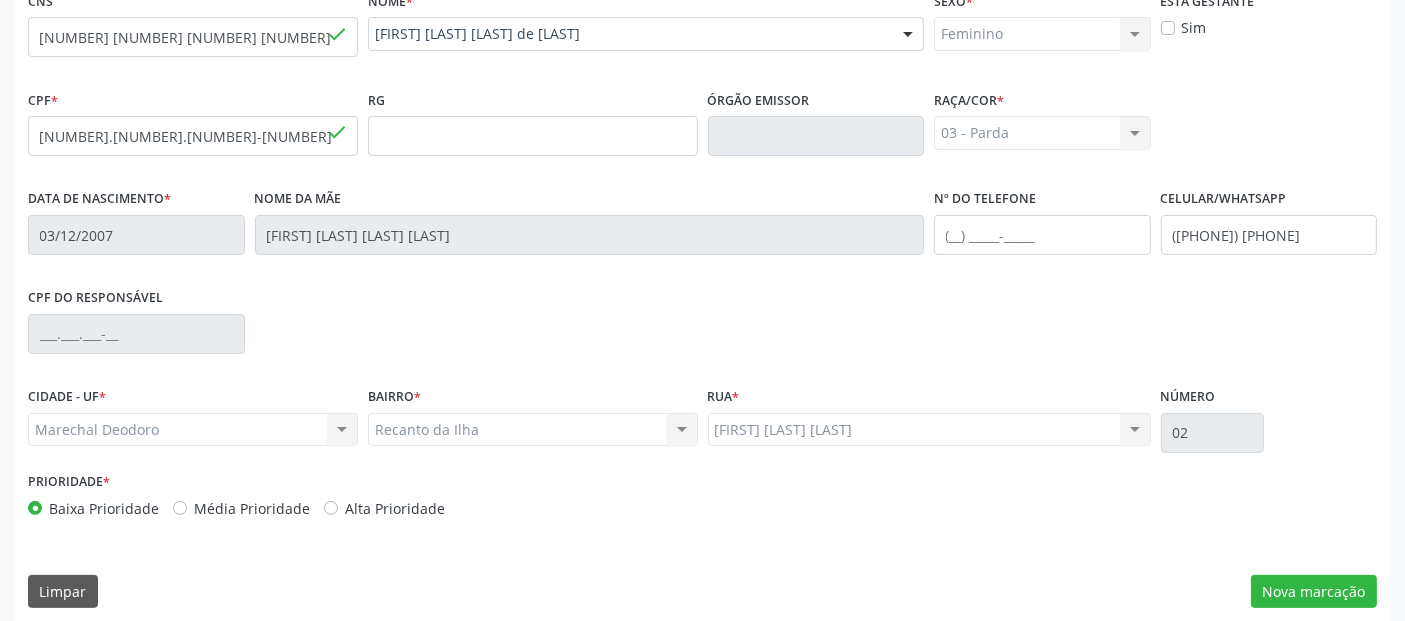 scroll, scrollTop: 489, scrollLeft: 0, axis: vertical 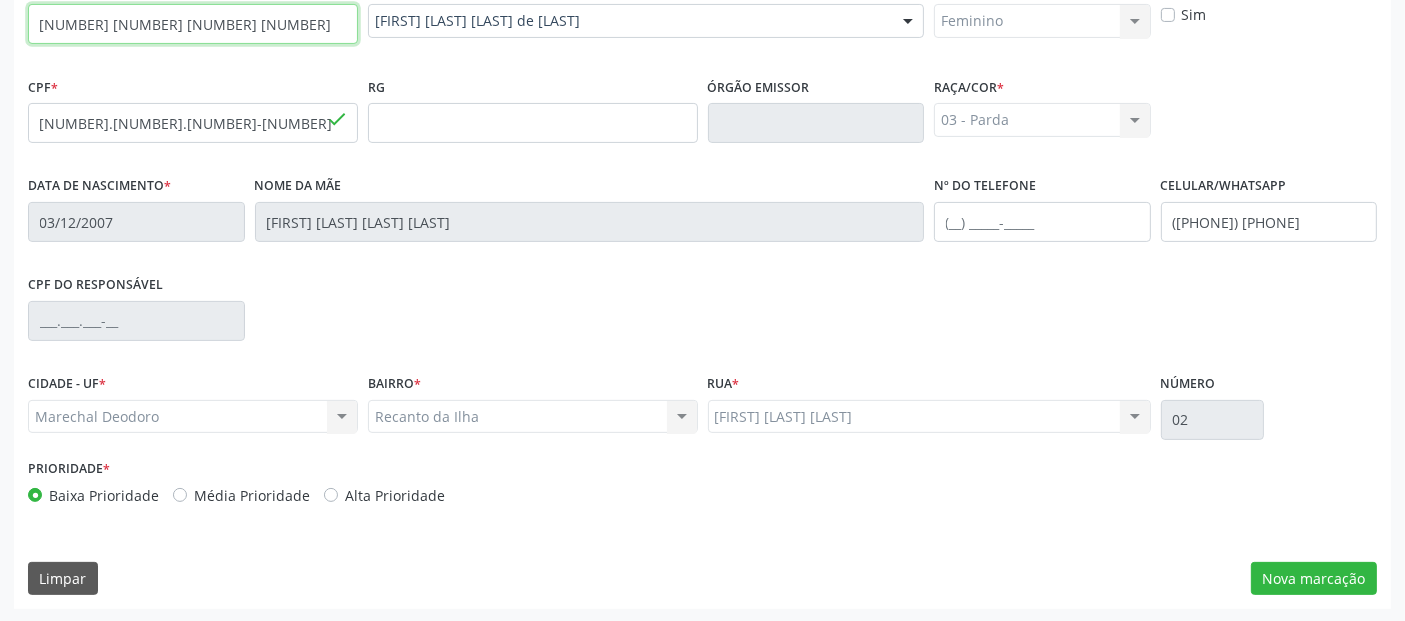click on "[PHONE]" at bounding box center (193, 24) 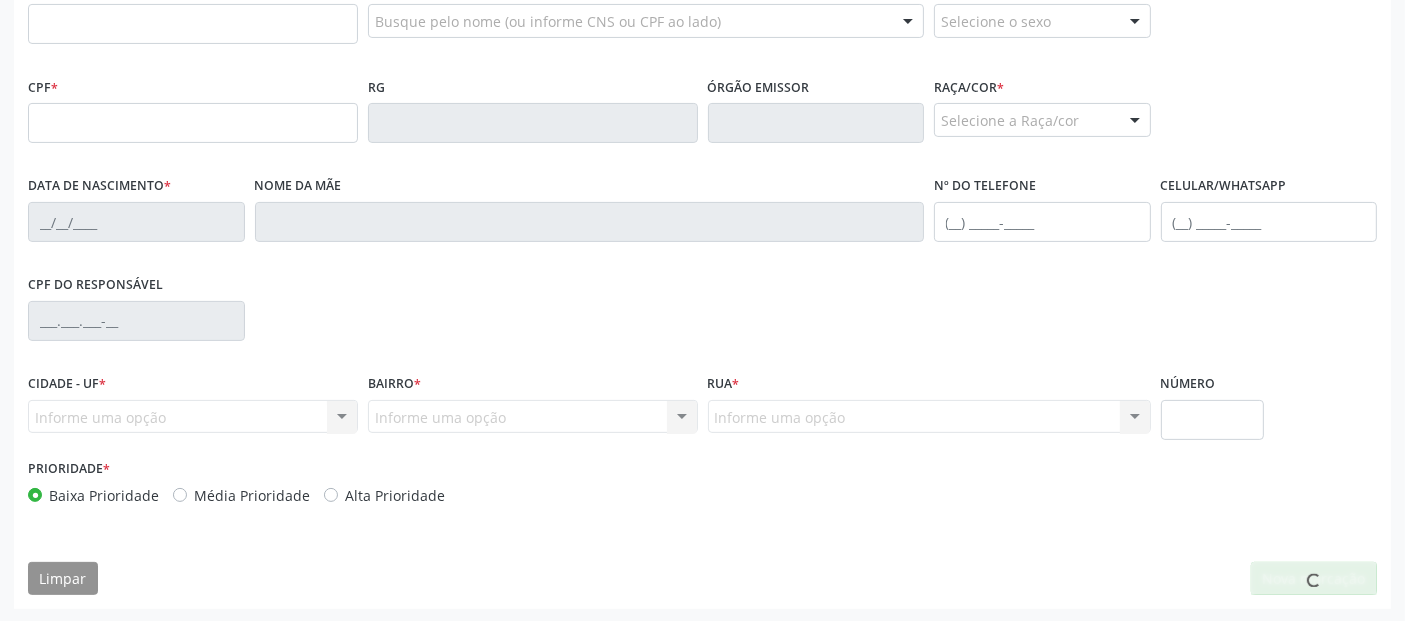 scroll, scrollTop: 489, scrollLeft: 0, axis: vertical 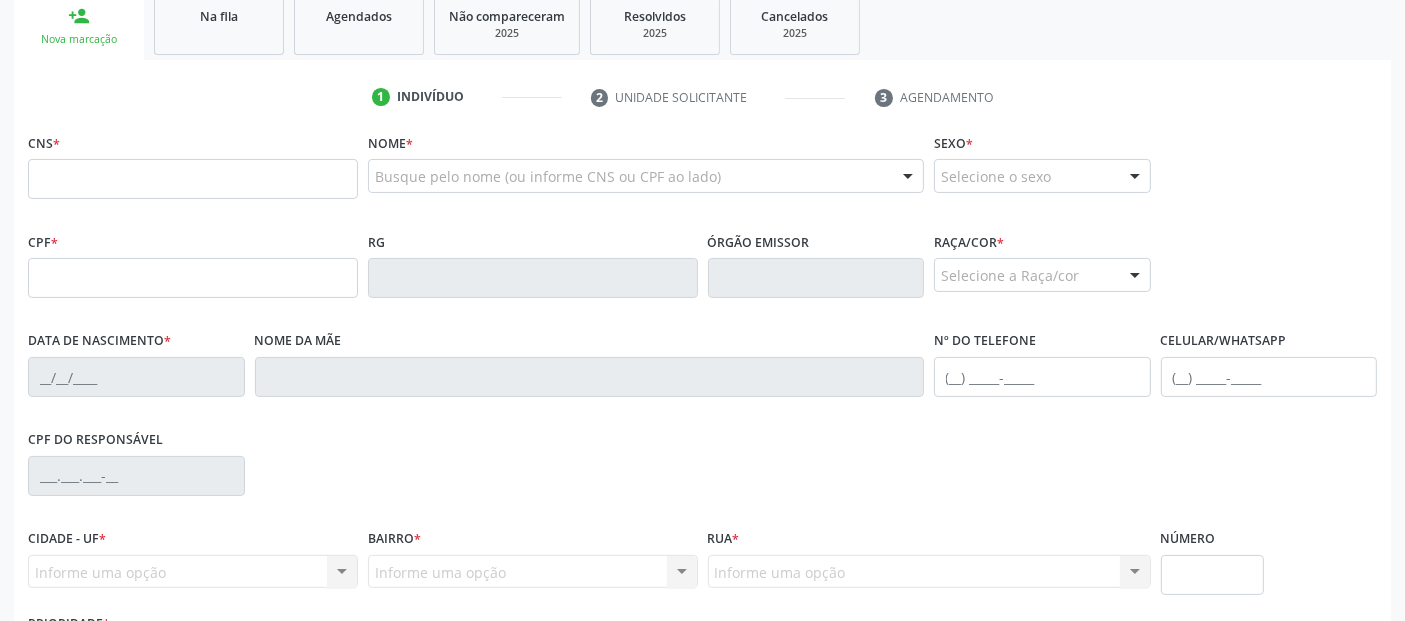 click at bounding box center [193, 179] 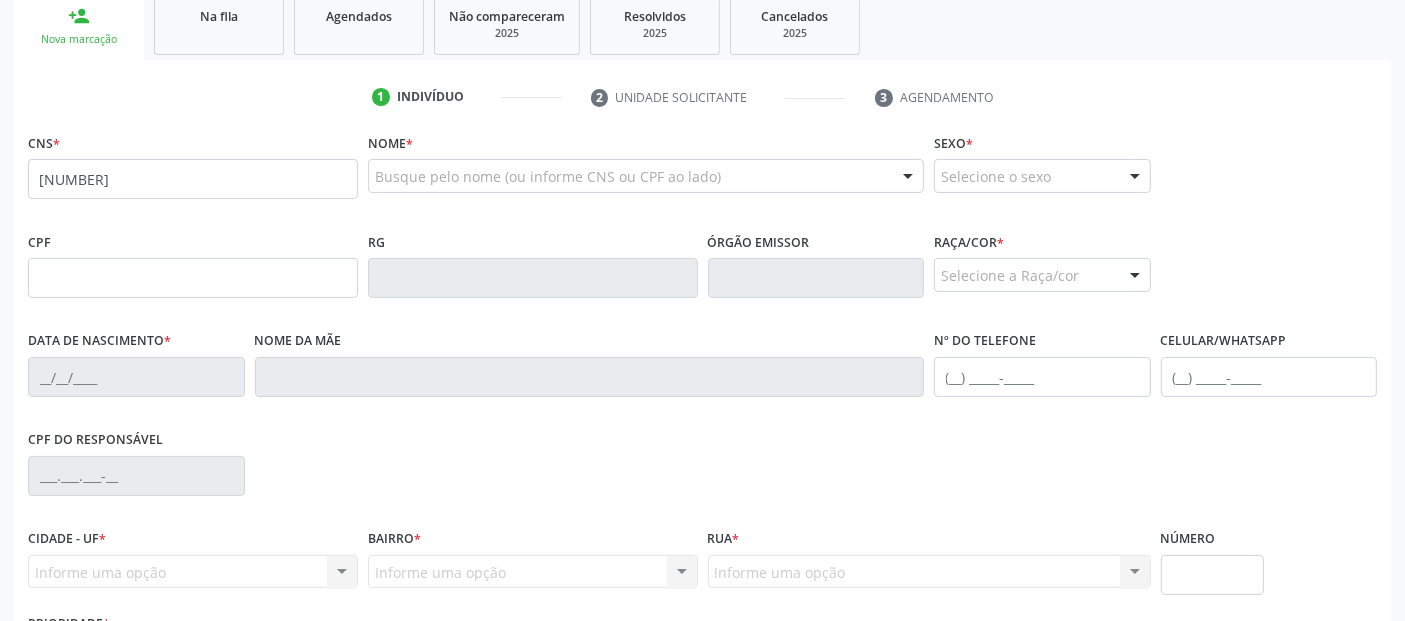 type on "703 4042 8653 2610" 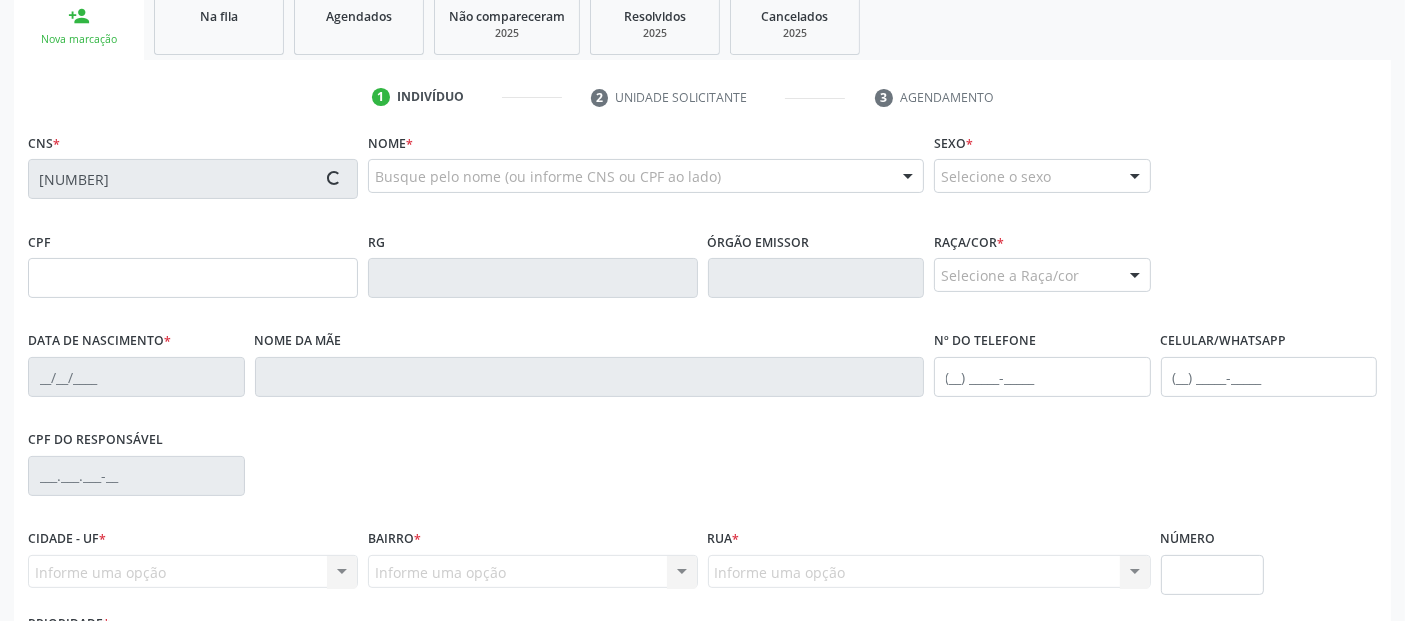type on "150.649.154-54" 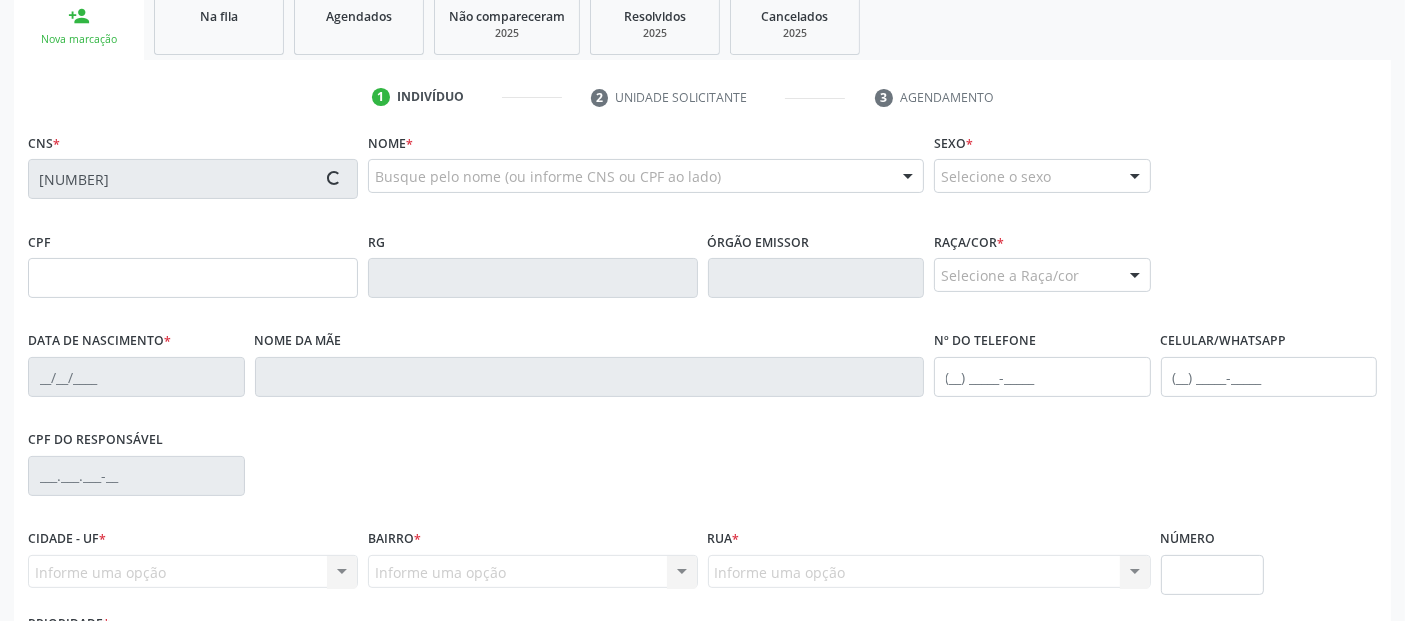 type on "03/12/2007" 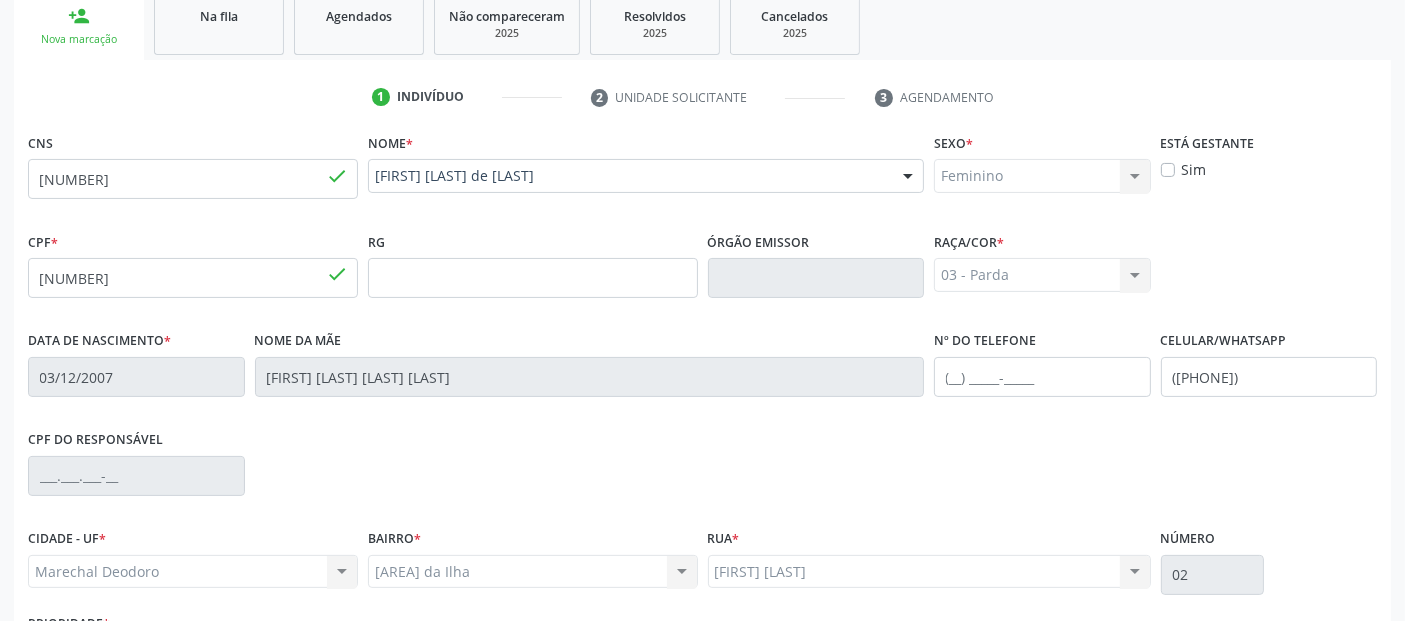scroll, scrollTop: 489, scrollLeft: 0, axis: vertical 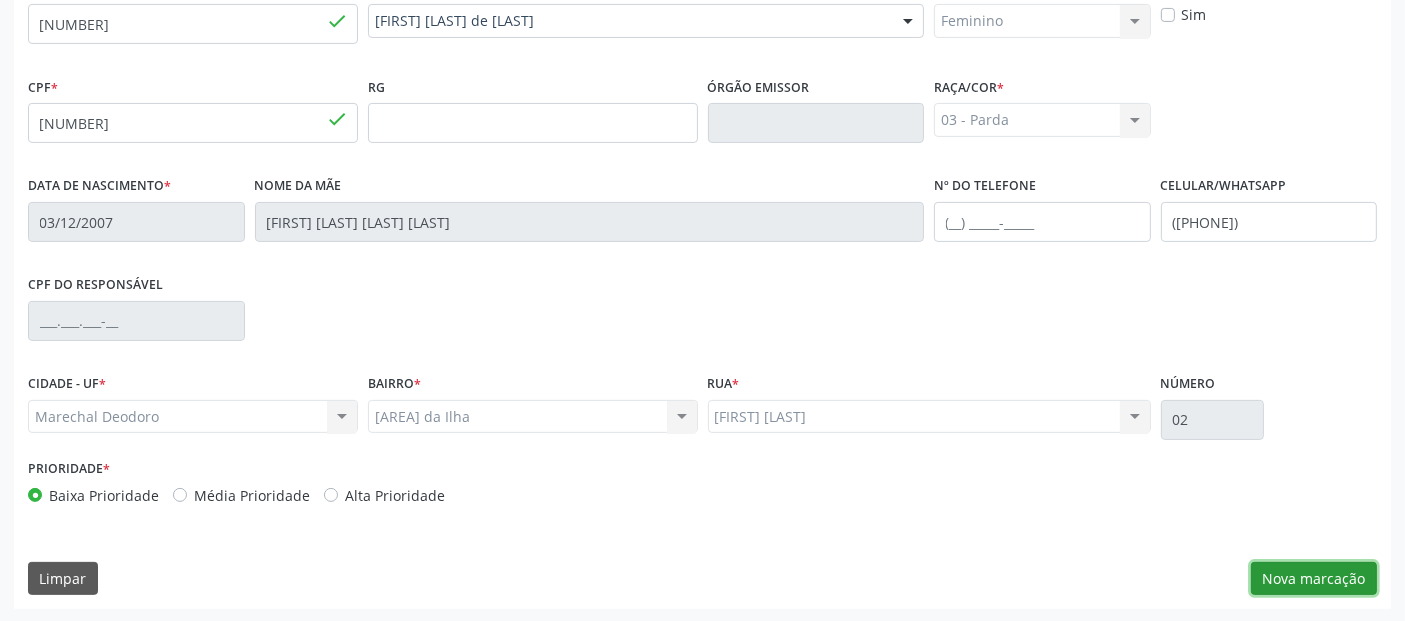 click on "Nova marcação" at bounding box center (1314, 579) 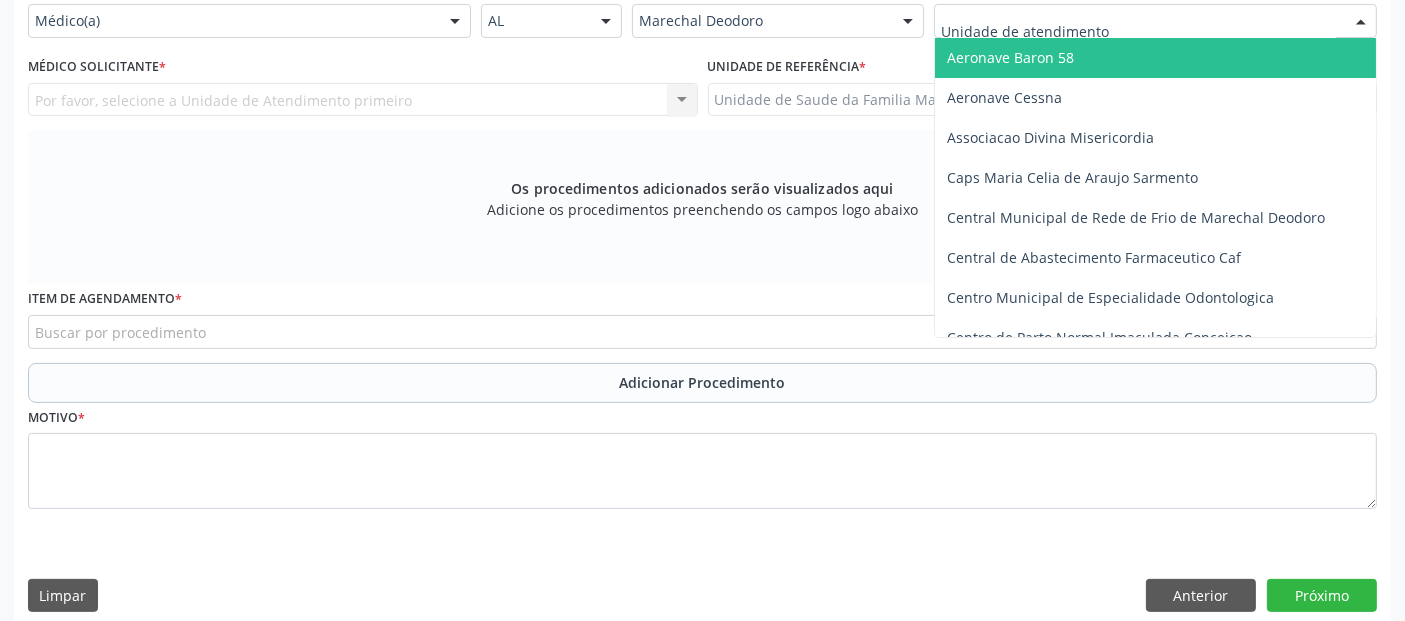 click at bounding box center (1155, 21) 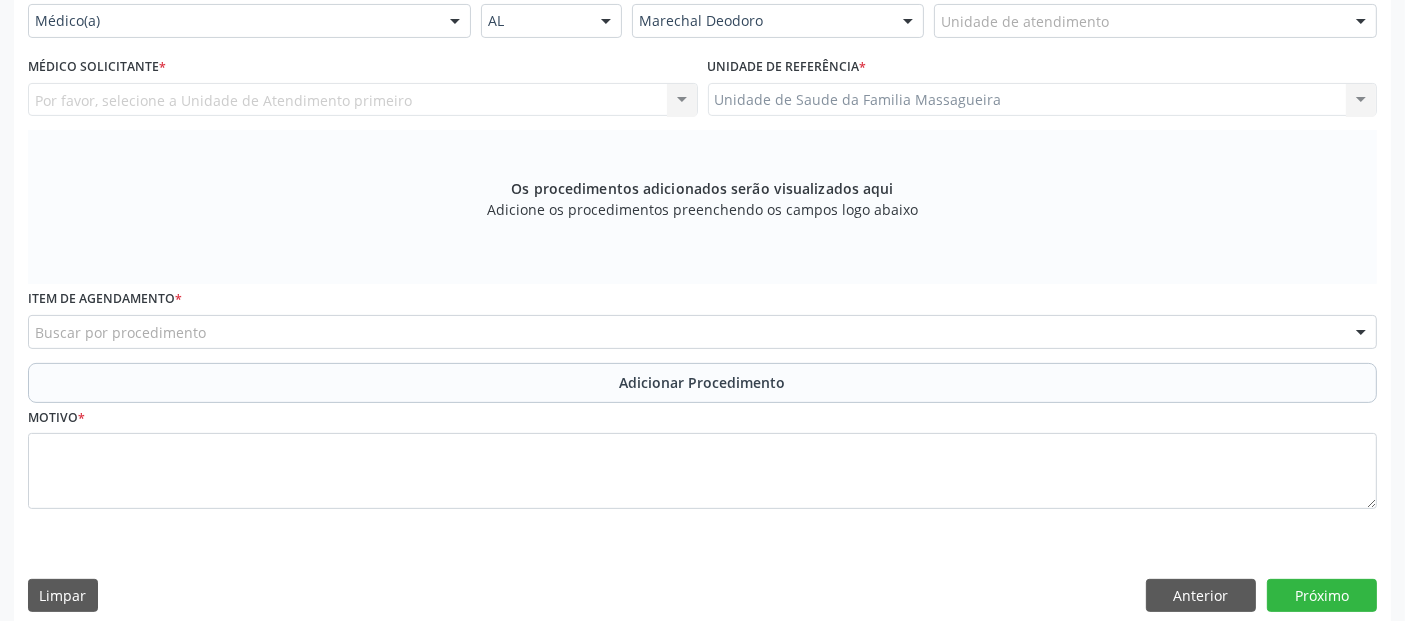 click on "Por favor, selecione a Unidade de Atendimento primeiro
Nenhum resultado encontrado para: "   "
Não há nenhuma opção para ser exibida." at bounding box center (363, 100) 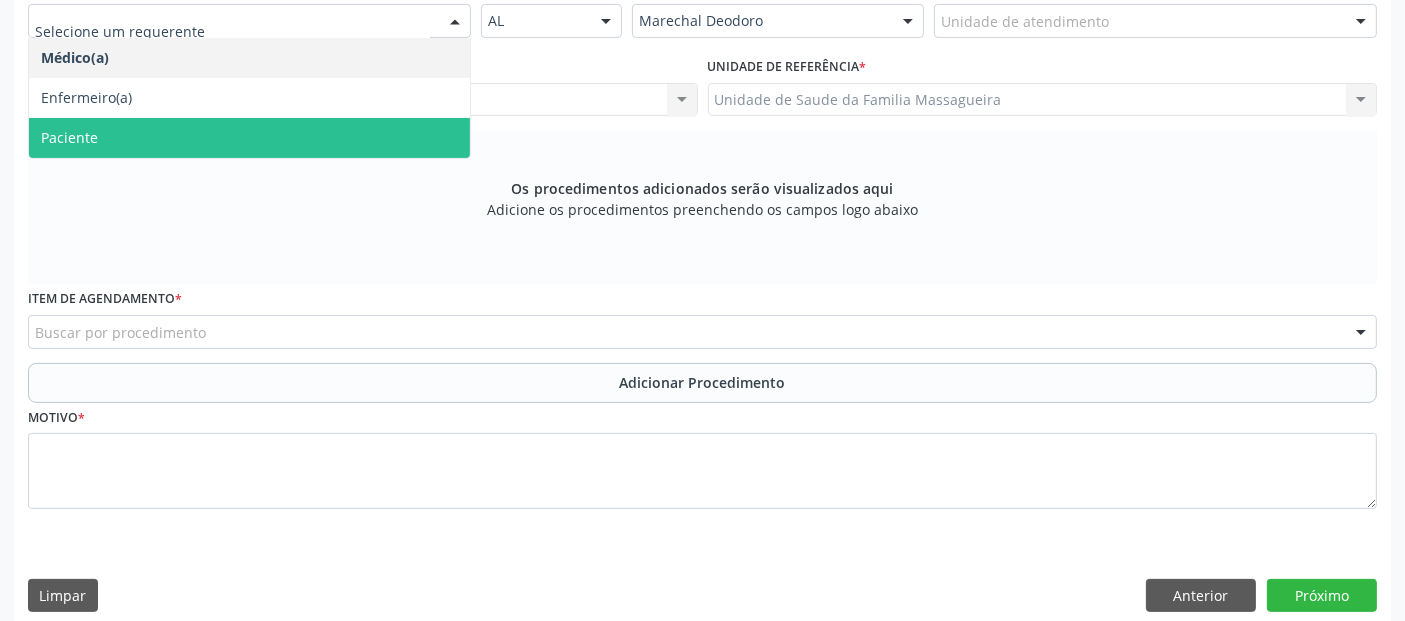 click on "Paciente" at bounding box center (249, 138) 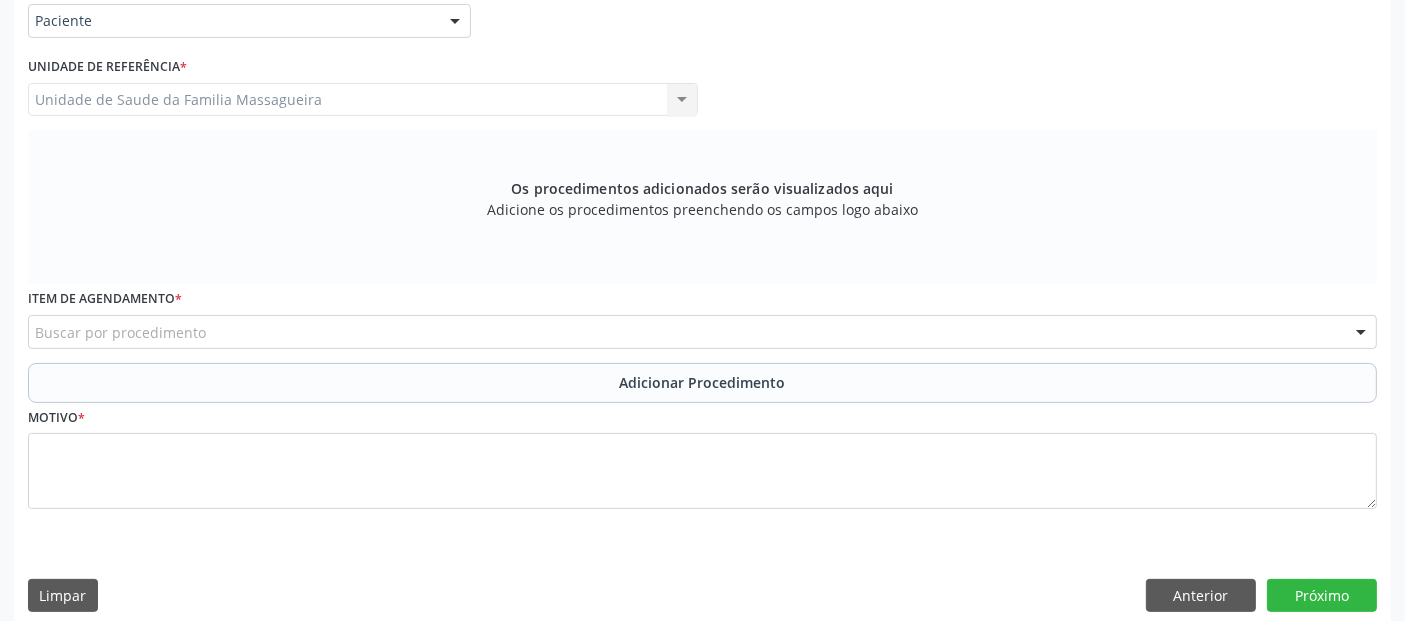 click on "Buscar por procedimento" at bounding box center (702, 332) 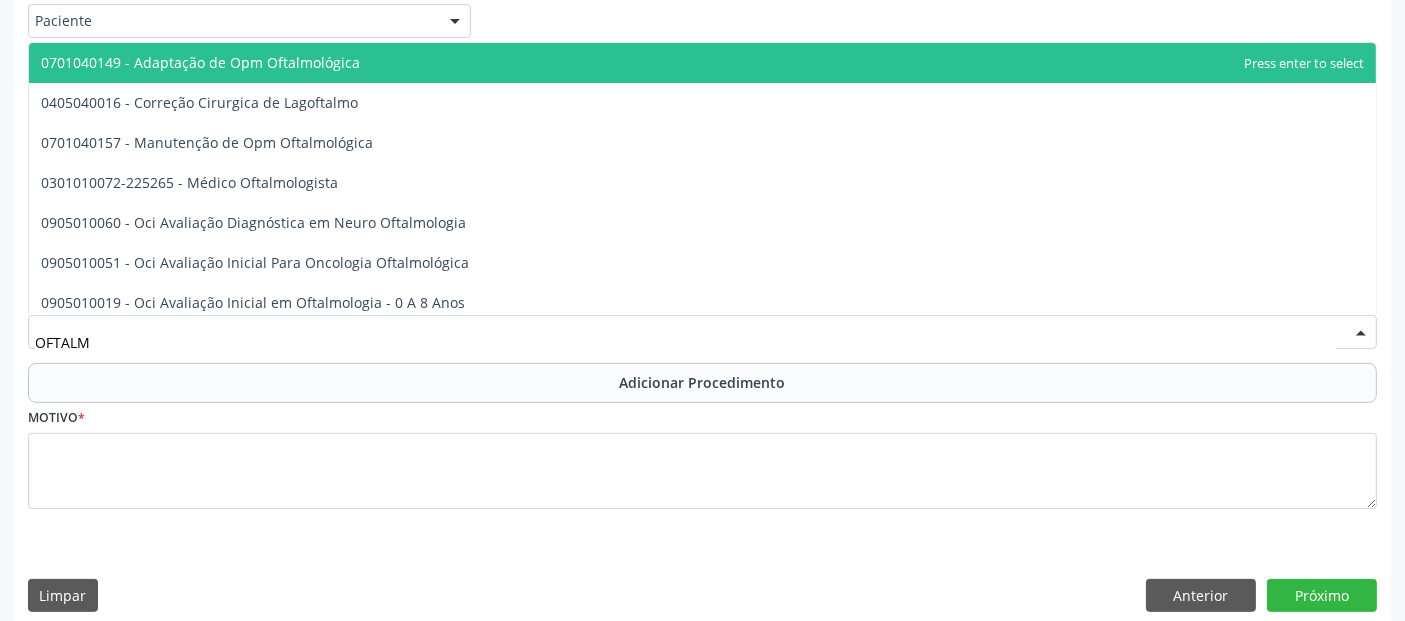 type on "OFTALMO" 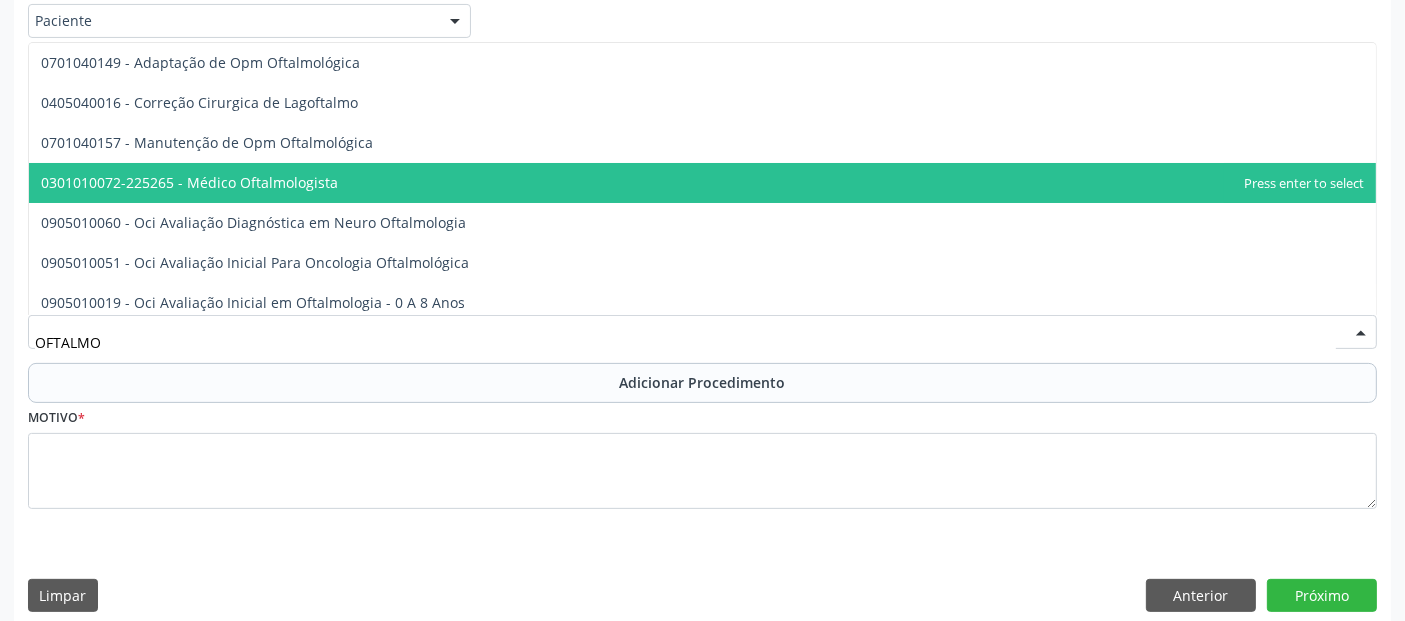 click on "0301010072-225265 - Médico Oftalmologista" at bounding box center (189, 182) 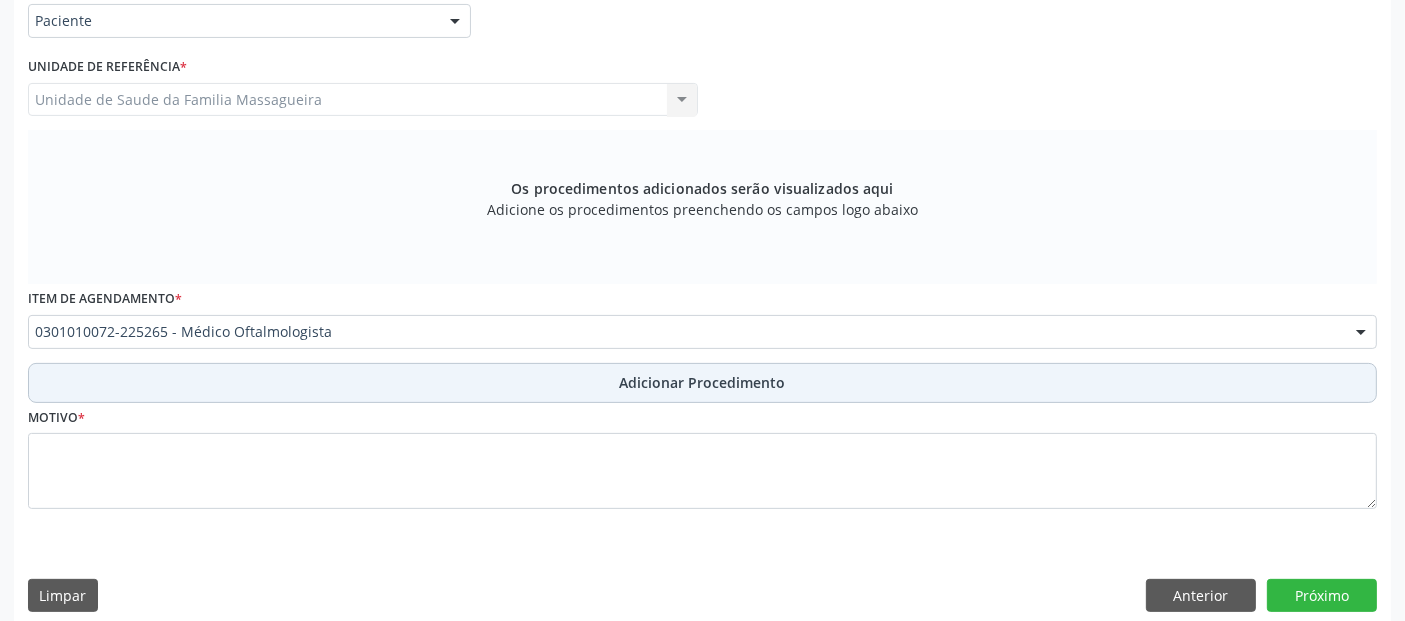 click on "Adicionar Procedimento" at bounding box center (702, 383) 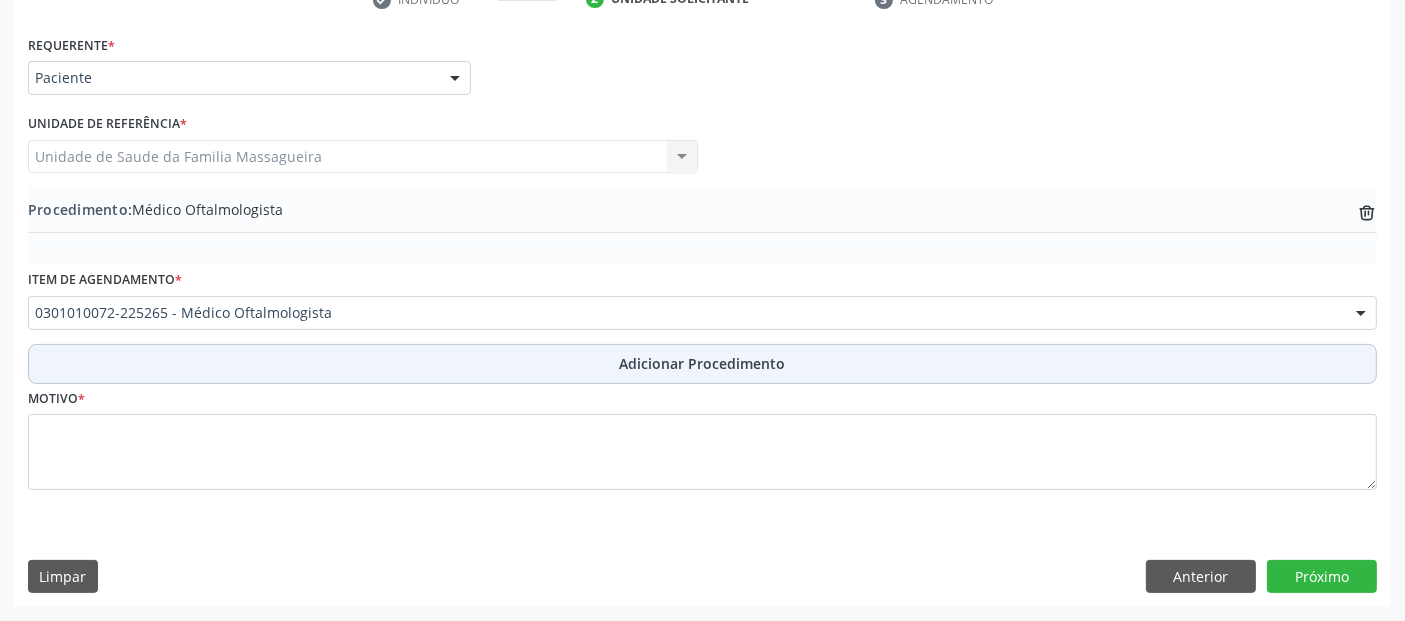 scroll, scrollTop: 429, scrollLeft: 0, axis: vertical 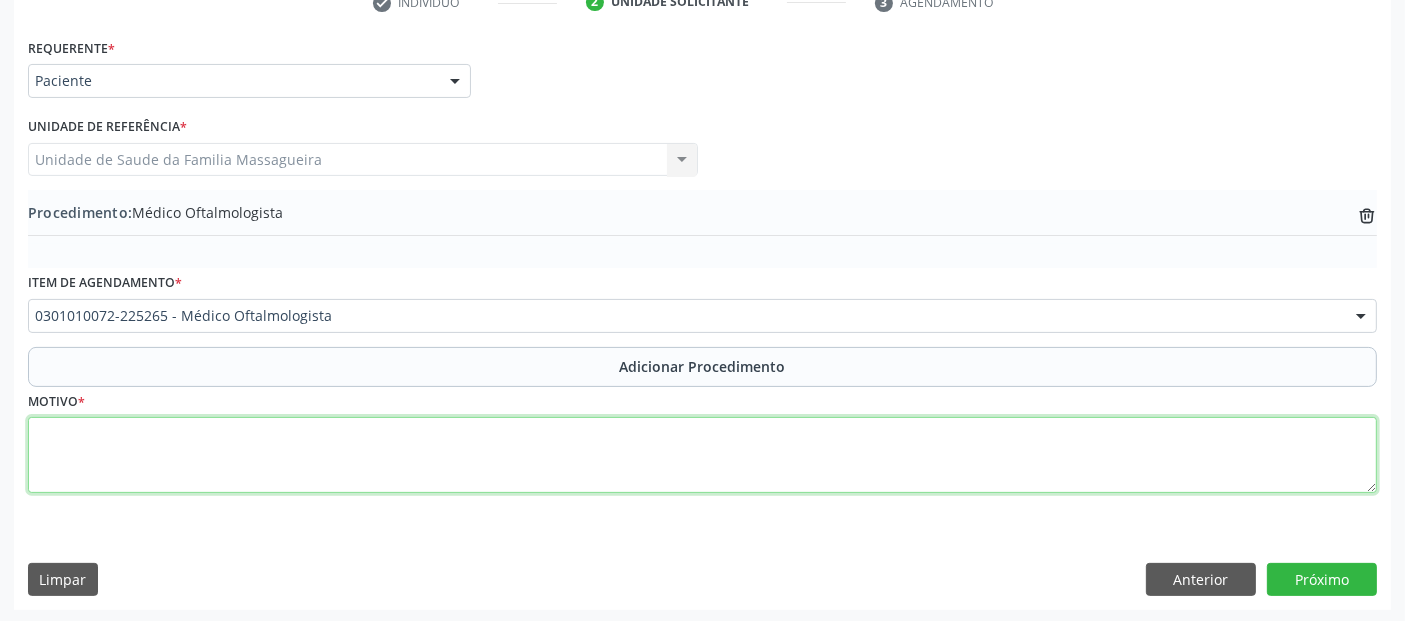 click at bounding box center (702, 455) 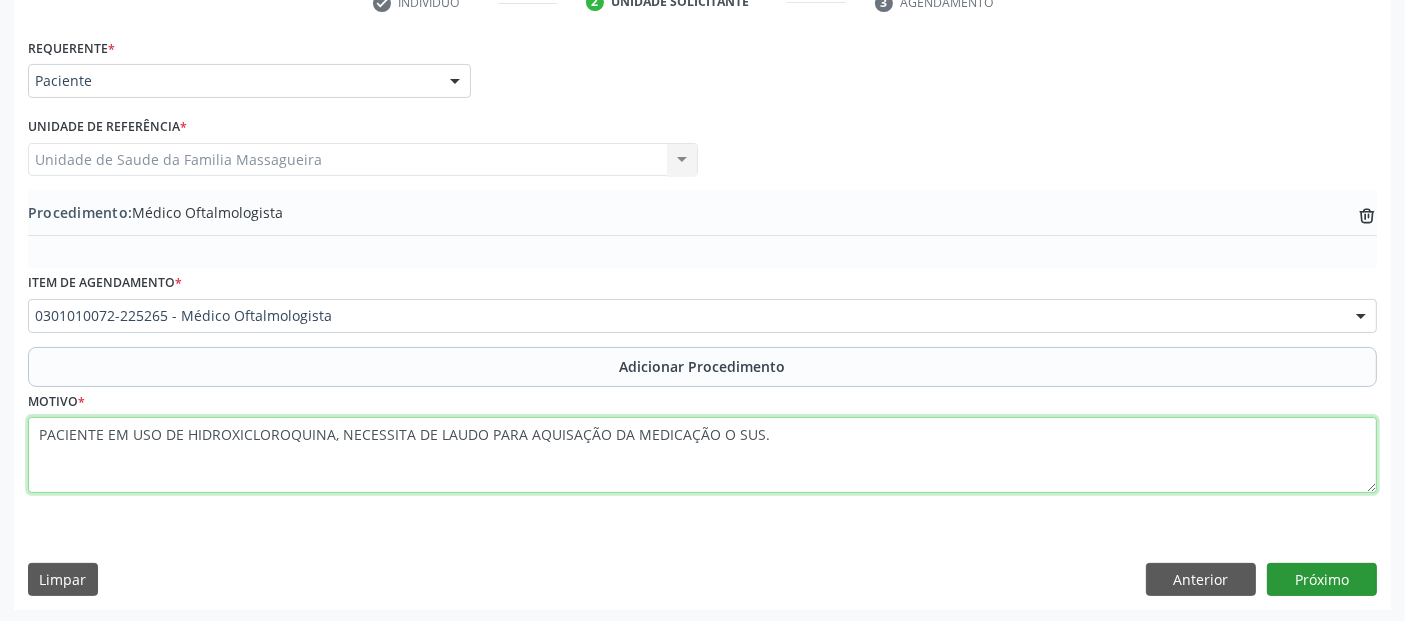 type on "PACIENTE EM USO DE HIDROXICLOROQUINA, NECESSITA DE LAUDO PARA AQUISAÇÃO DA MEDICAÇÃO O SUS." 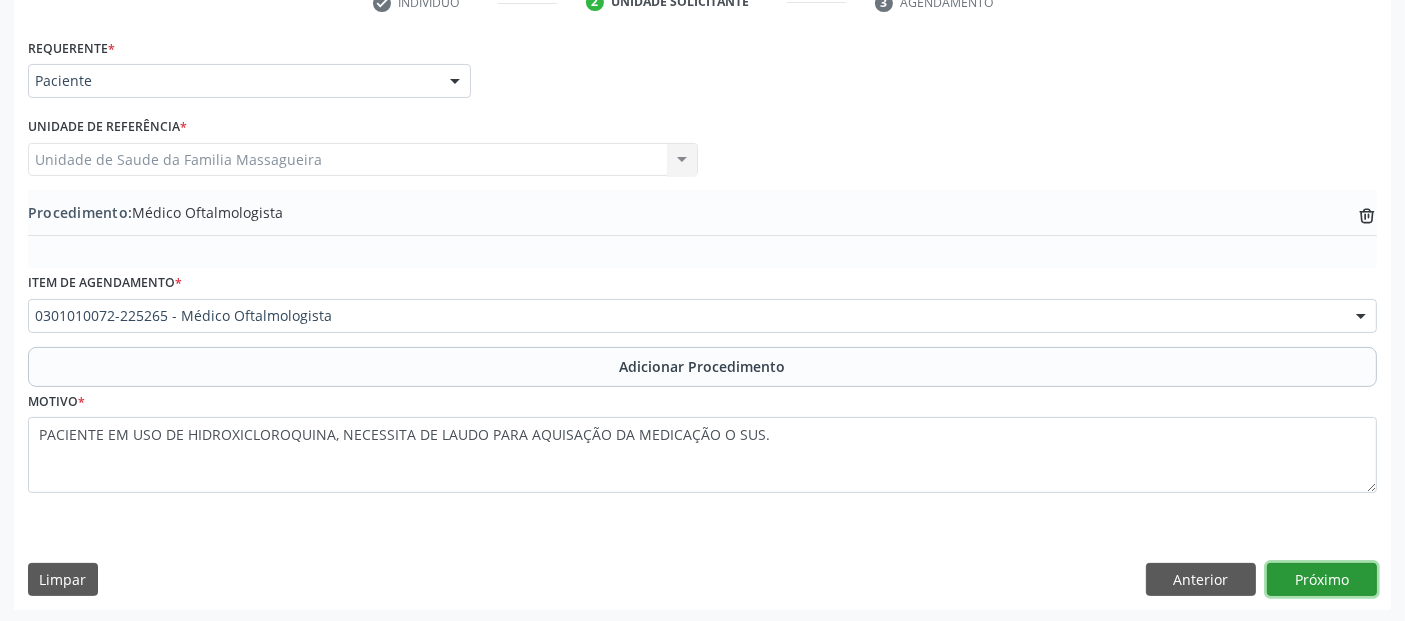 click on "Próximo" at bounding box center [1322, 580] 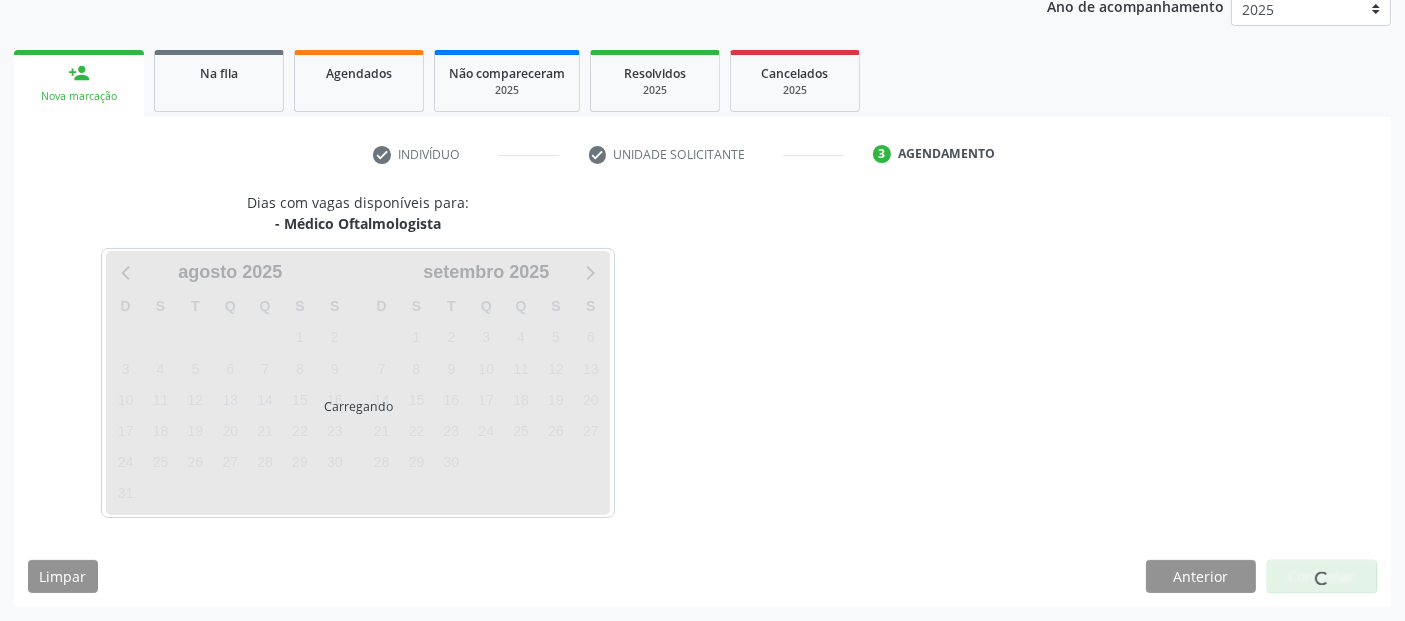 scroll, scrollTop: 274, scrollLeft: 0, axis: vertical 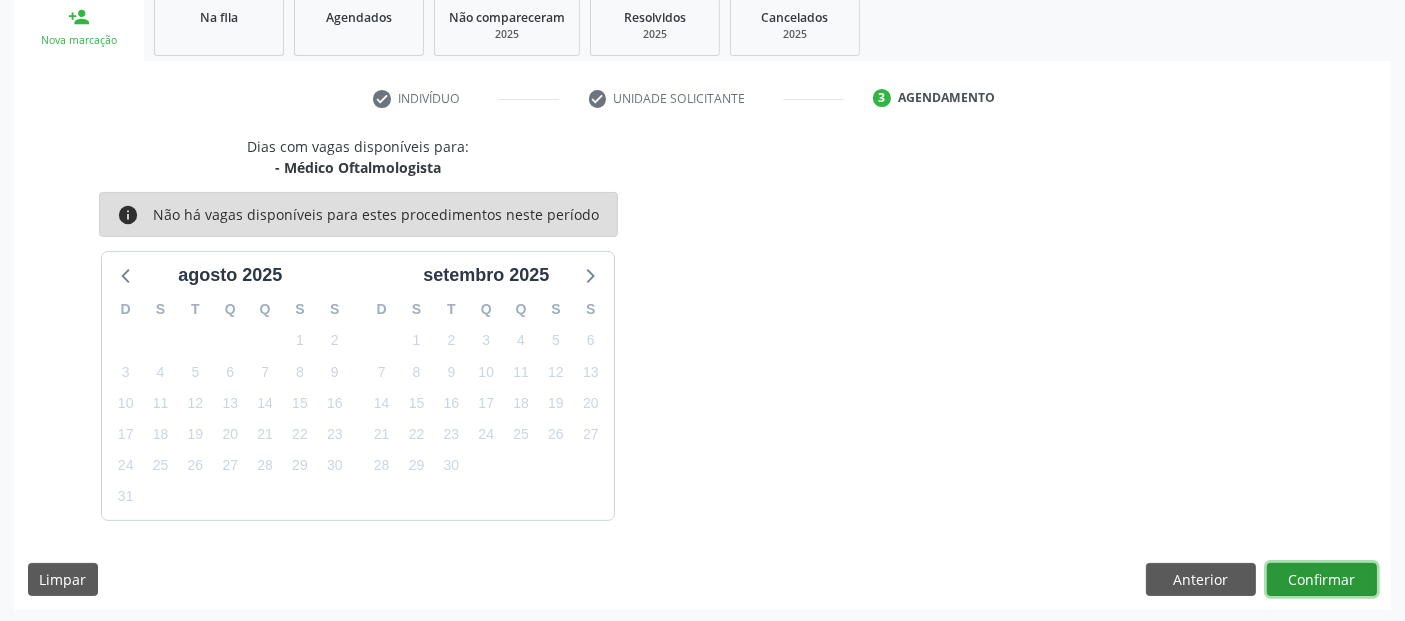 click on "Confirmar" at bounding box center [1322, 580] 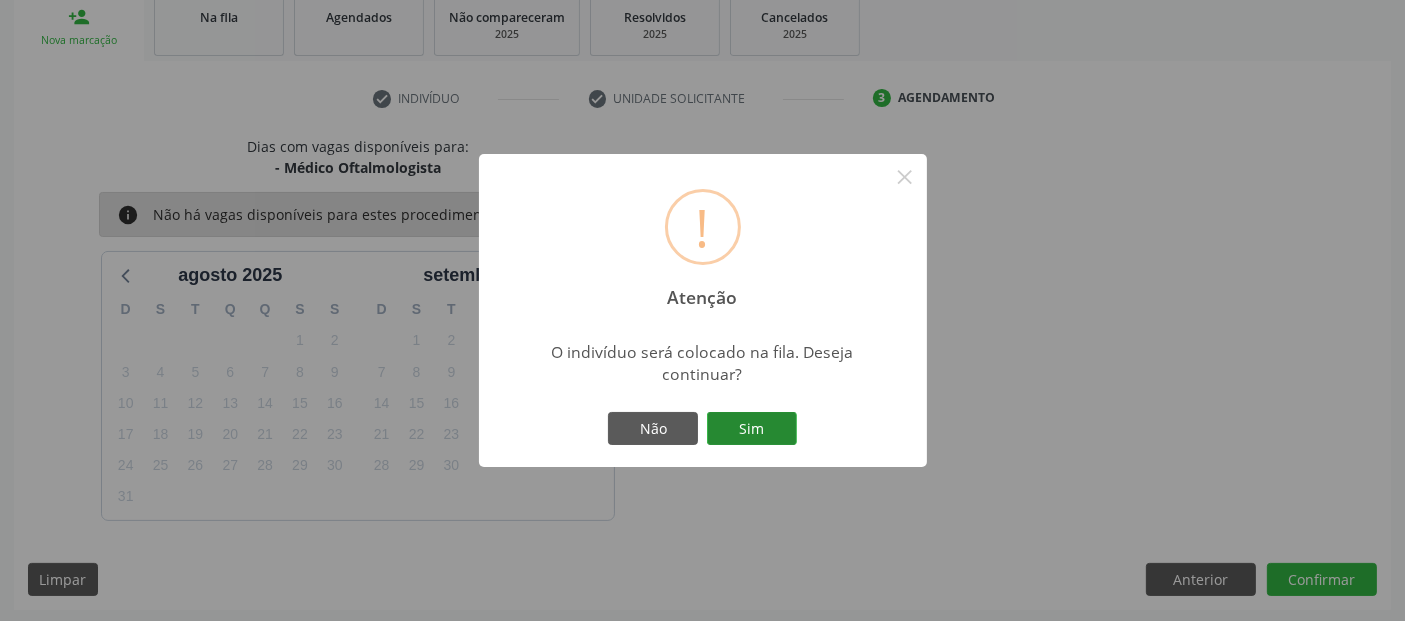 click on "Sim" at bounding box center (752, 429) 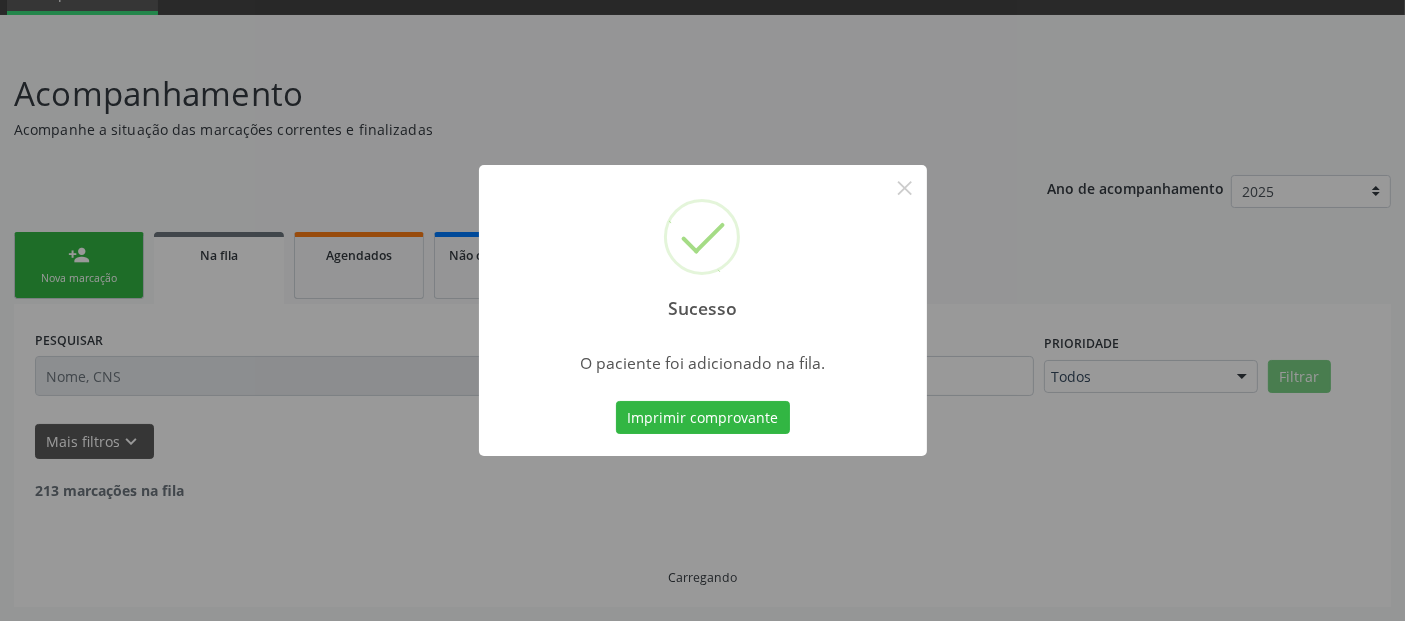 scroll, scrollTop: 71, scrollLeft: 0, axis: vertical 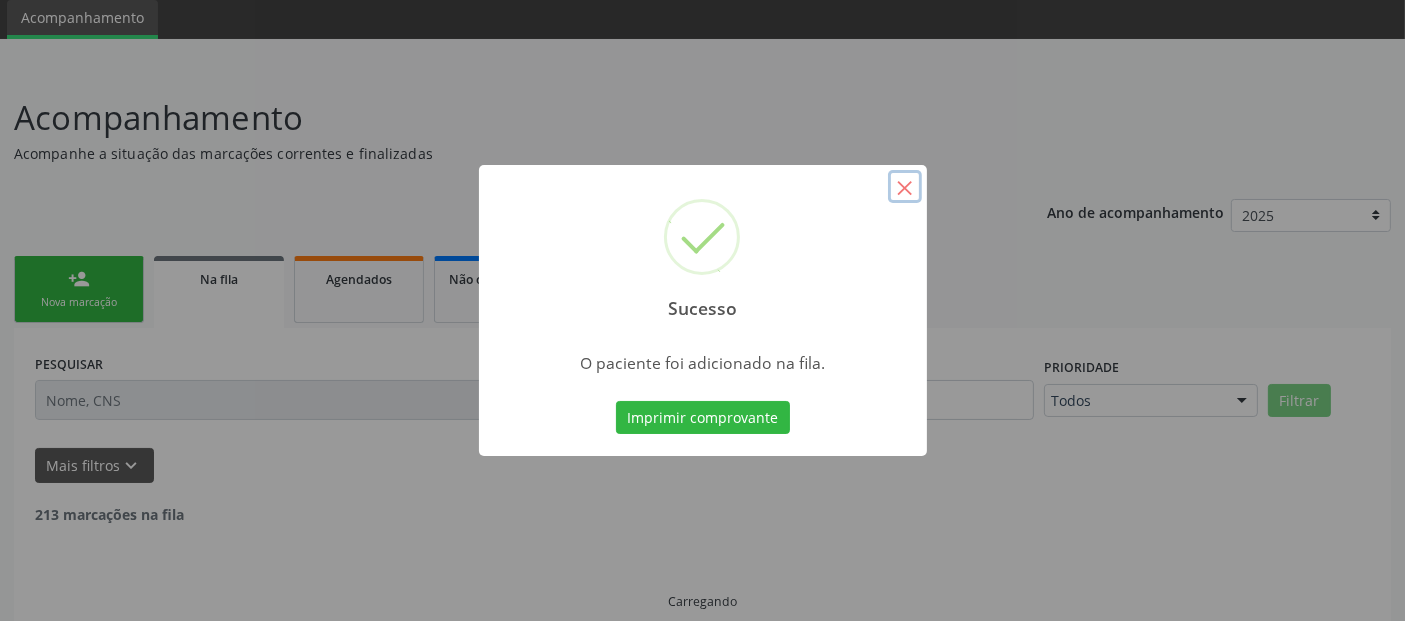 click on "×" at bounding box center (905, 187) 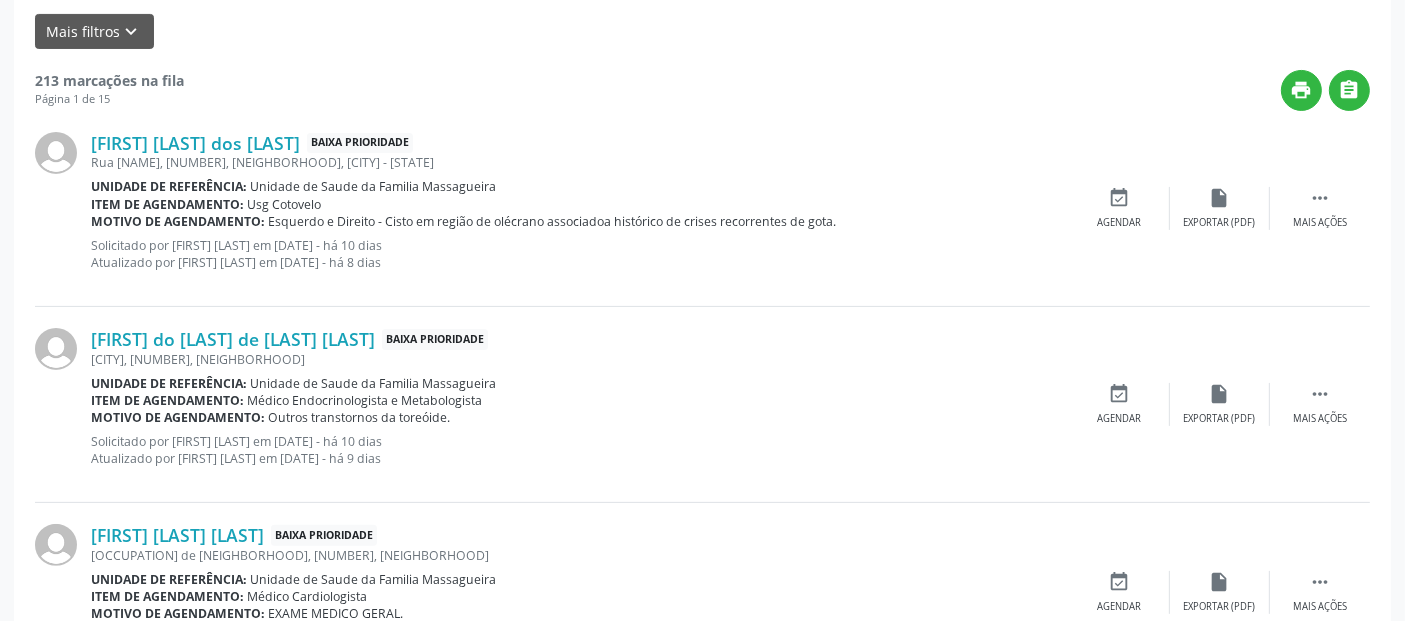 scroll, scrollTop: 0, scrollLeft: 0, axis: both 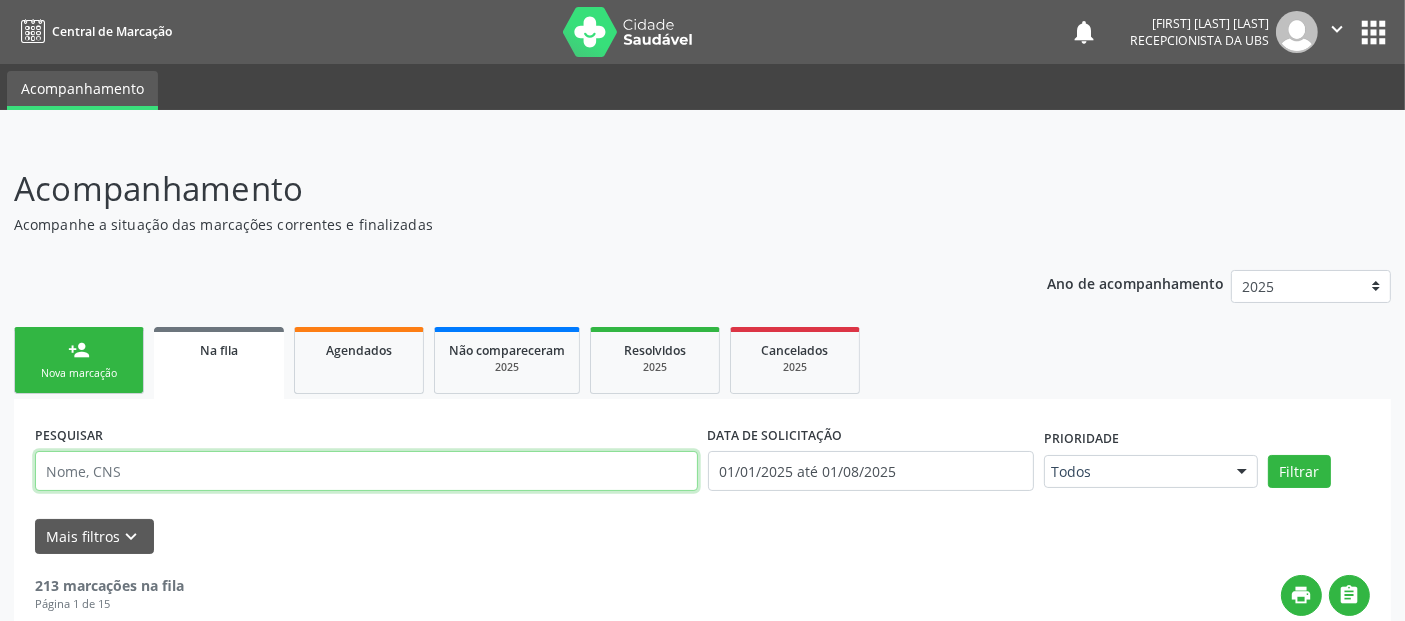 click at bounding box center [366, 471] 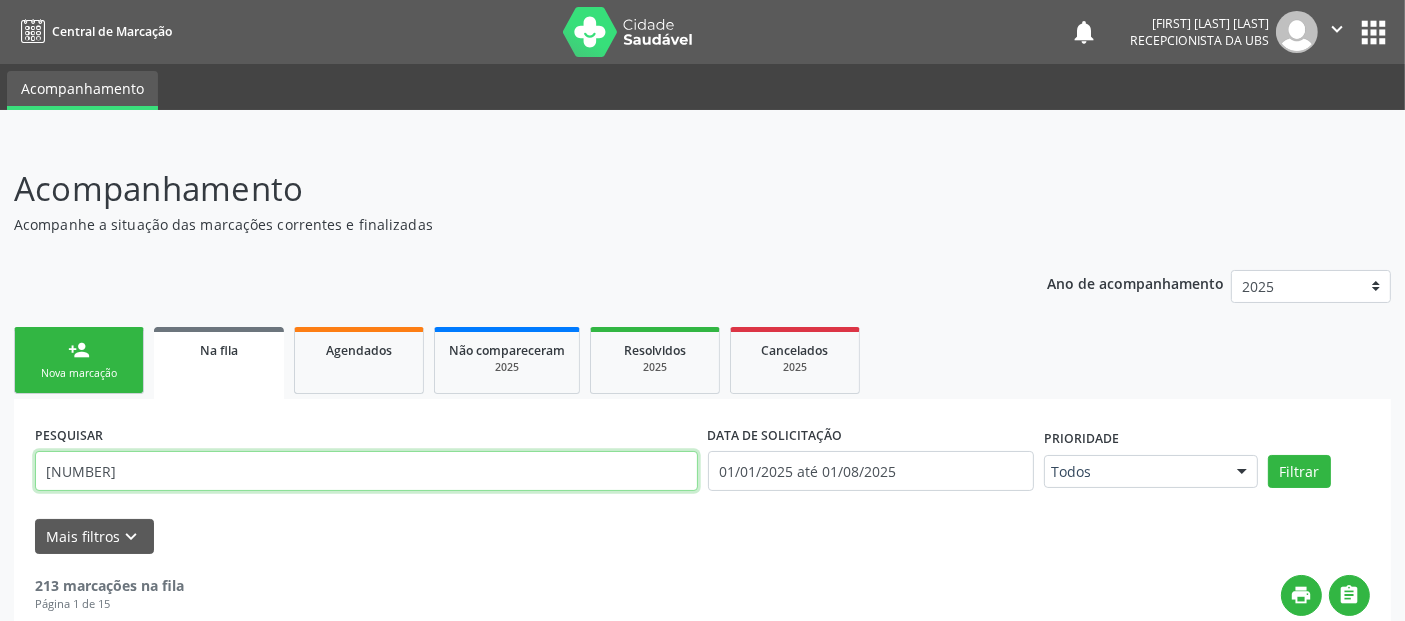 type on "[PHONE]" 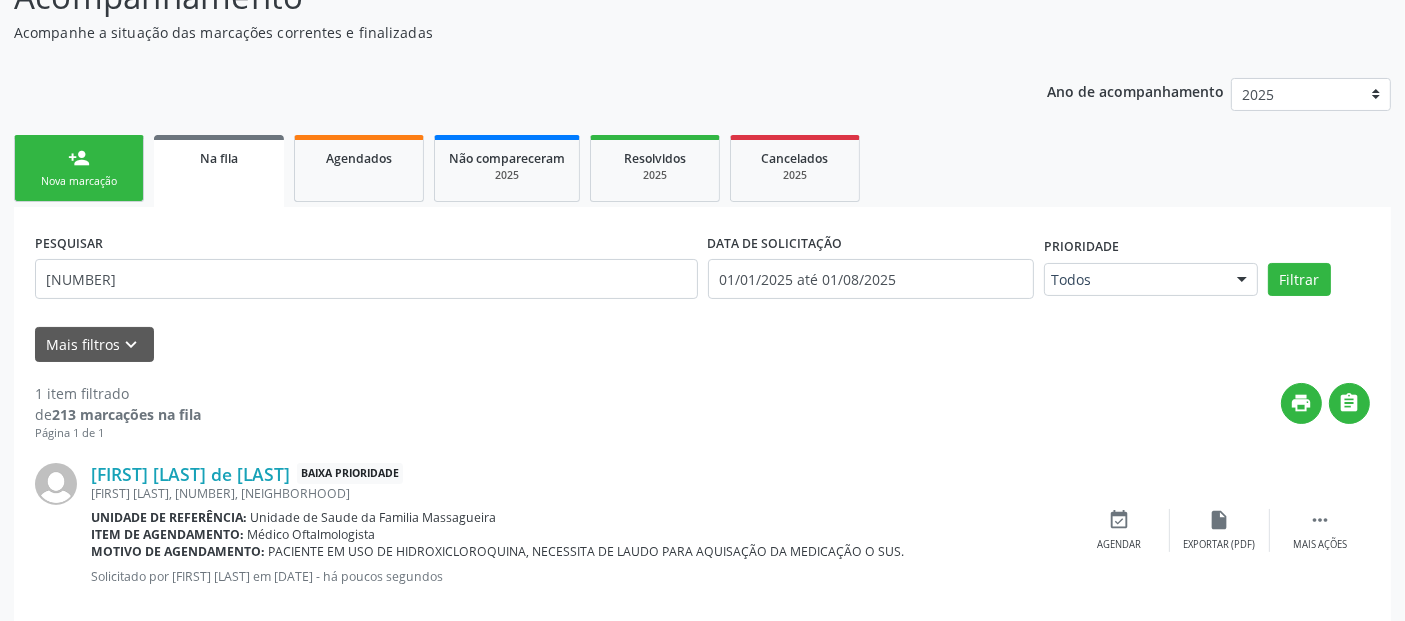 scroll, scrollTop: 222, scrollLeft: 0, axis: vertical 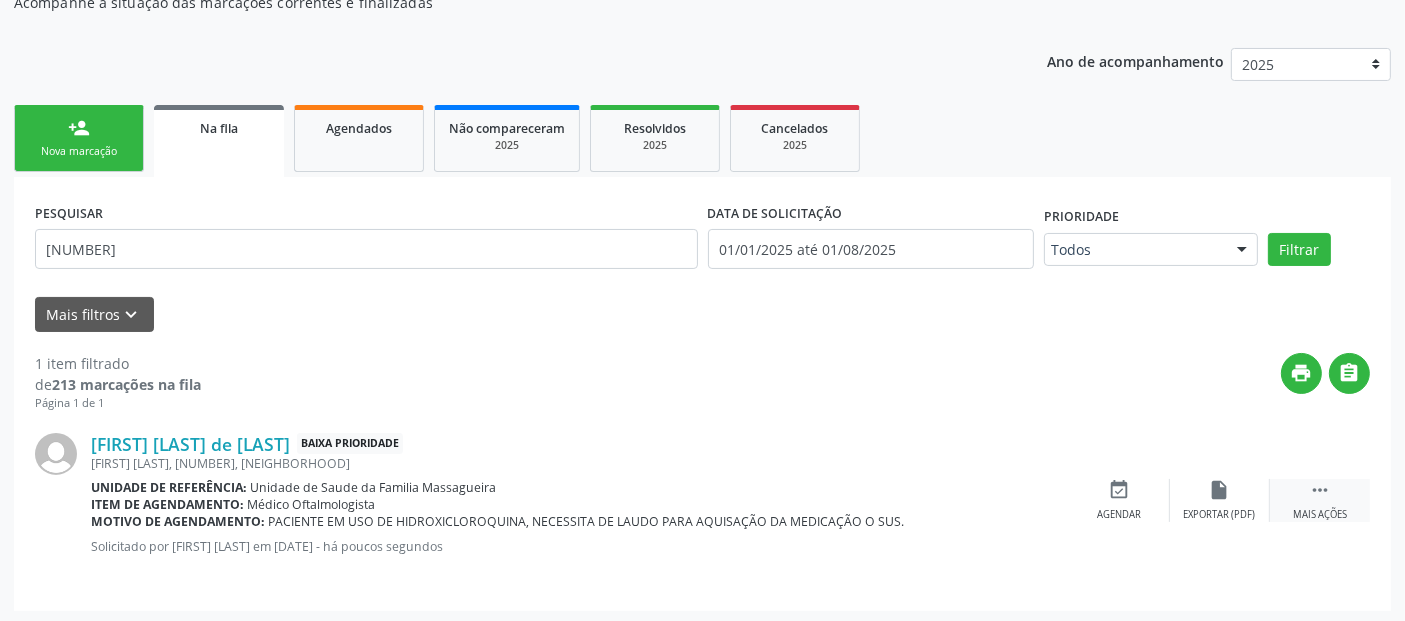 click on "Mais ações" at bounding box center [1320, 515] 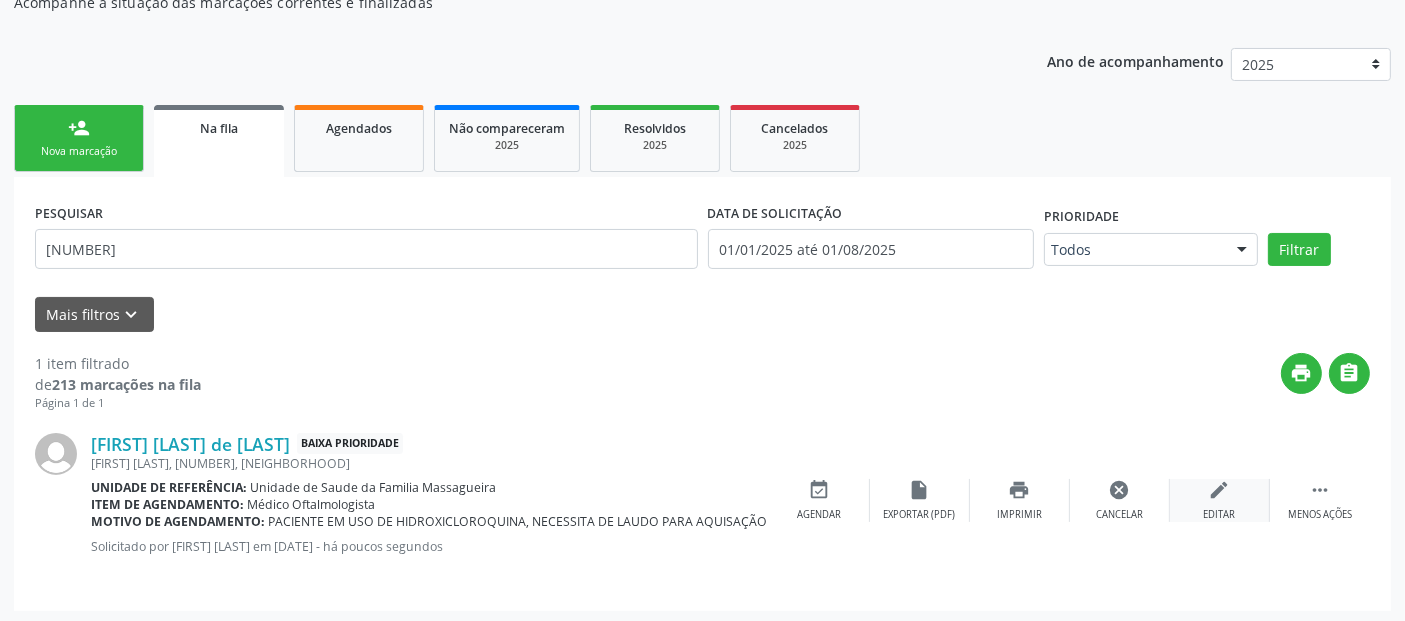 click on "Editar" at bounding box center [1220, 515] 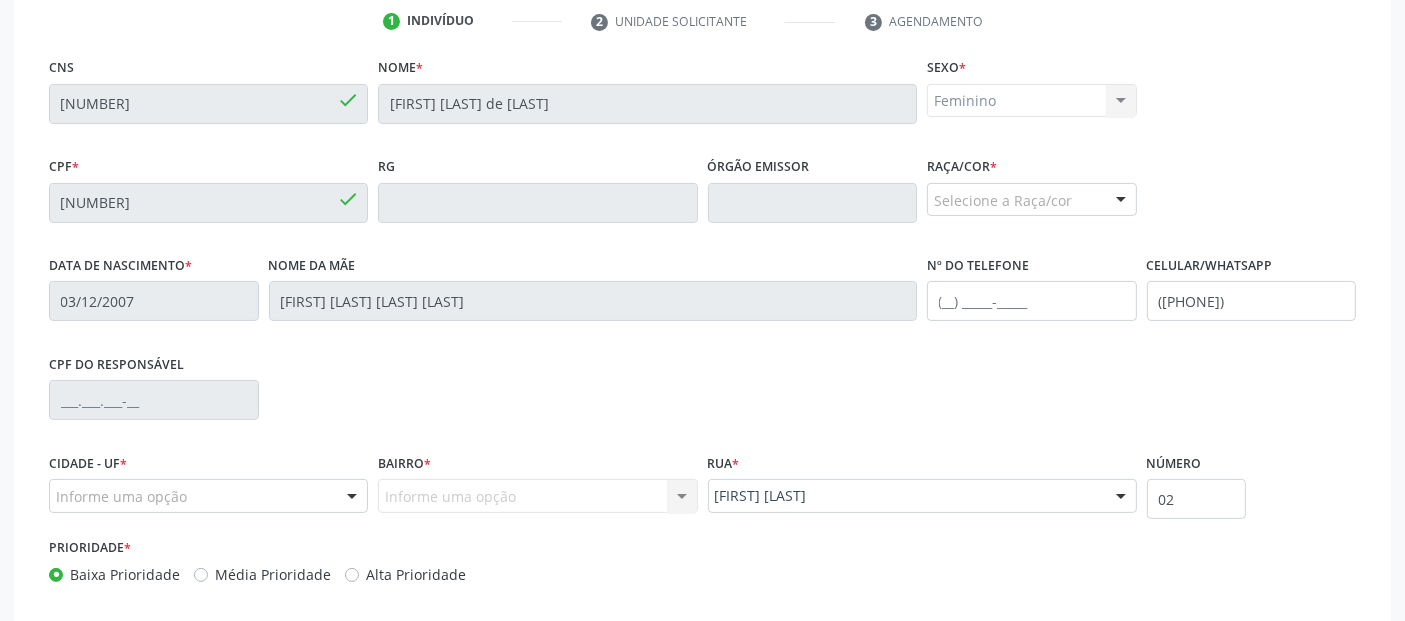 scroll, scrollTop: 514, scrollLeft: 0, axis: vertical 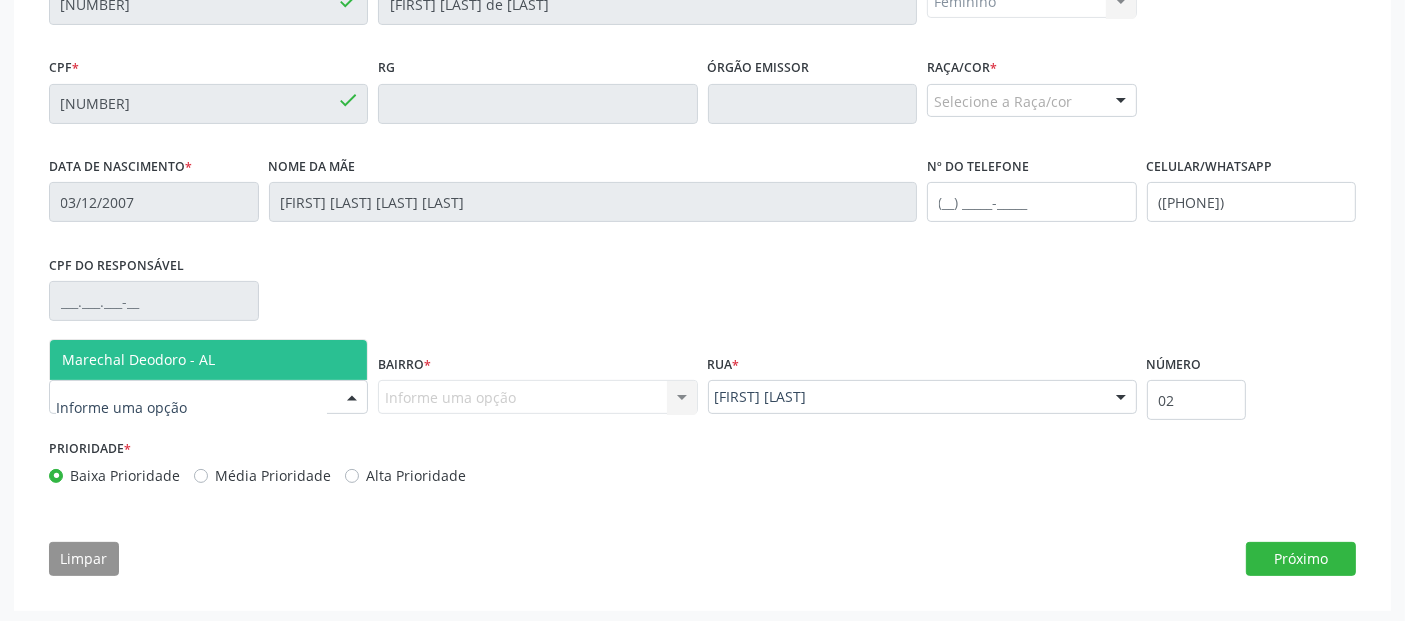 click on "Marechal Deodoro - AL" at bounding box center (208, 360) 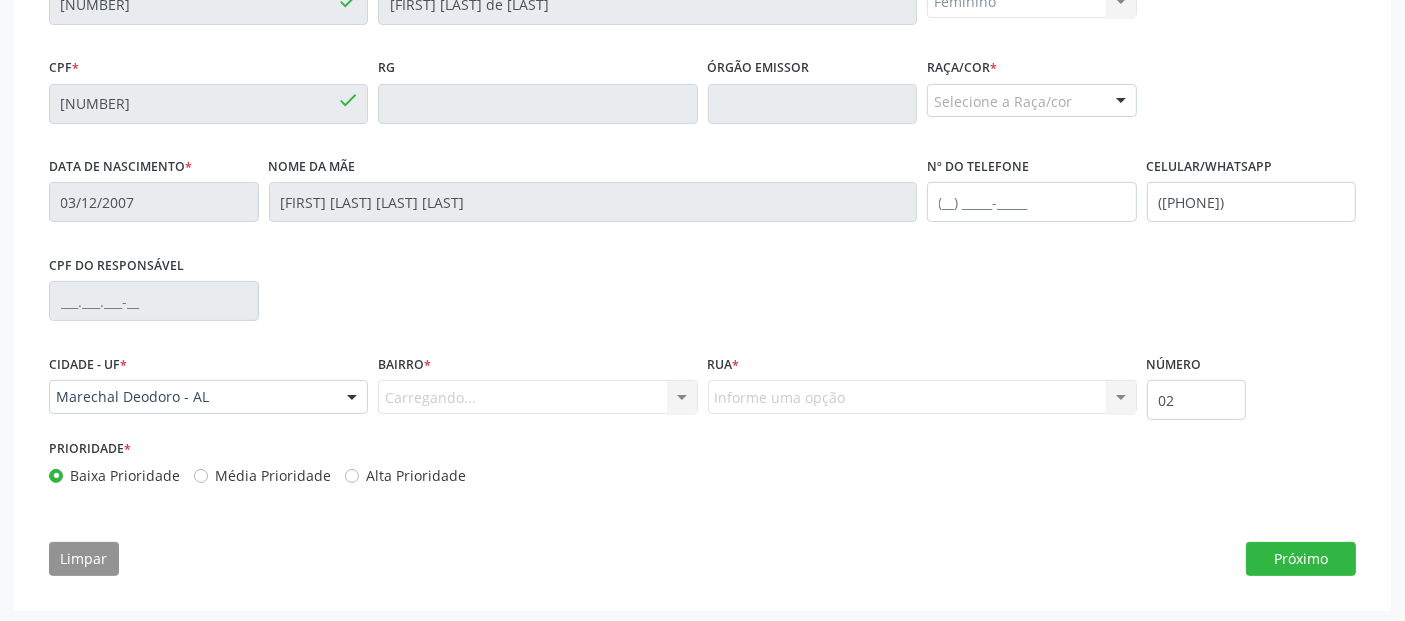 click on "Selecione a Raça/cor" at bounding box center (1032, 101) 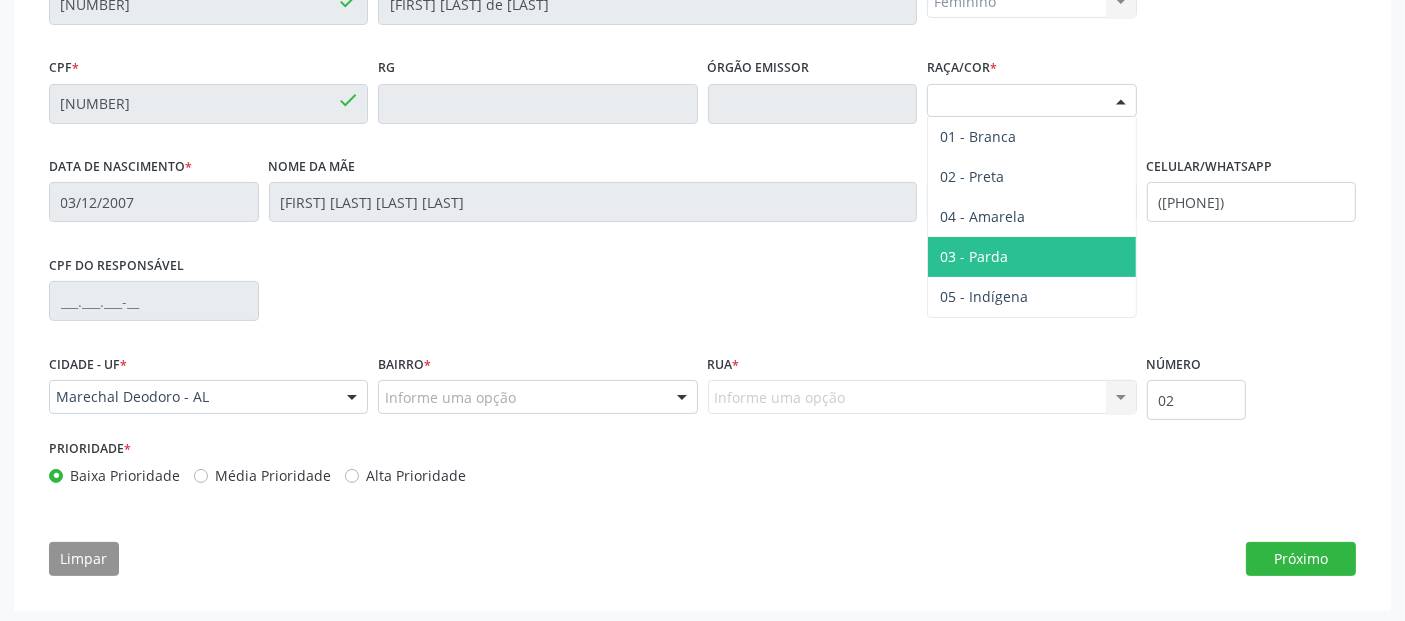 click on "03 - Parda" at bounding box center (1032, 257) 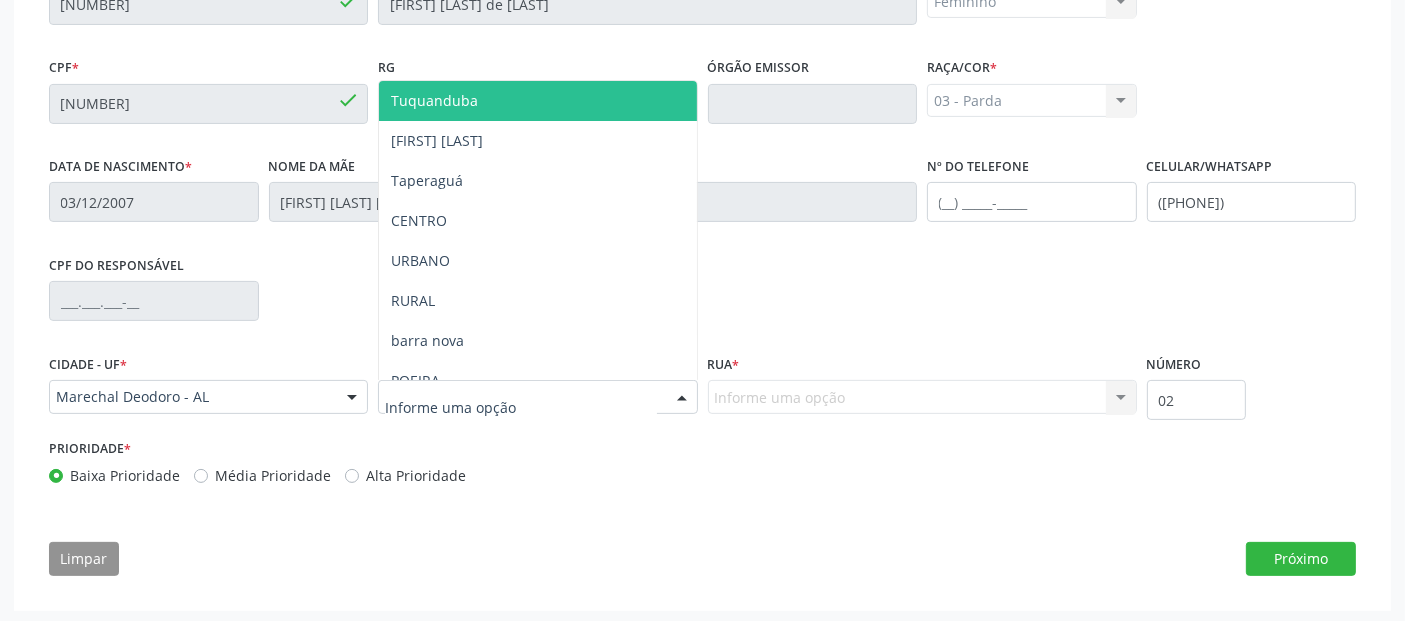 type on "M" 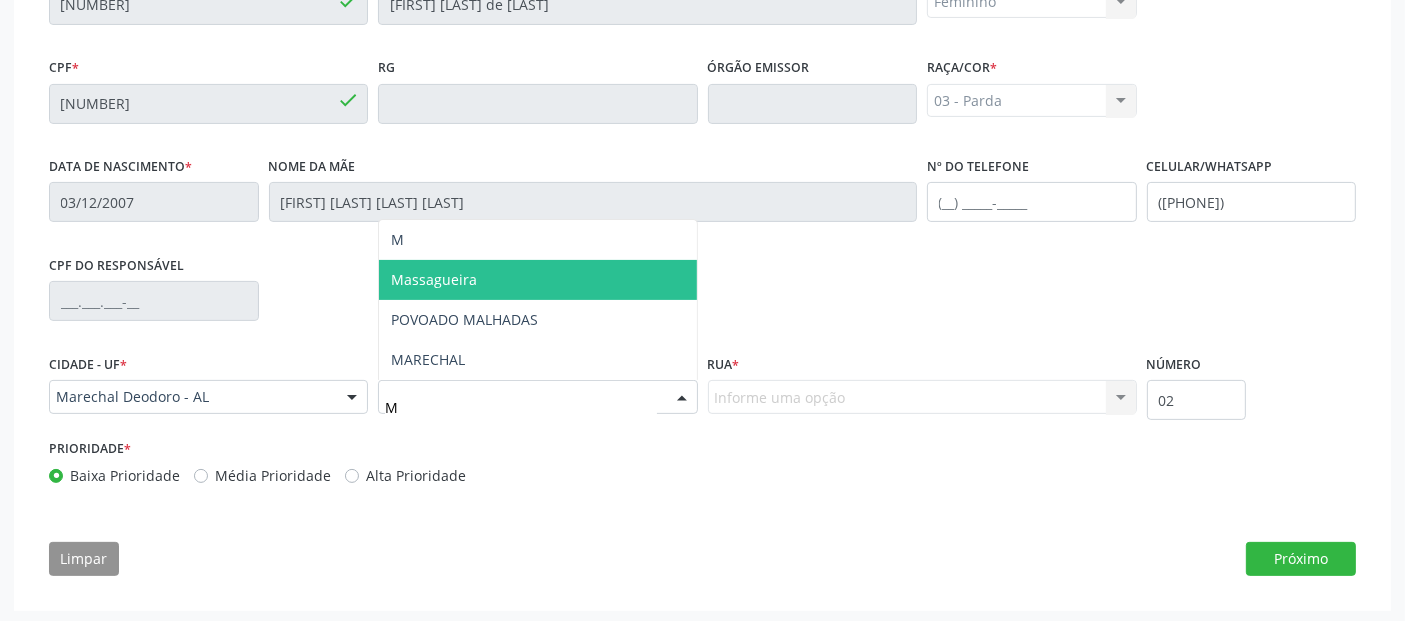 click on "Massagueira" at bounding box center [537, 280] 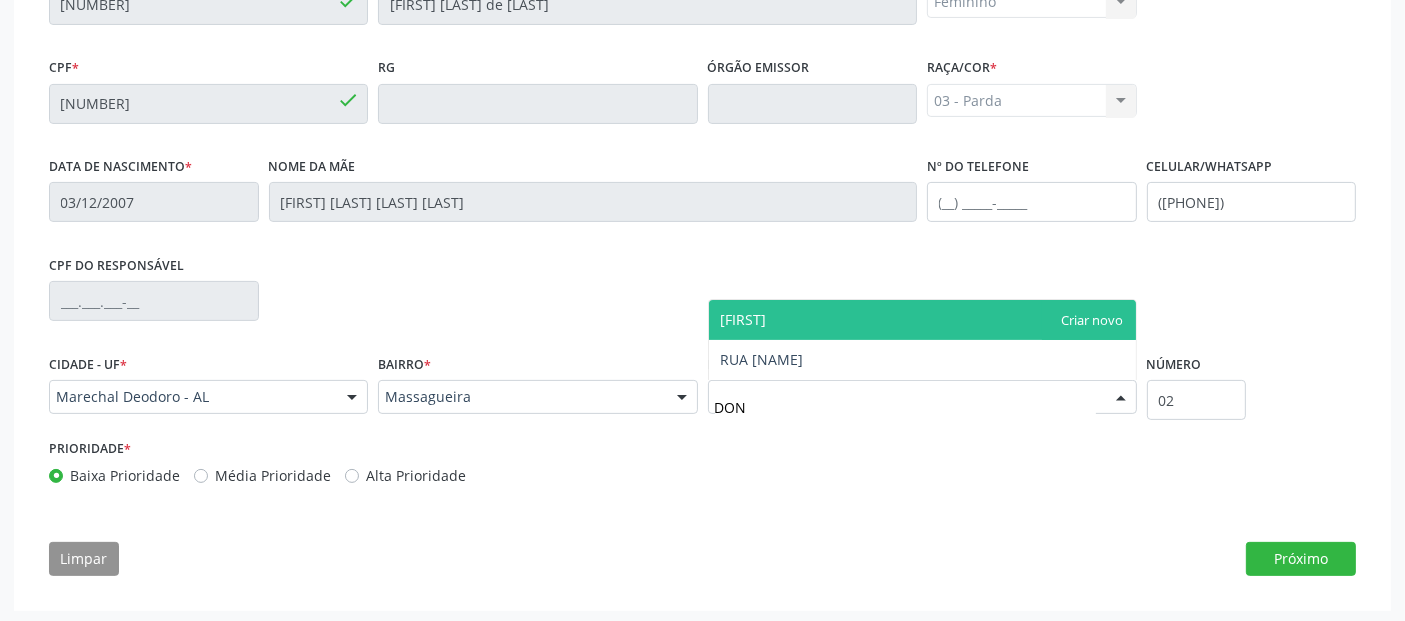 type on "DONI" 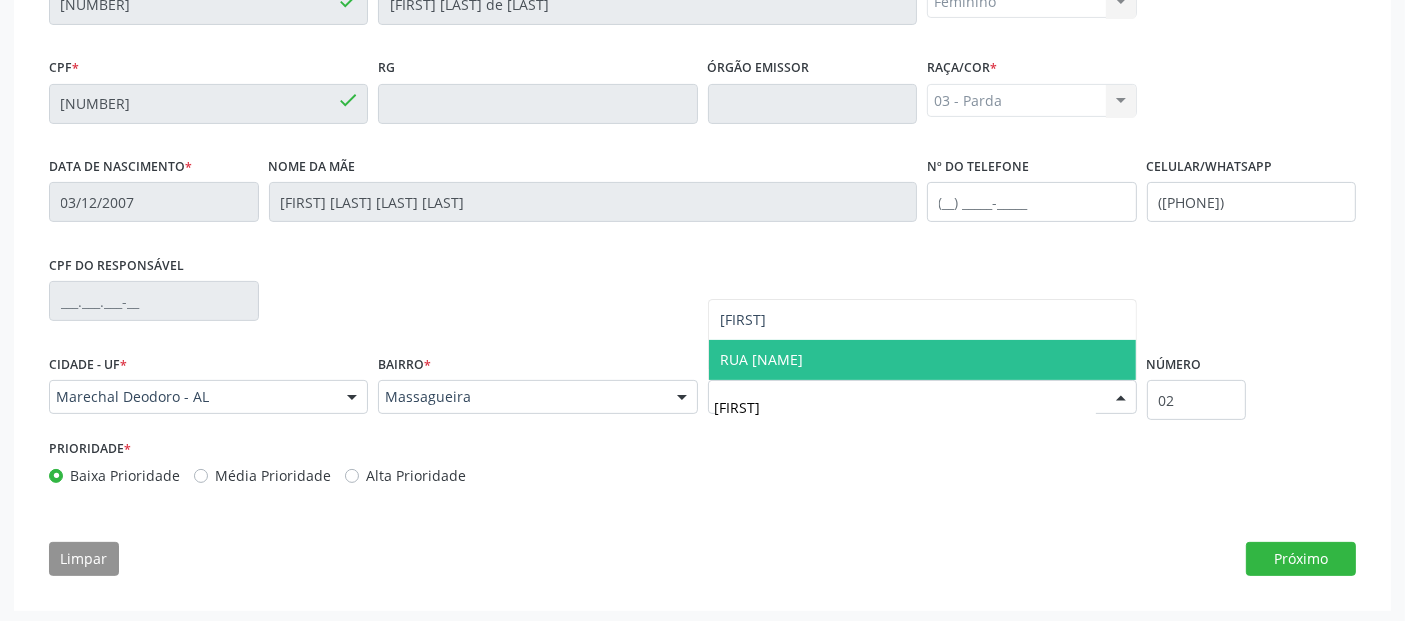 click on "RUA DONINA BARBOSA" at bounding box center [762, 359] 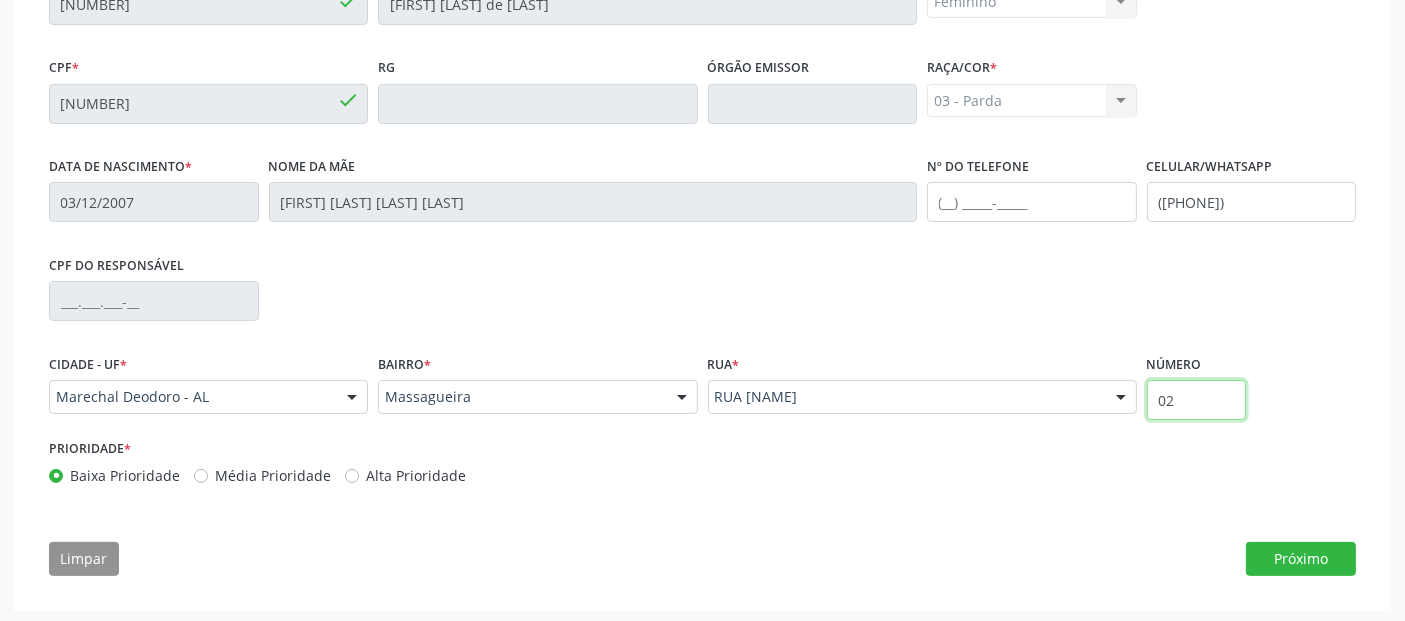 click on "02" at bounding box center (1197, 400) 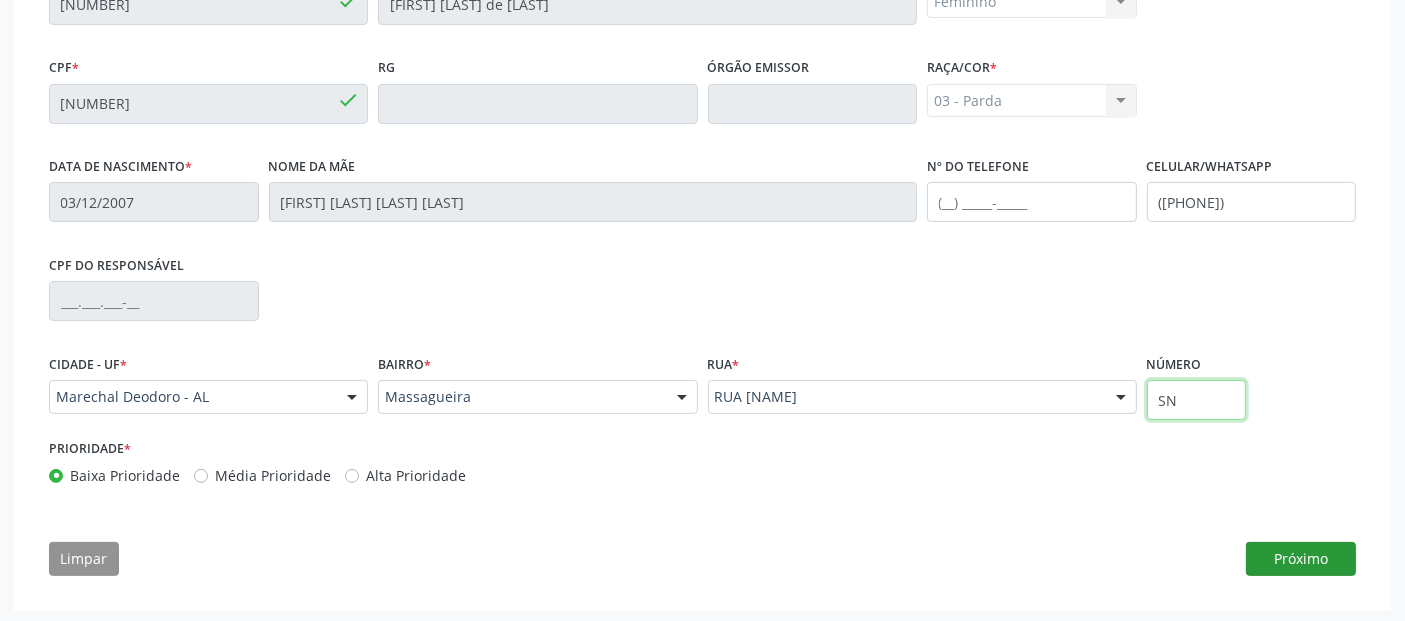type on "SN" 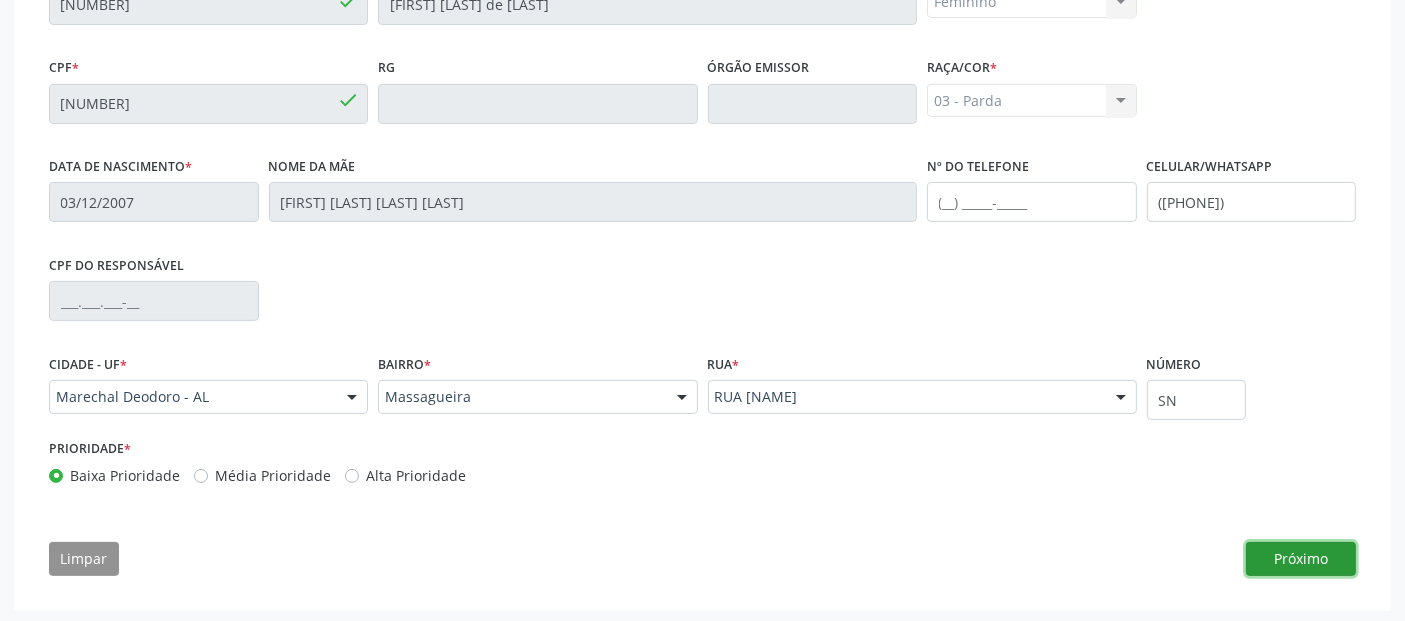 click on "Próximo" at bounding box center (1301, 559) 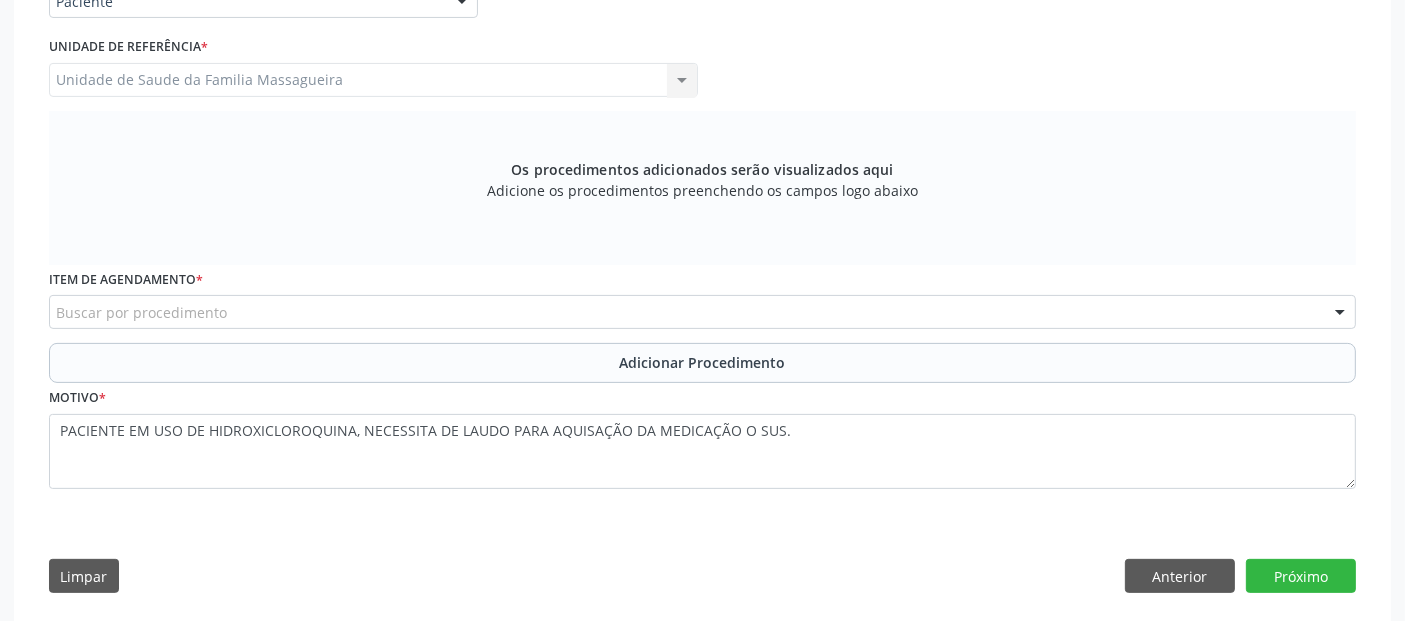 click on "Buscar por procedimento" at bounding box center (702, 312) 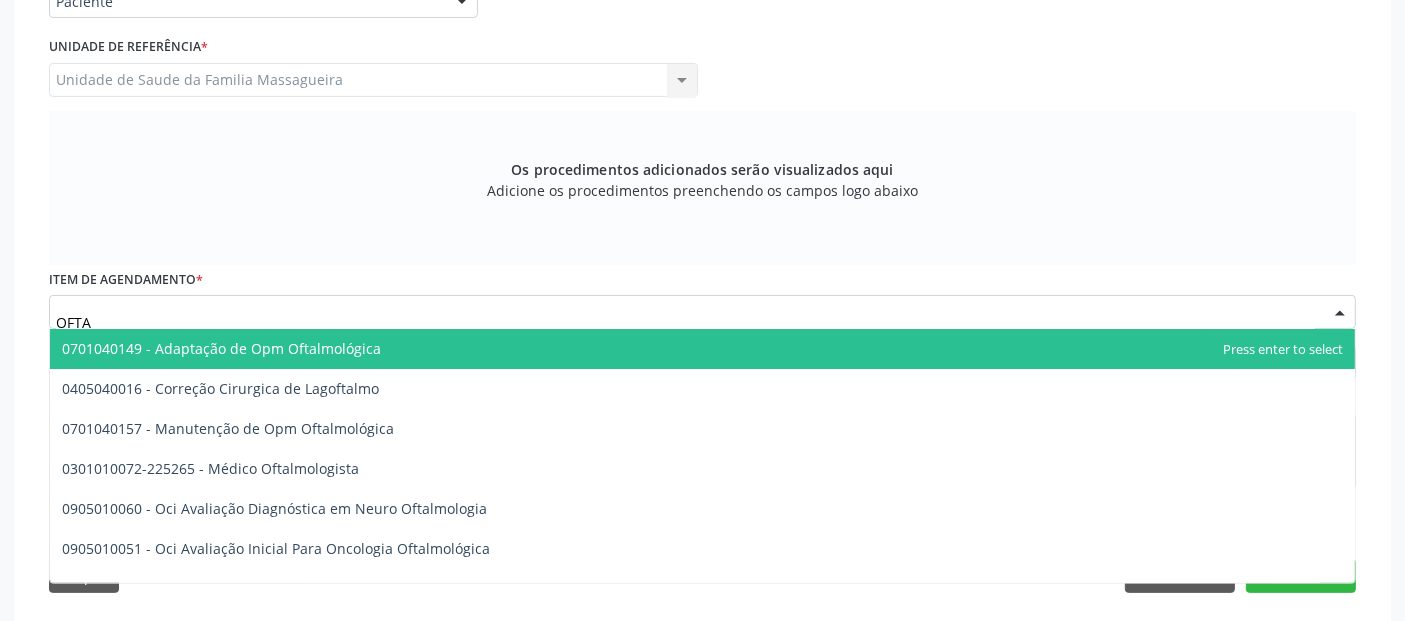 type on "OFTAL" 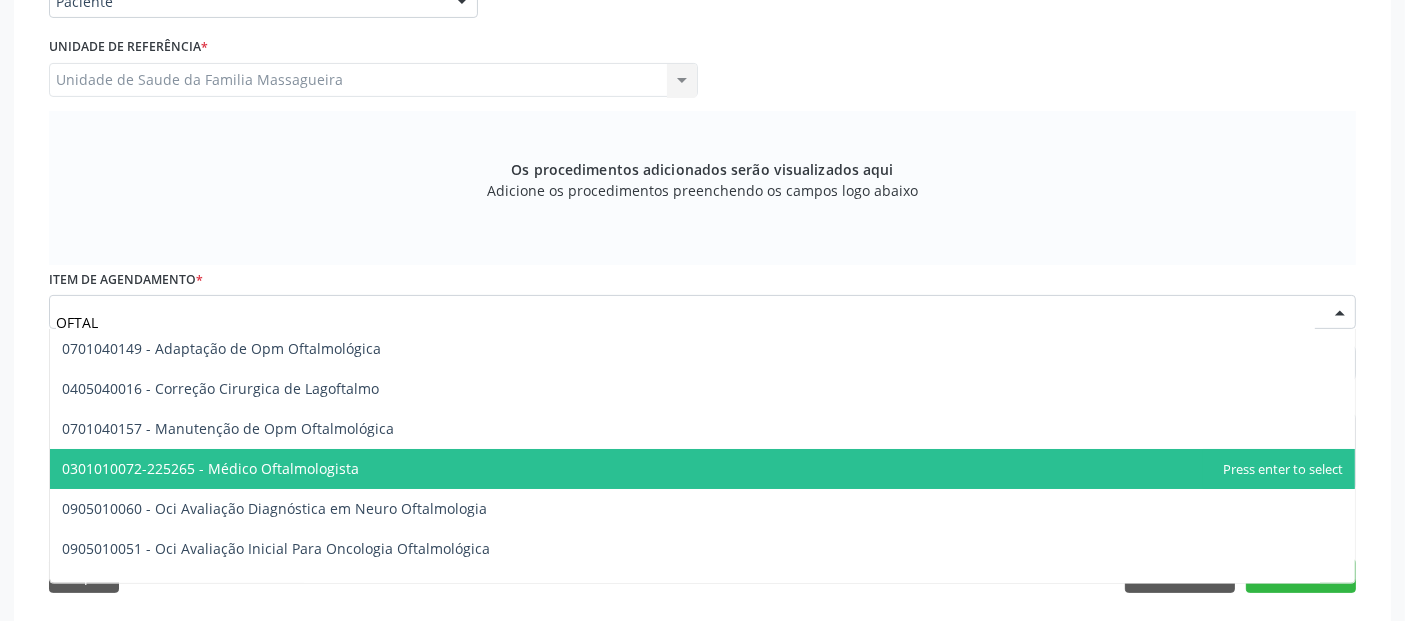 click on "0301010072-225265 - Médico Oftalmologista" at bounding box center (702, 469) 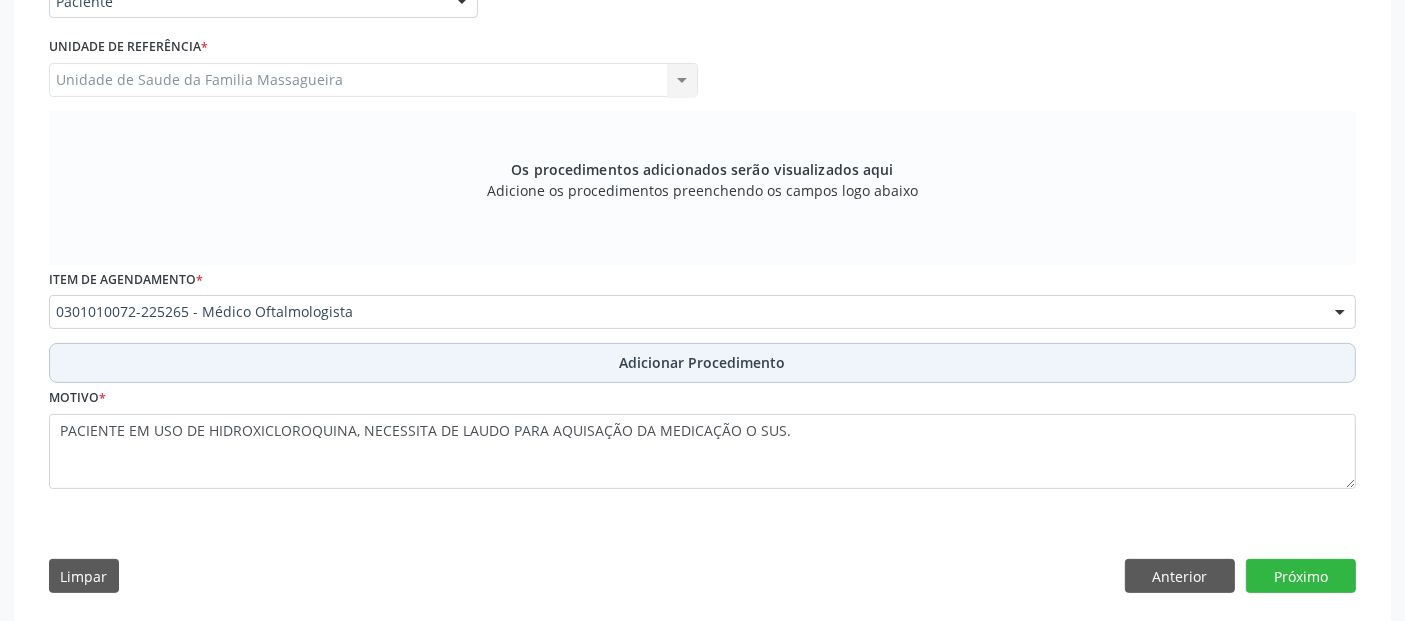 click on "Adicionar Procedimento" at bounding box center (702, 363) 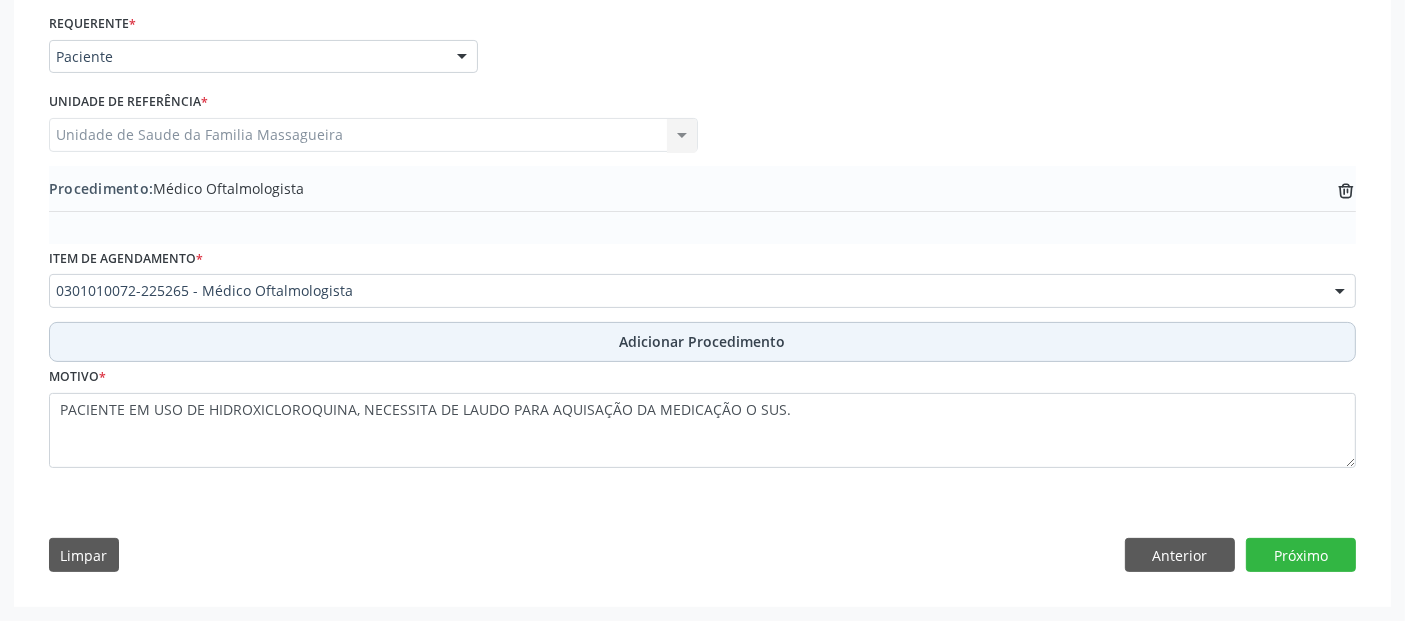 scroll, scrollTop: 455, scrollLeft: 0, axis: vertical 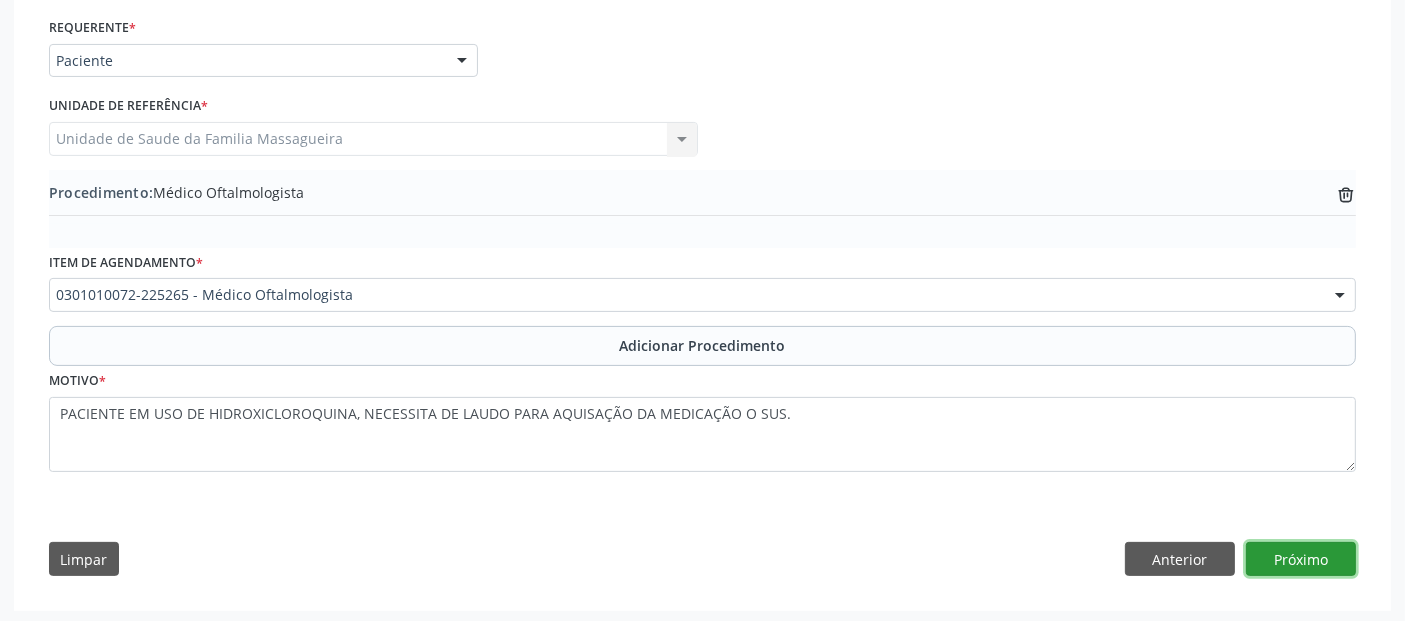 click on "Próximo" at bounding box center [1301, 559] 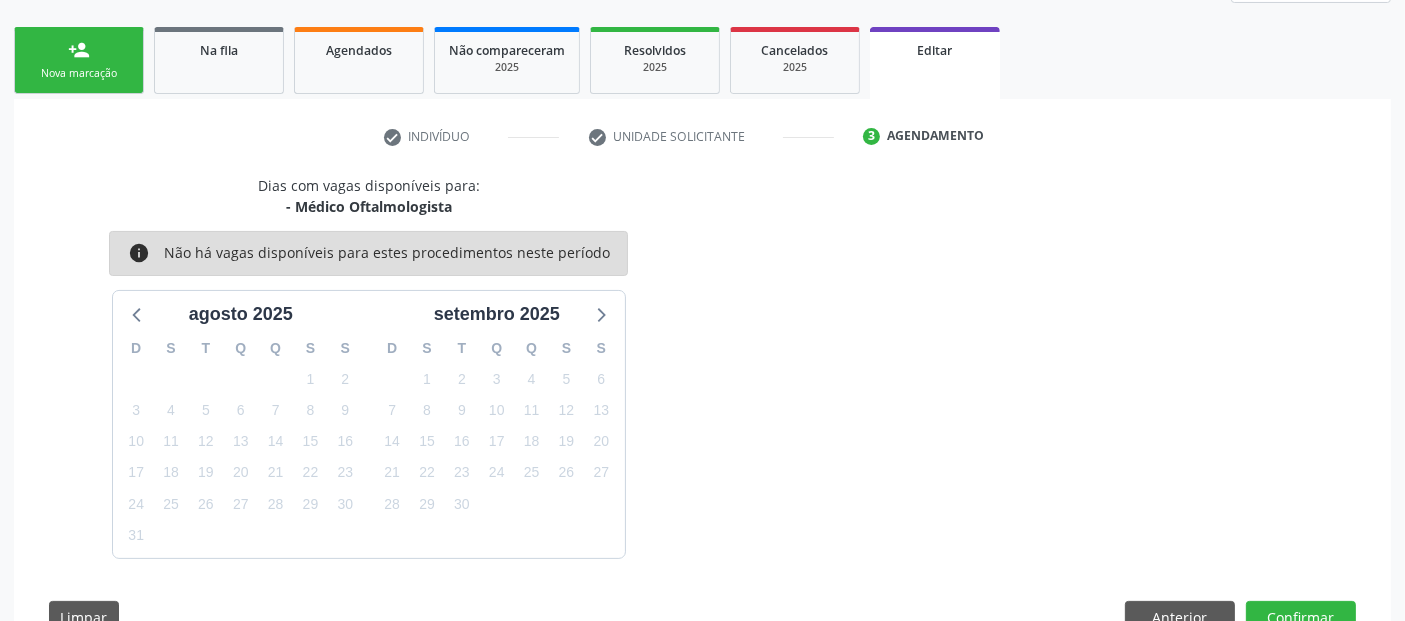 scroll, scrollTop: 359, scrollLeft: 0, axis: vertical 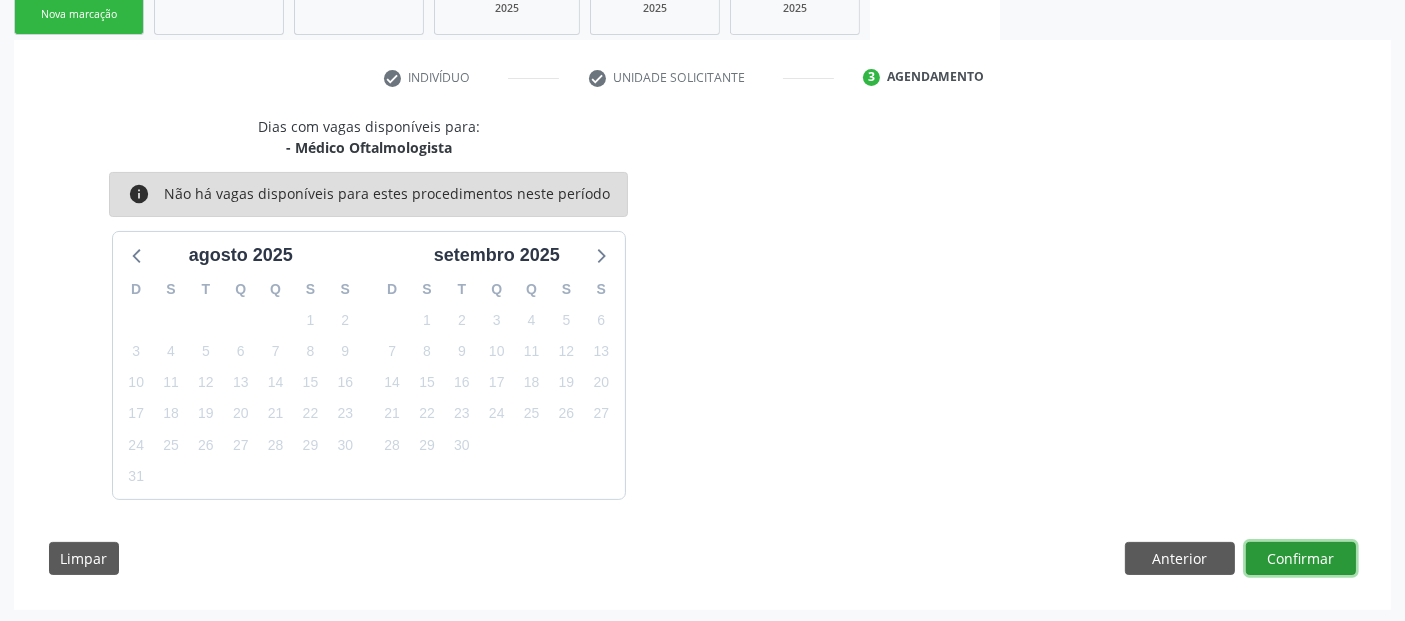 click on "Confirmar" at bounding box center (1301, 559) 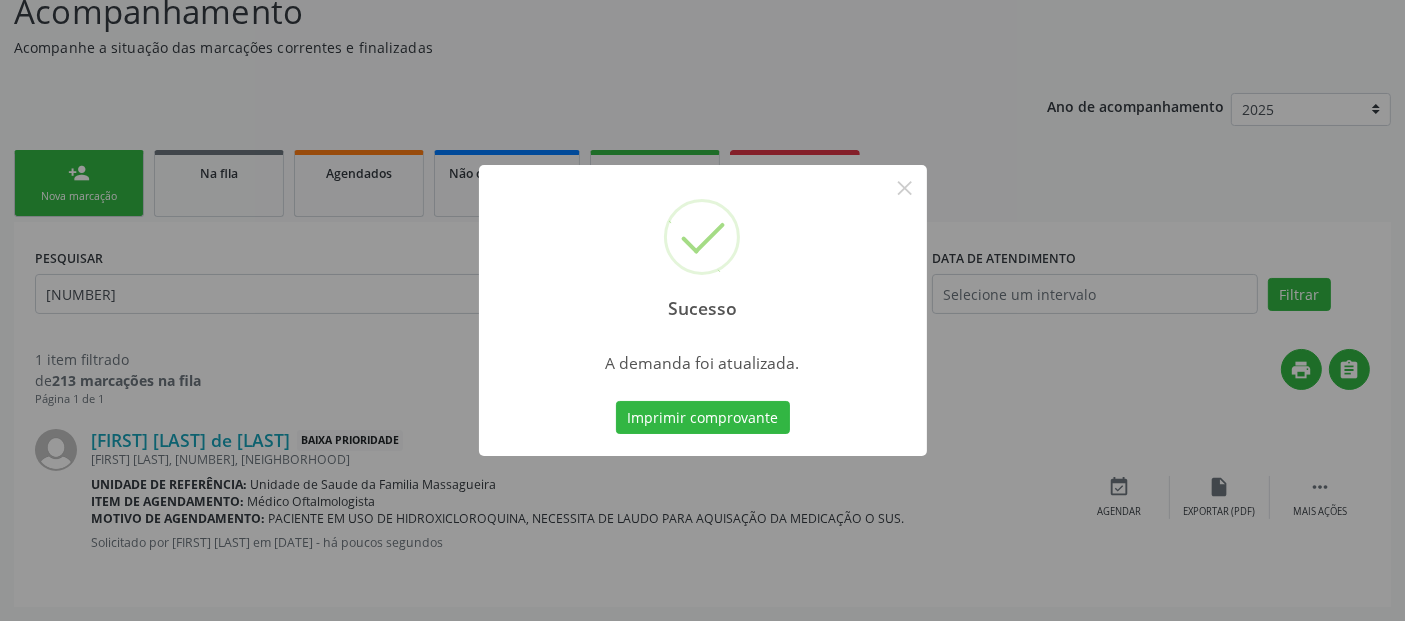scroll, scrollTop: 0, scrollLeft: 0, axis: both 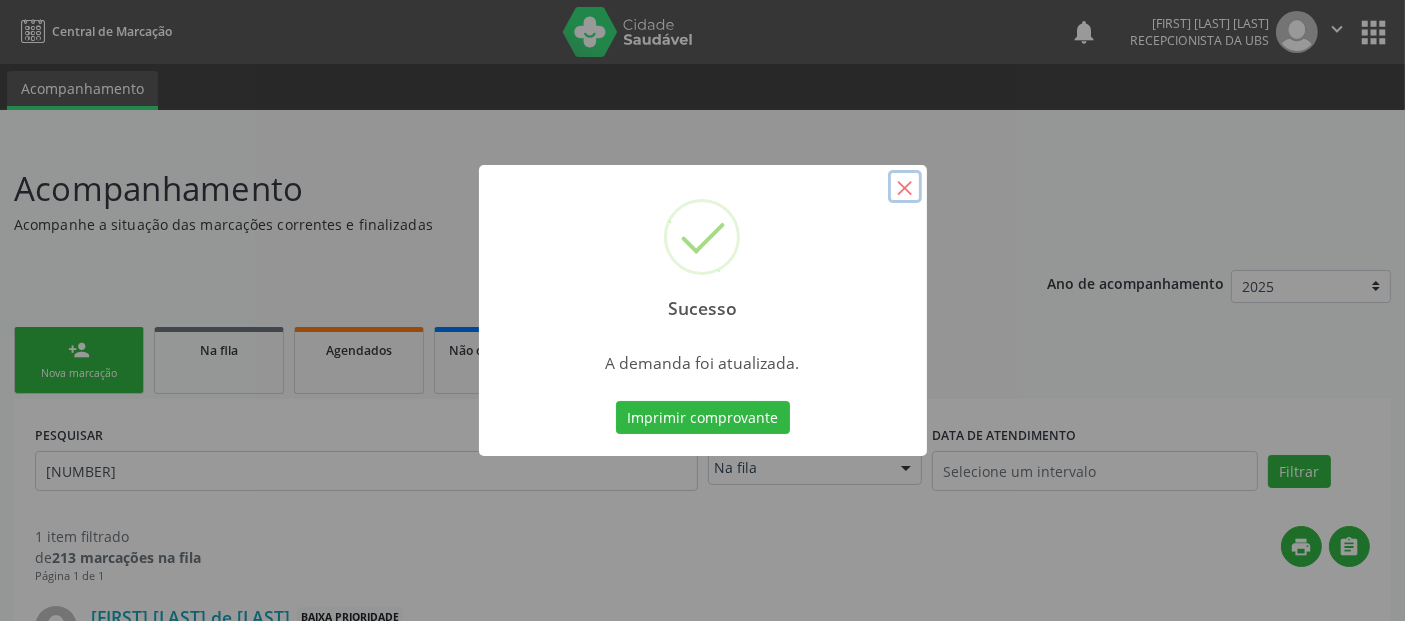 click on "×" at bounding box center [905, 187] 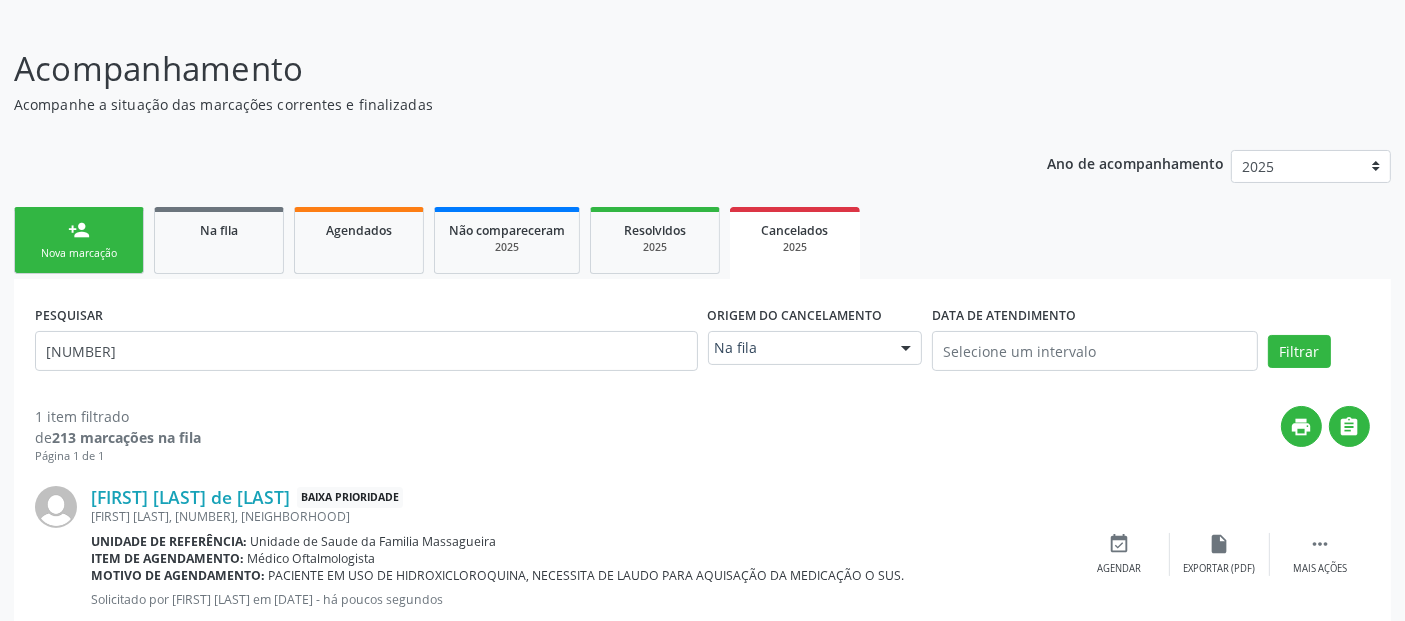 scroll, scrollTop: 175, scrollLeft: 0, axis: vertical 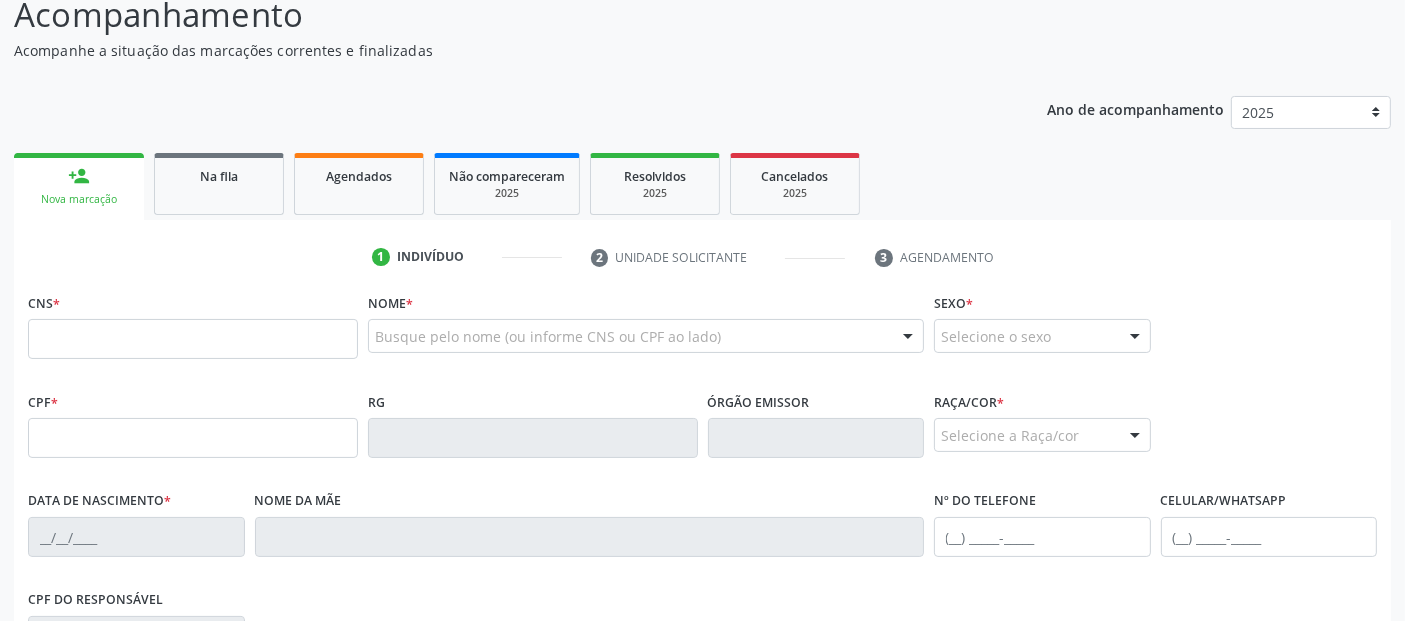 click on "Ano de acompanhamento
2025
person_add
Nova marcação
Na fila   Agendados   Não compareceram
2025
Resolvidos
2025
Cancelados
2025
1
Indivíduo
2
Unidade solicitante
3
Agendamento
CNS
*
Nome
*
Busque pelo nome (ou informe CNS ou CPF ao lado)
Nenhum resultado encontrado para: "   "
Digite o nome
Sexo
*
Selecione o sexo
Masculino   Feminino
Nenhum resultado encontrado para: "   "
Não há nenhuma opção para ser exibida.
CPF
*
RG
Órgão emissor
Raça/cor
*
Selecione a Raça/cor
01 - Branca   02 - Preta   04 - Amarela" at bounding box center (702, 503) 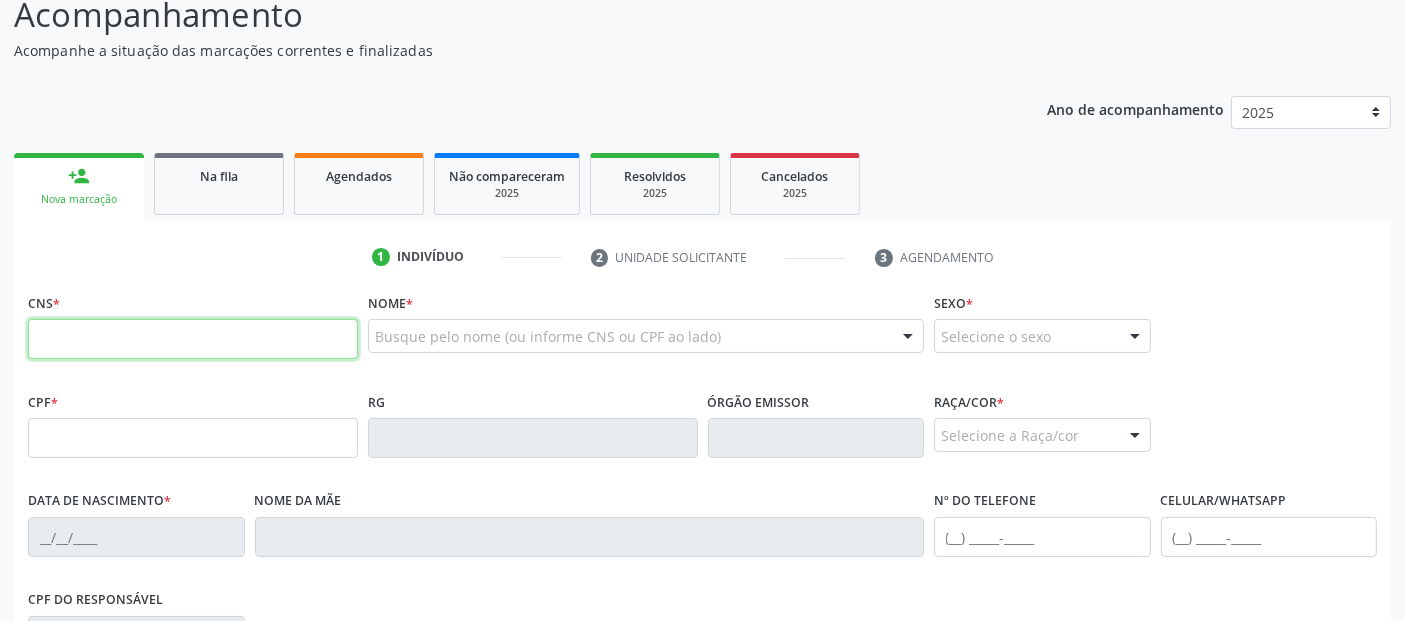 click at bounding box center [193, 339] 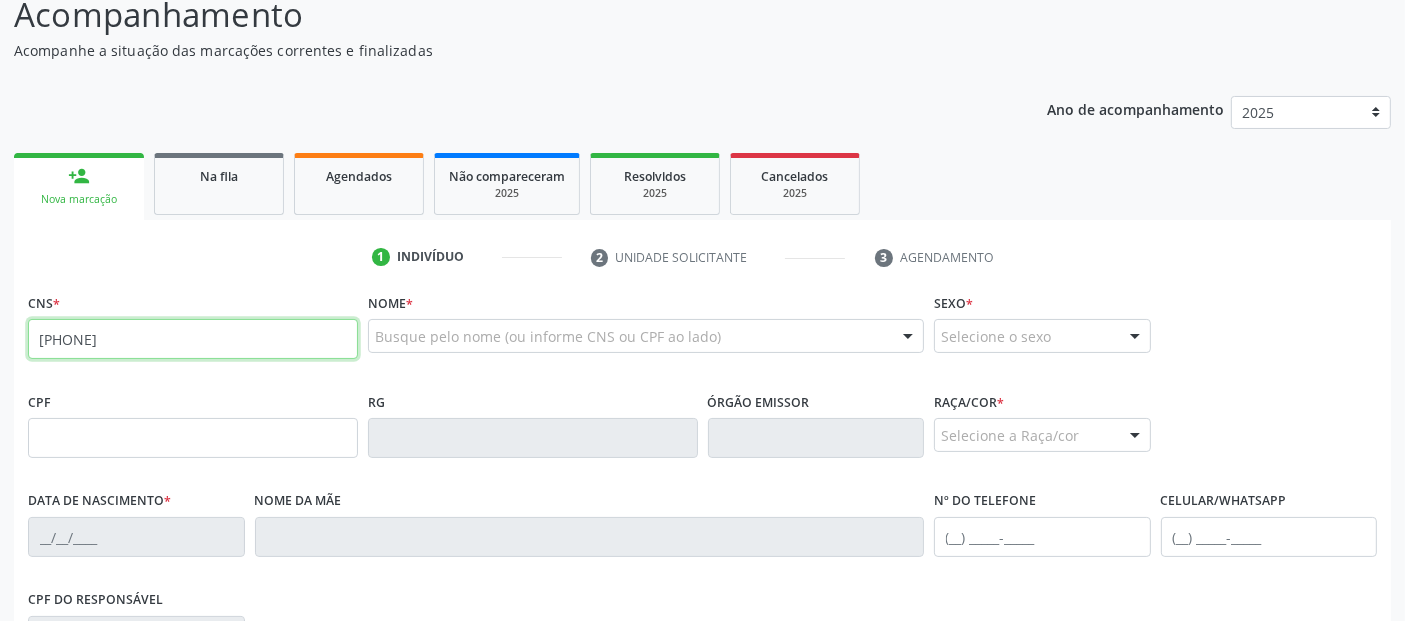 type on "[PHONE]" 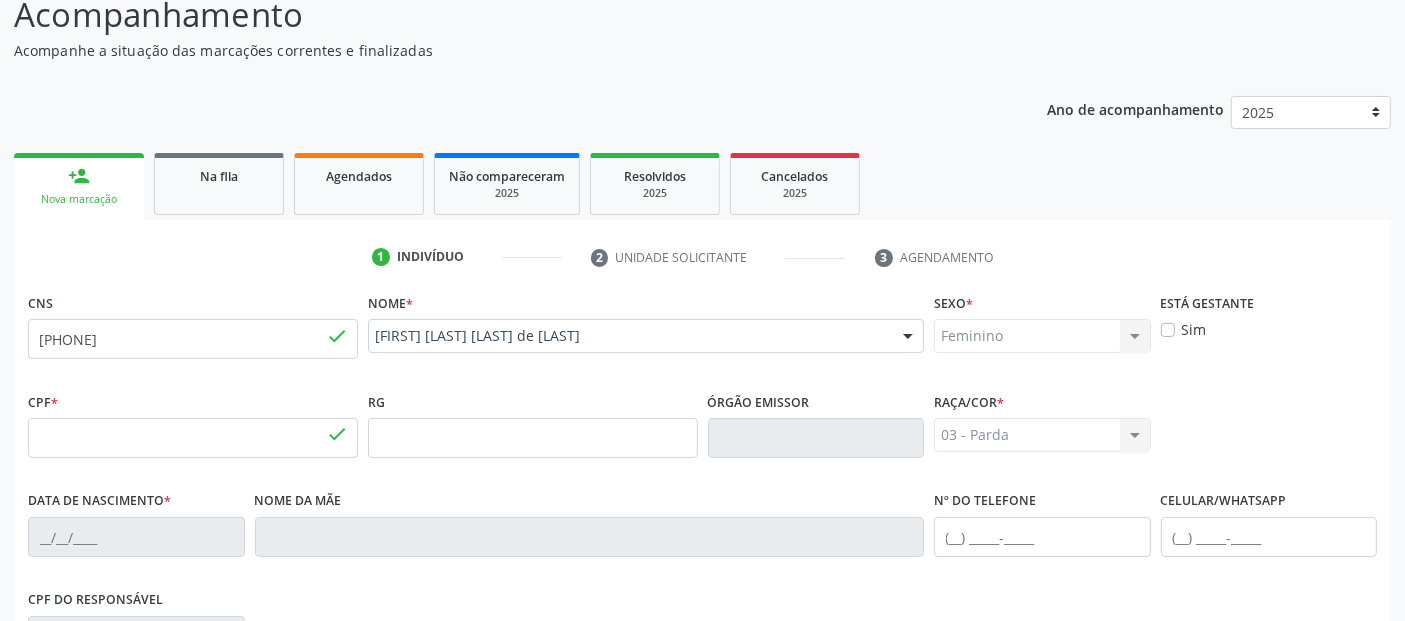 type on "[ID_NUMBER]" 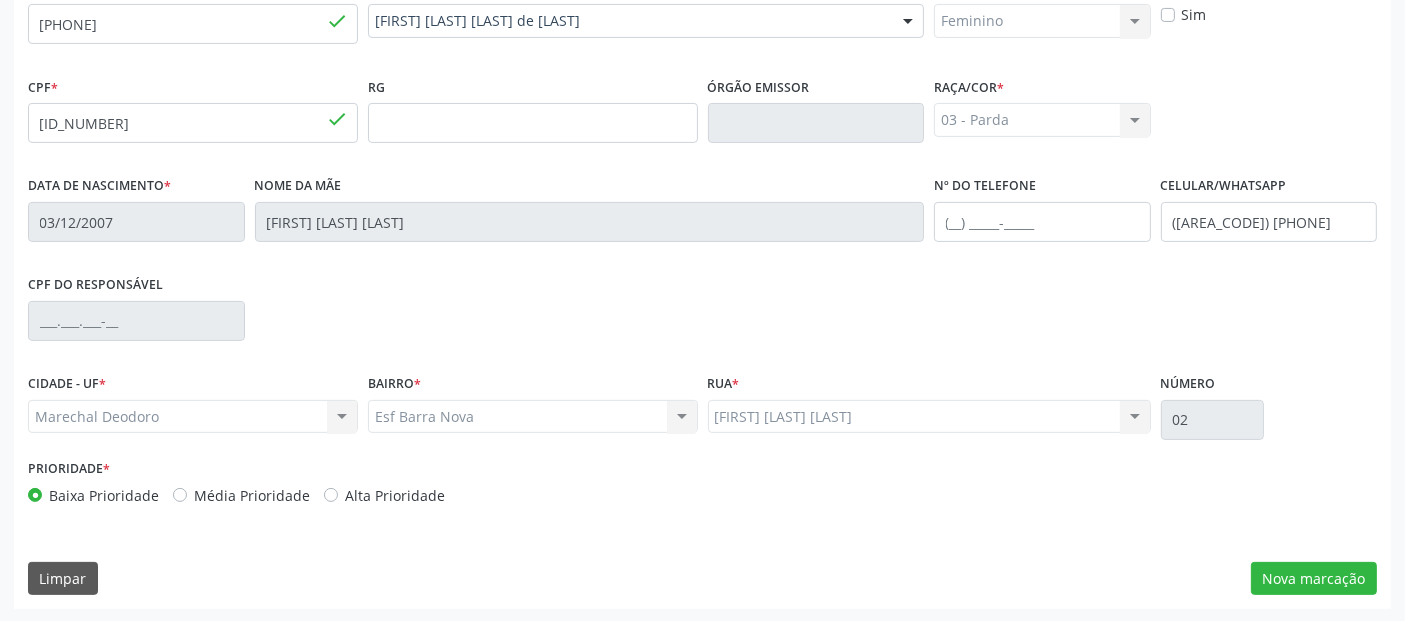 scroll, scrollTop: 174, scrollLeft: 0, axis: vertical 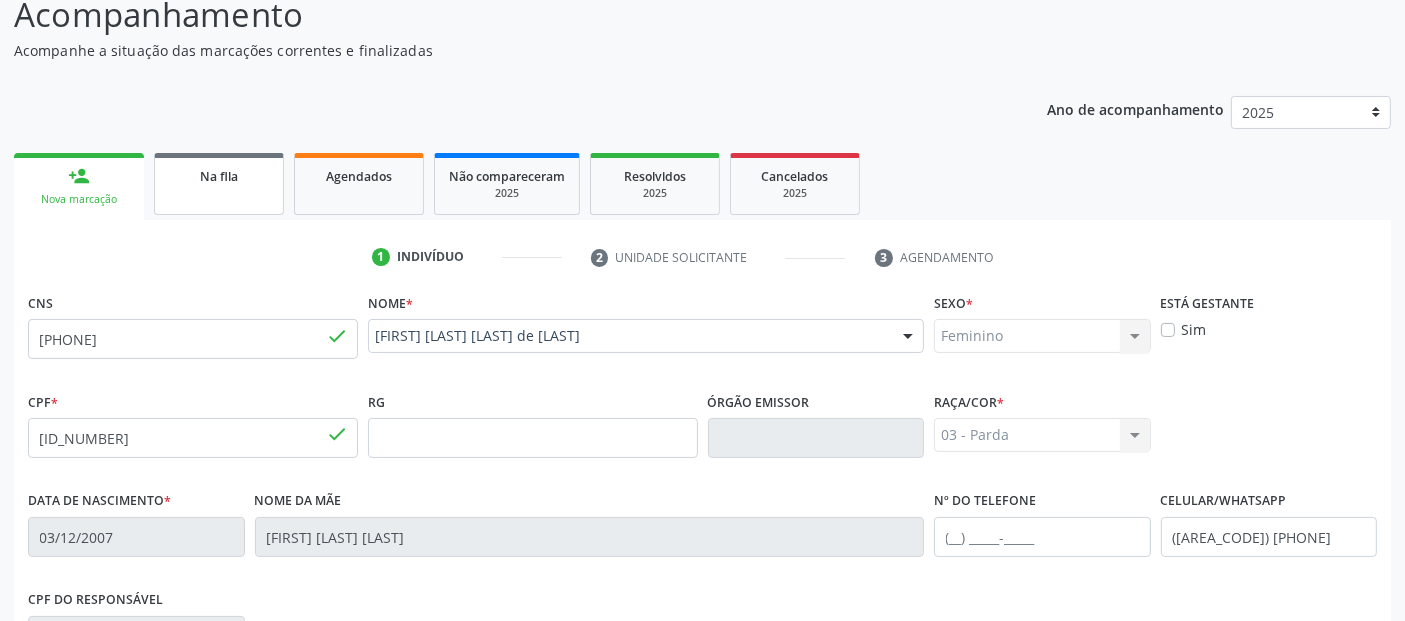 click on "Na fila" at bounding box center (219, 176) 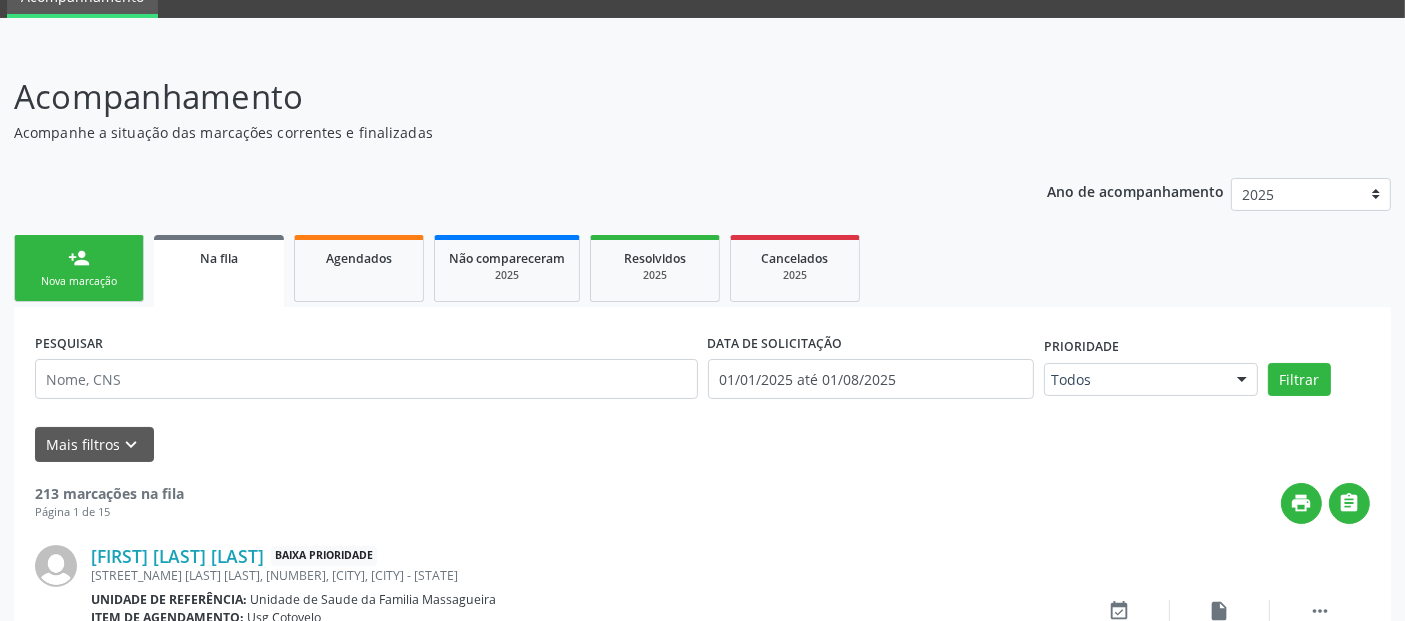 scroll, scrollTop: 174, scrollLeft: 0, axis: vertical 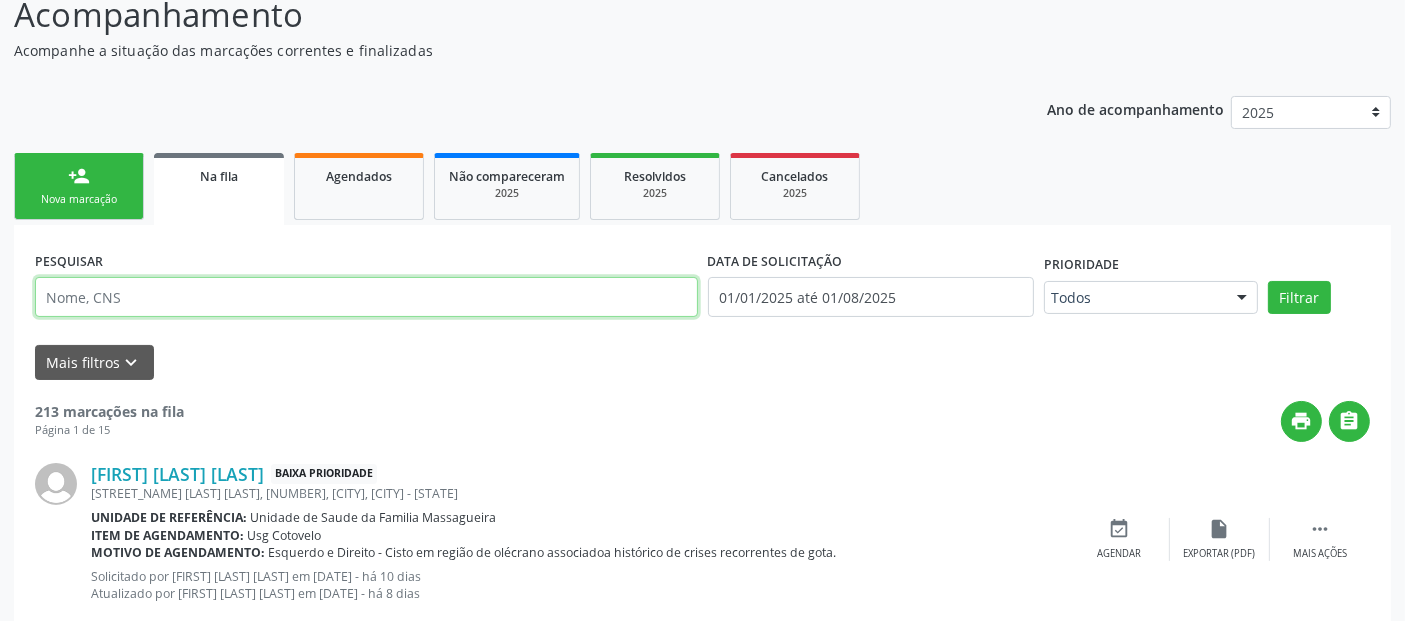 click at bounding box center [366, 297] 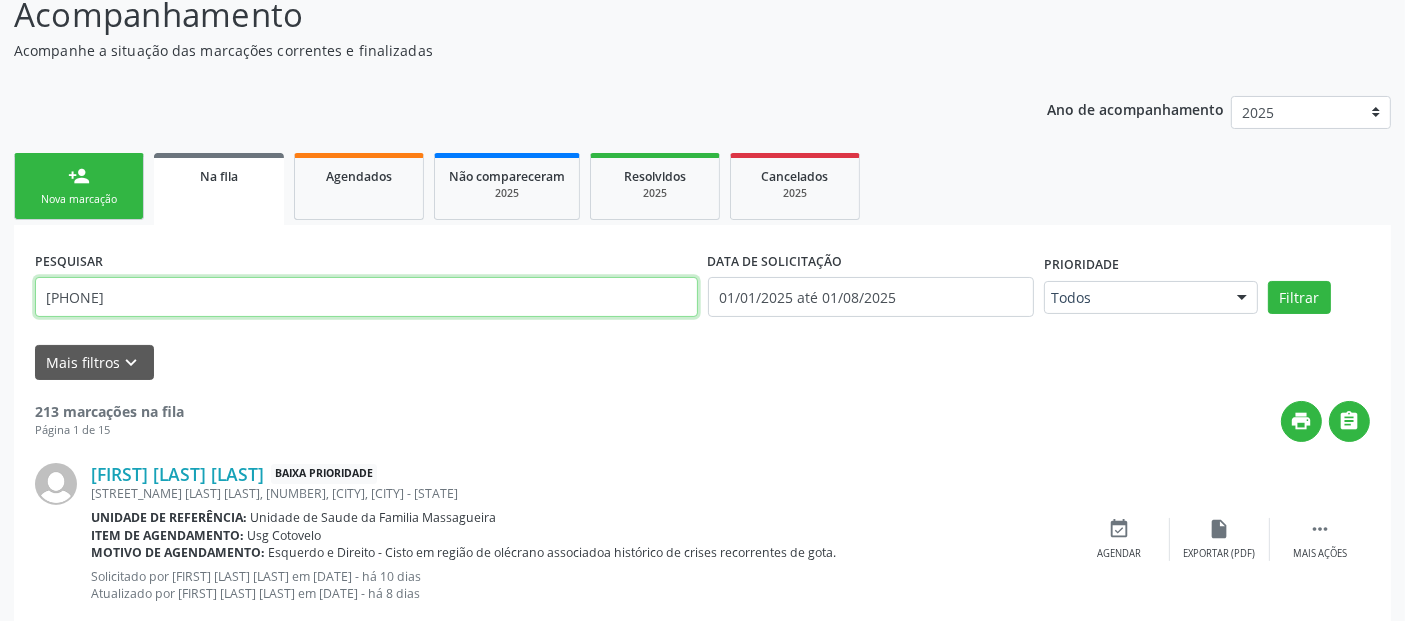 type on "[PHONE]" 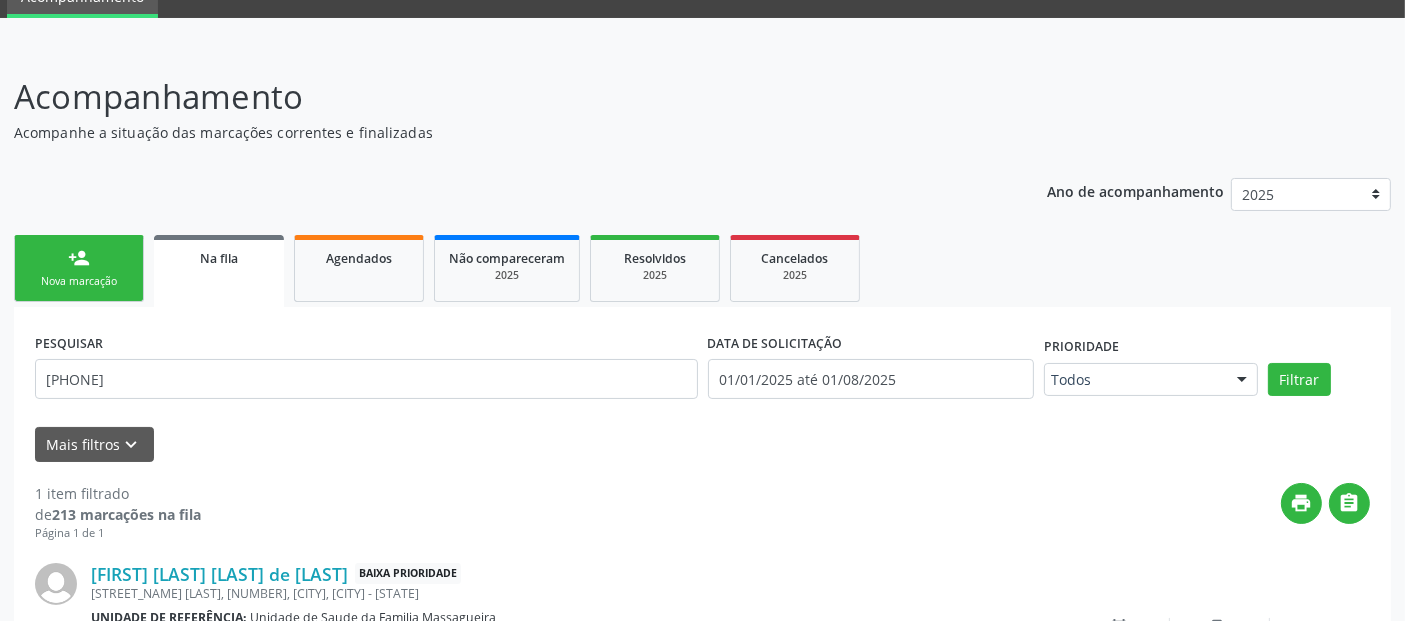 scroll, scrollTop: 174, scrollLeft: 0, axis: vertical 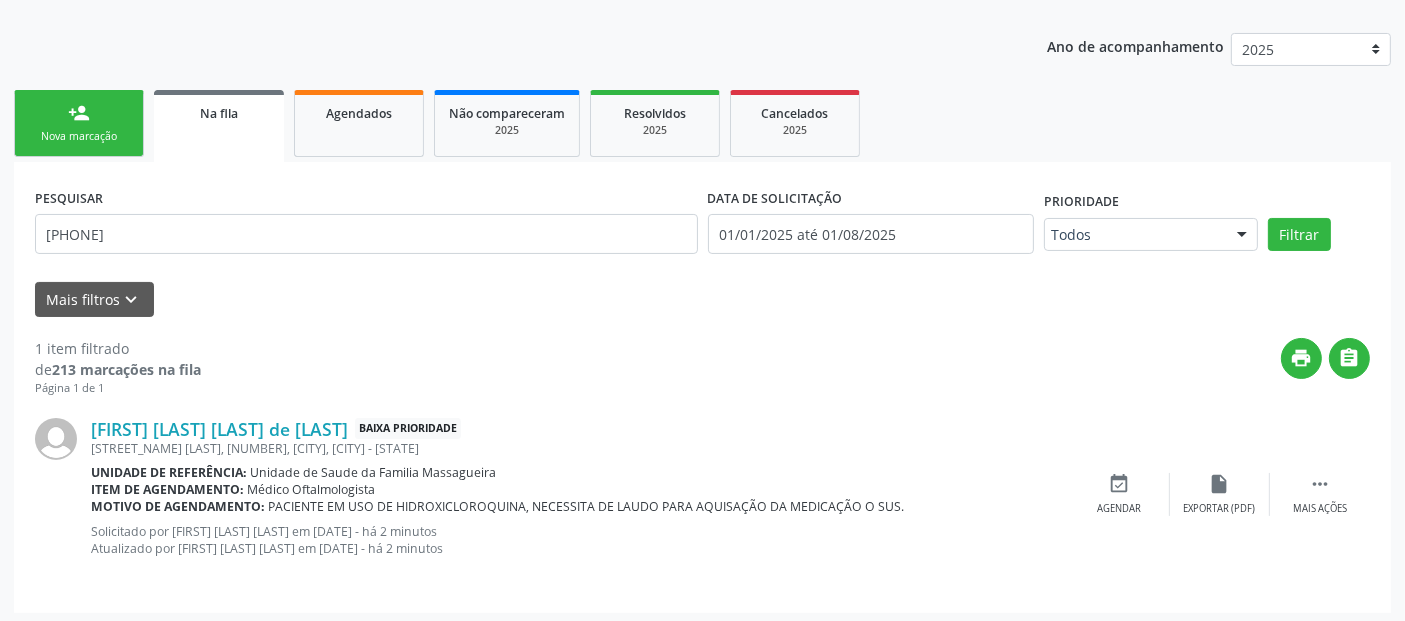 click on "Na fila" at bounding box center (219, 126) 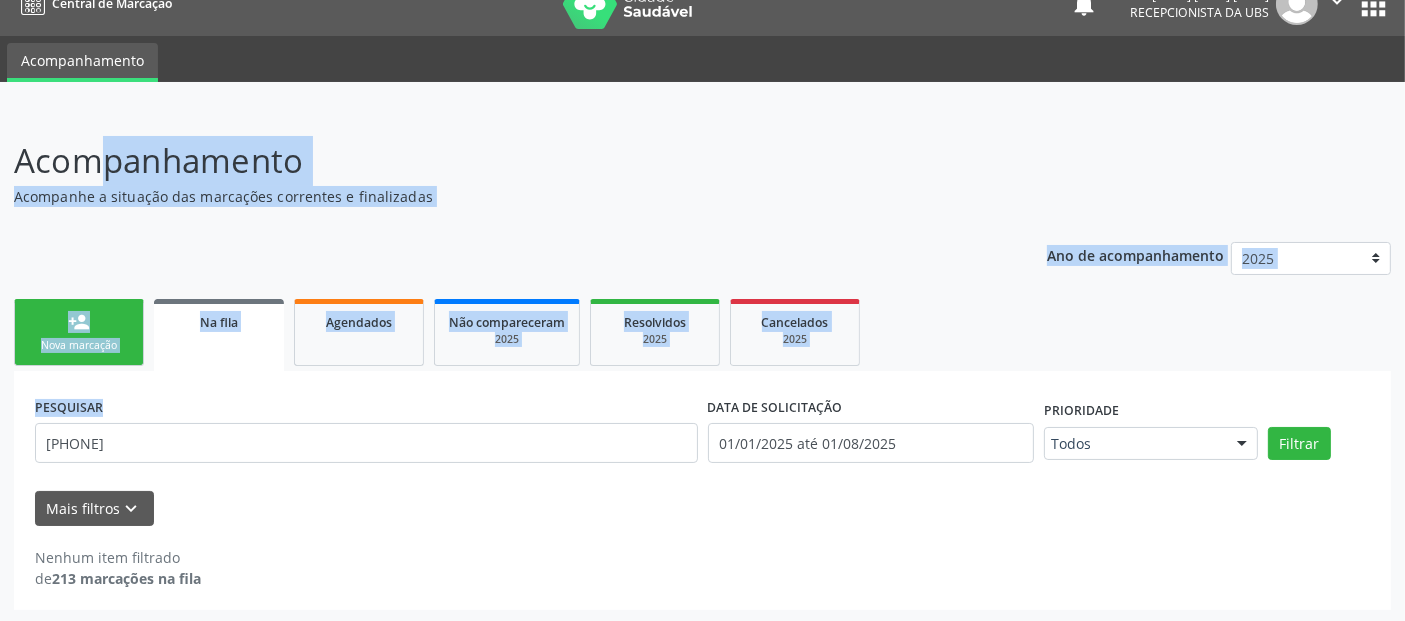 drag, startPoint x: 248, startPoint y: 150, endPoint x: 220, endPoint y: 416, distance: 267.46964 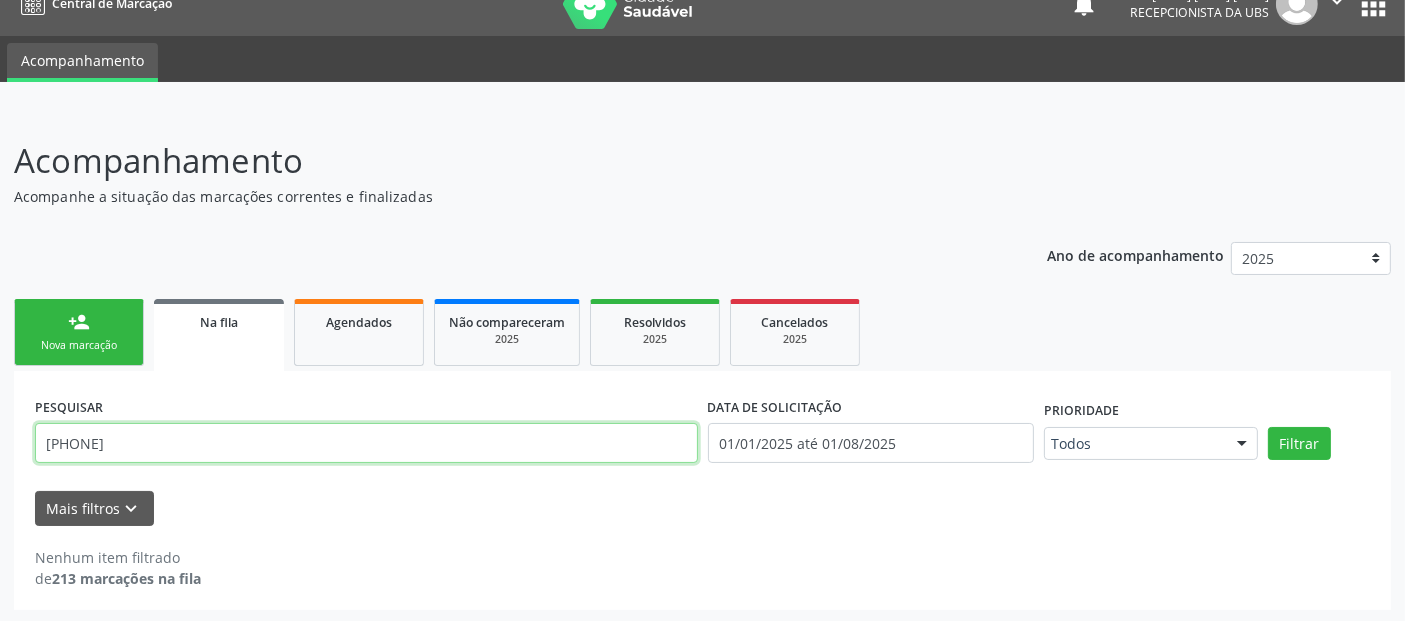 click on "[PHONE]" at bounding box center (366, 443) 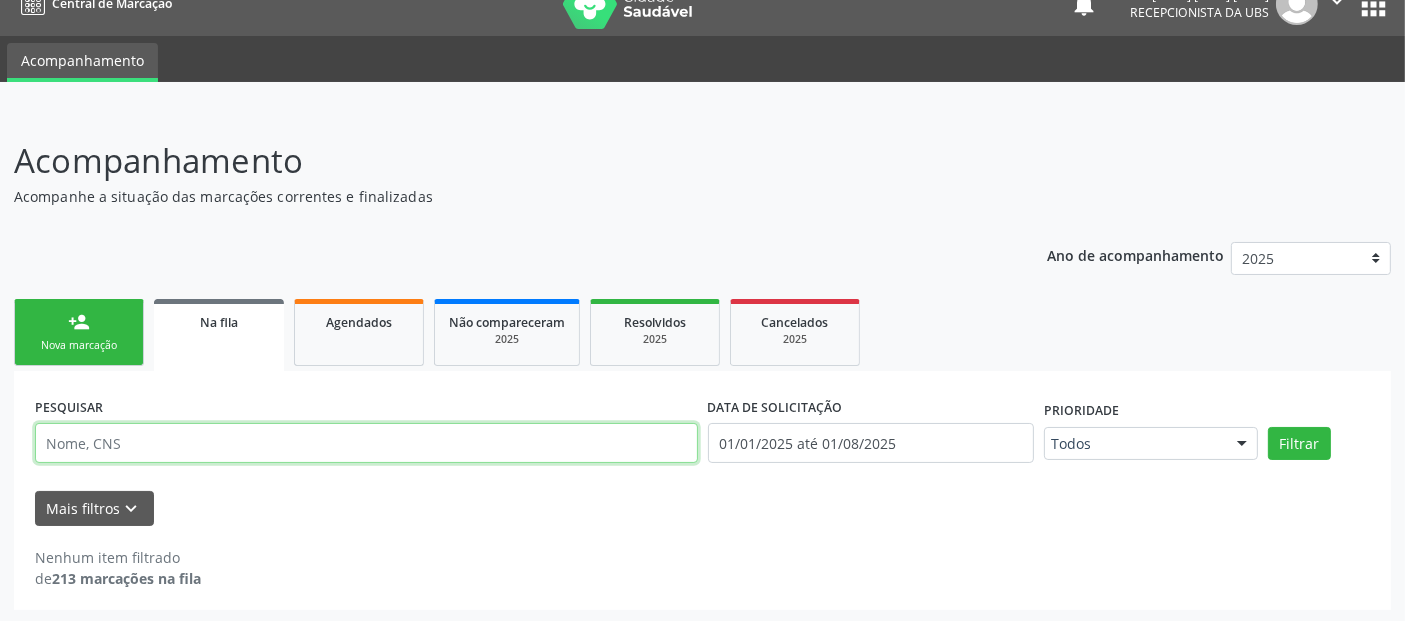 type 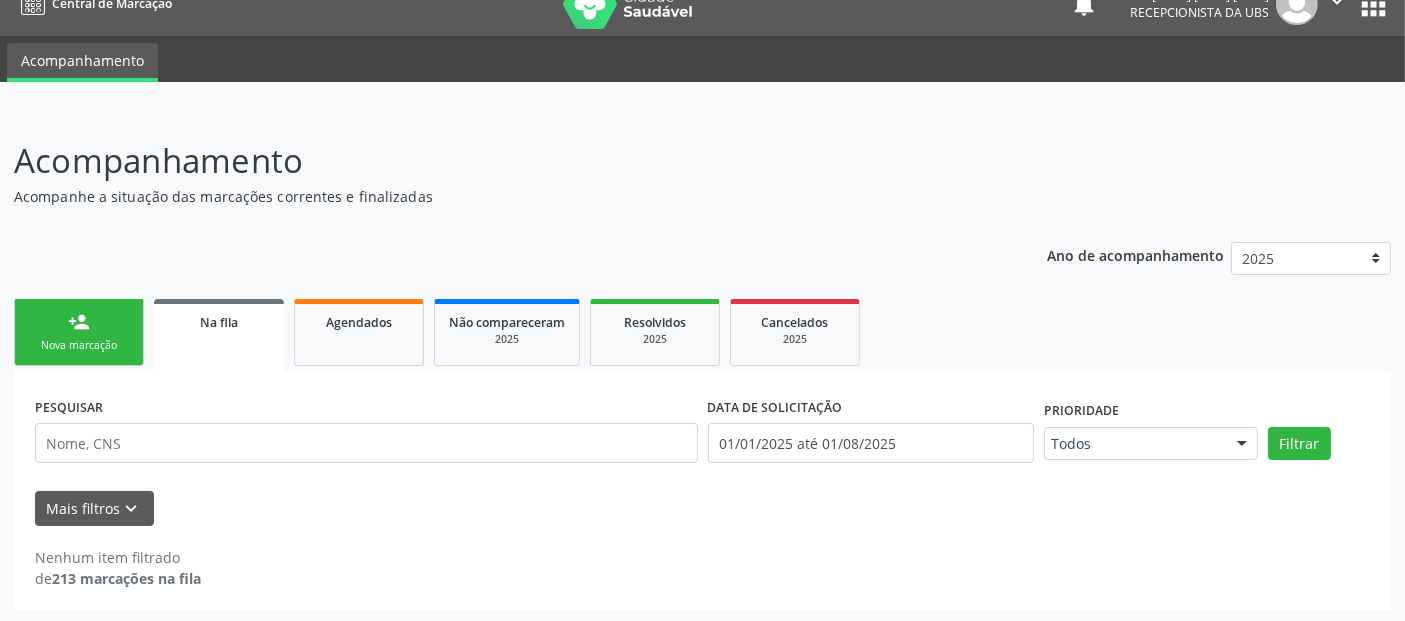 click on "PESQUISAR
DATA DE SOLICITAÇÃO
01/01/2025 até 01/08/2025
Prioridade
Todos         Todos   Baixa Prioridade   Média Prioridade   Alta Prioridade
Nenhum resultado encontrado para: "   "
Não há nenhuma opção para ser exibida.
Filtrar
Grupo/Subgrupo
Selecione um grupo ou subgrupo
Todos os grupos e subgrupos
01 - Ações de promoção e prevenção em saúde
01.01 - Ações coletivas/individuais em saúde
01.02 - Vigilância em saúde
01.03 - Medicamentos de âmbito hospitalar e urgência
02 - Procedimentos com finalidade diagnóstica
02.01 - Coleta de material
02.02 - Diagnóstico em laboratório clínico
02.03 - Diagnóstico por anatomia patológica e citopatologia" at bounding box center (702, 458) 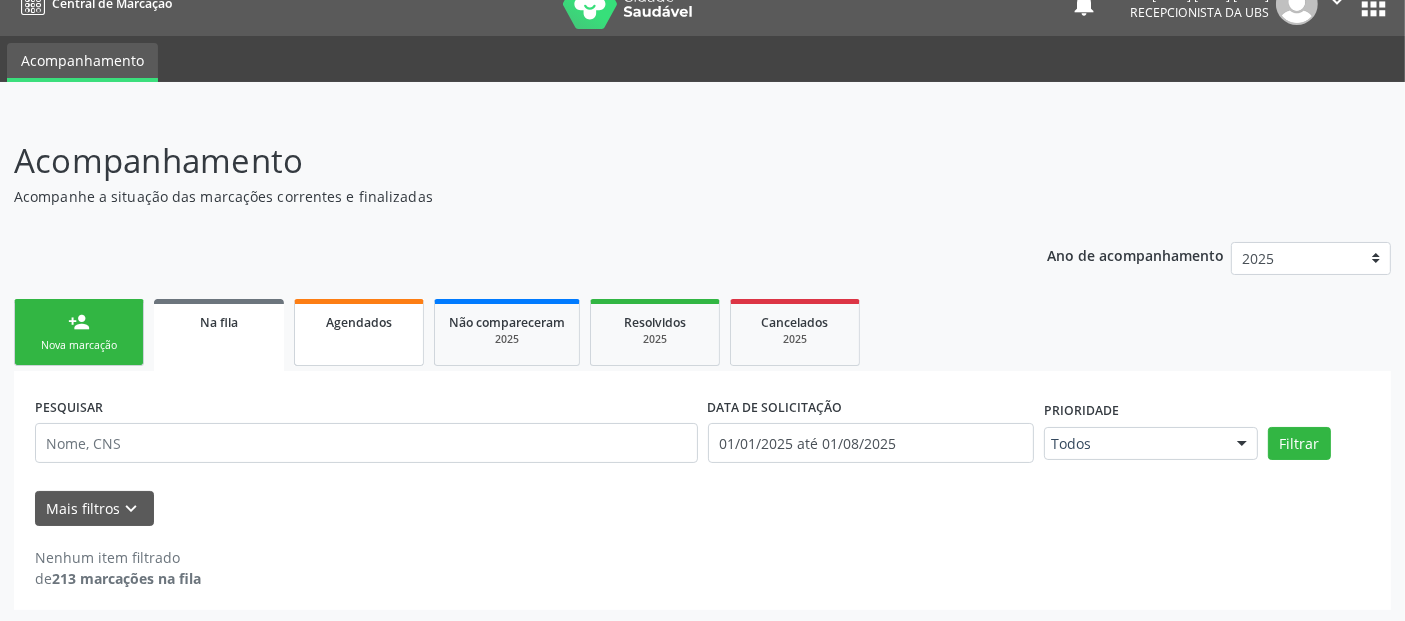 click on "Agendados" at bounding box center [359, 322] 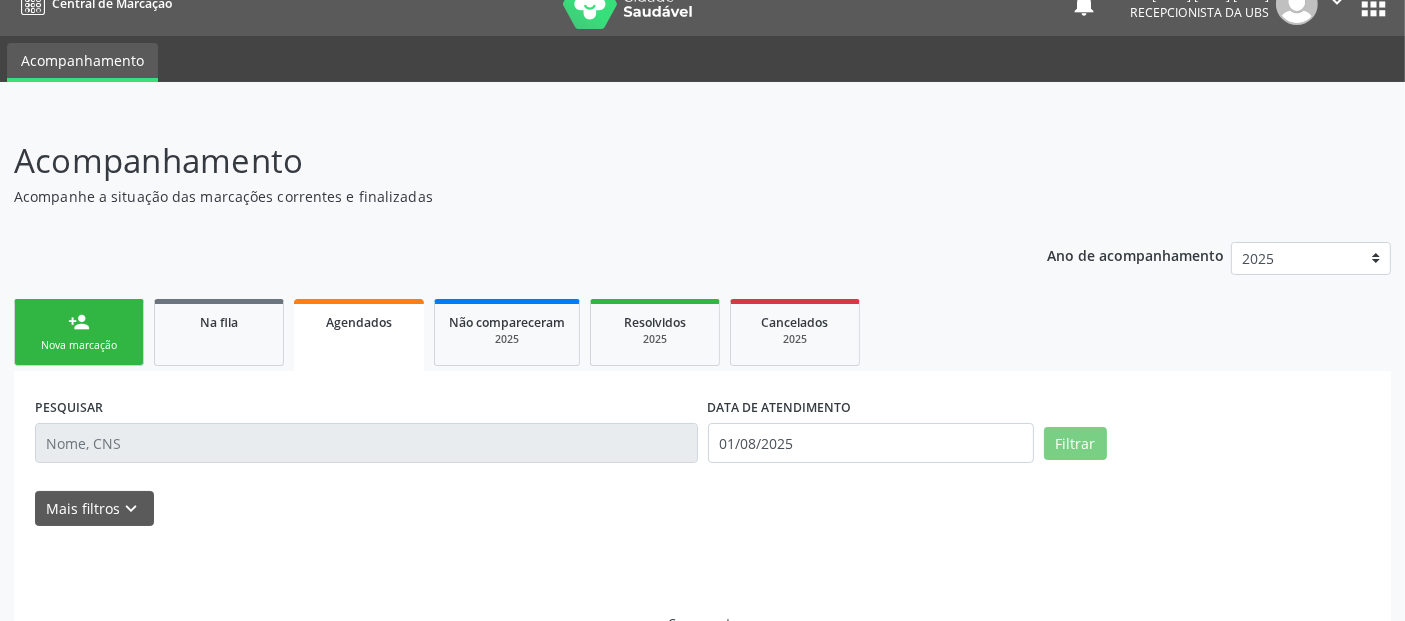scroll, scrollTop: 7, scrollLeft: 0, axis: vertical 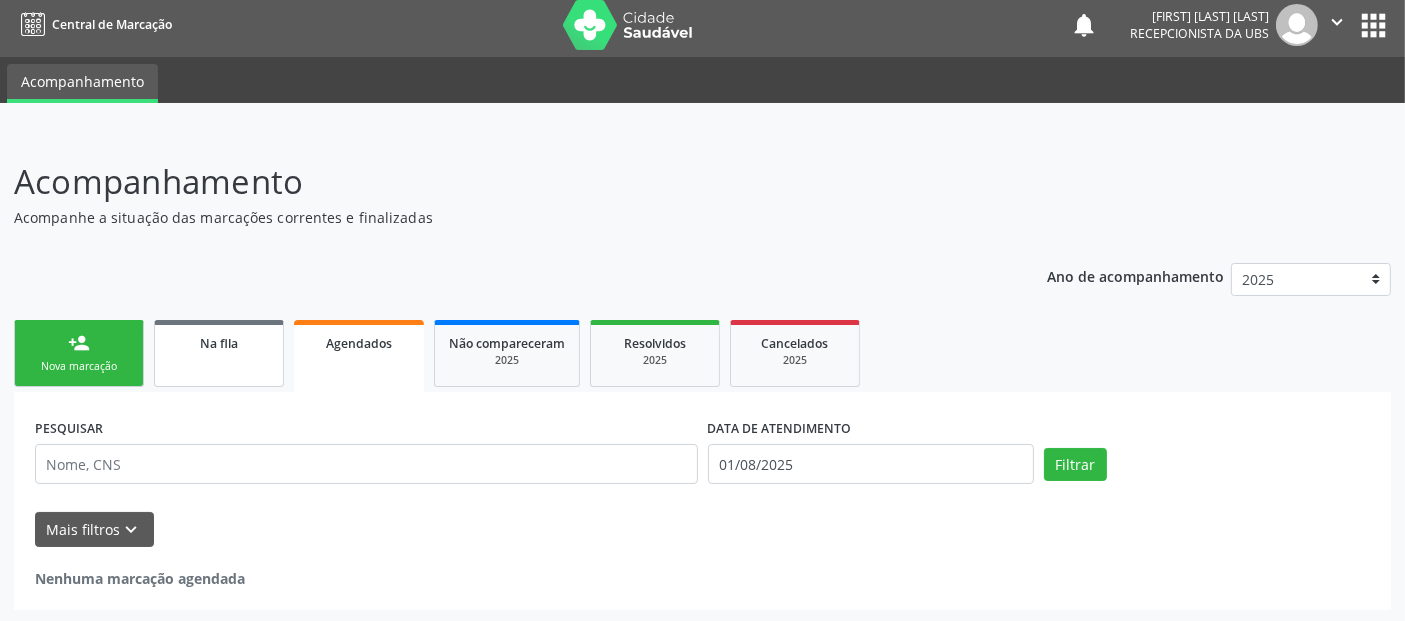 click on "Na fila" at bounding box center [219, 343] 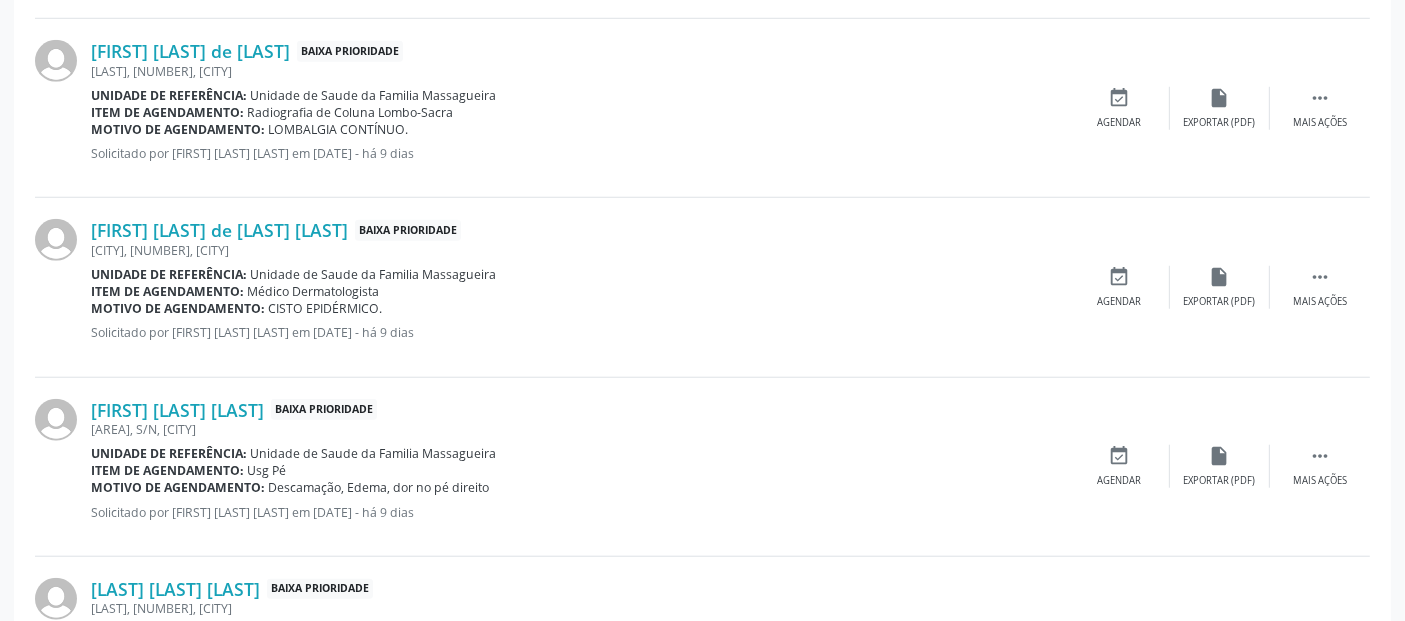 scroll, scrollTop: 0, scrollLeft: 0, axis: both 